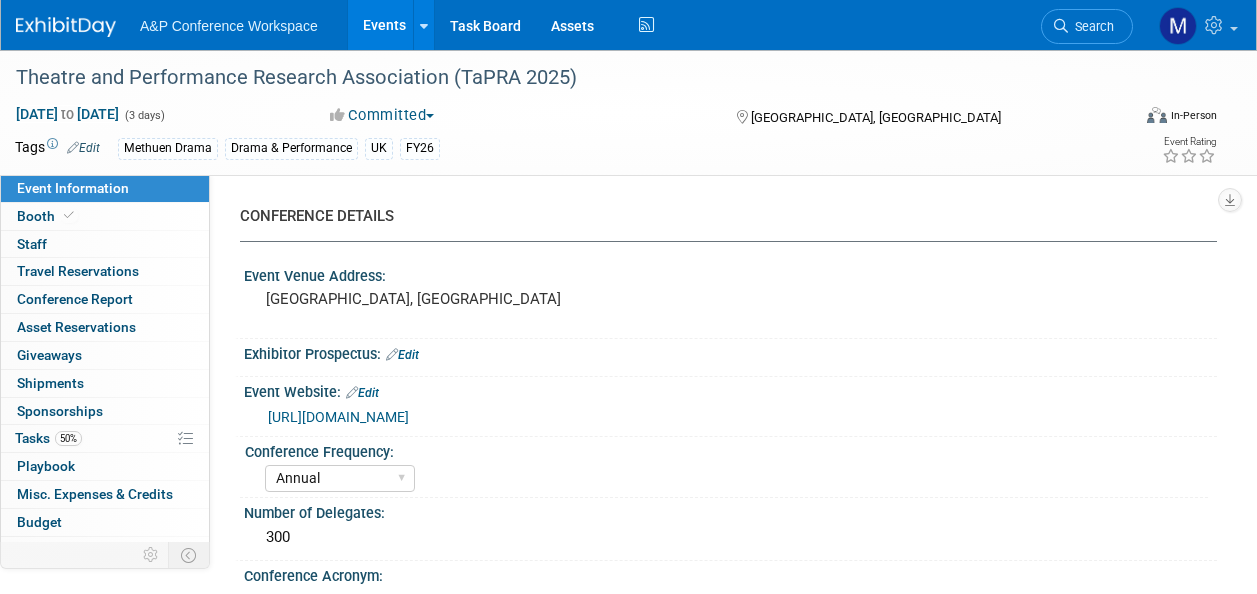 select on "Annual" 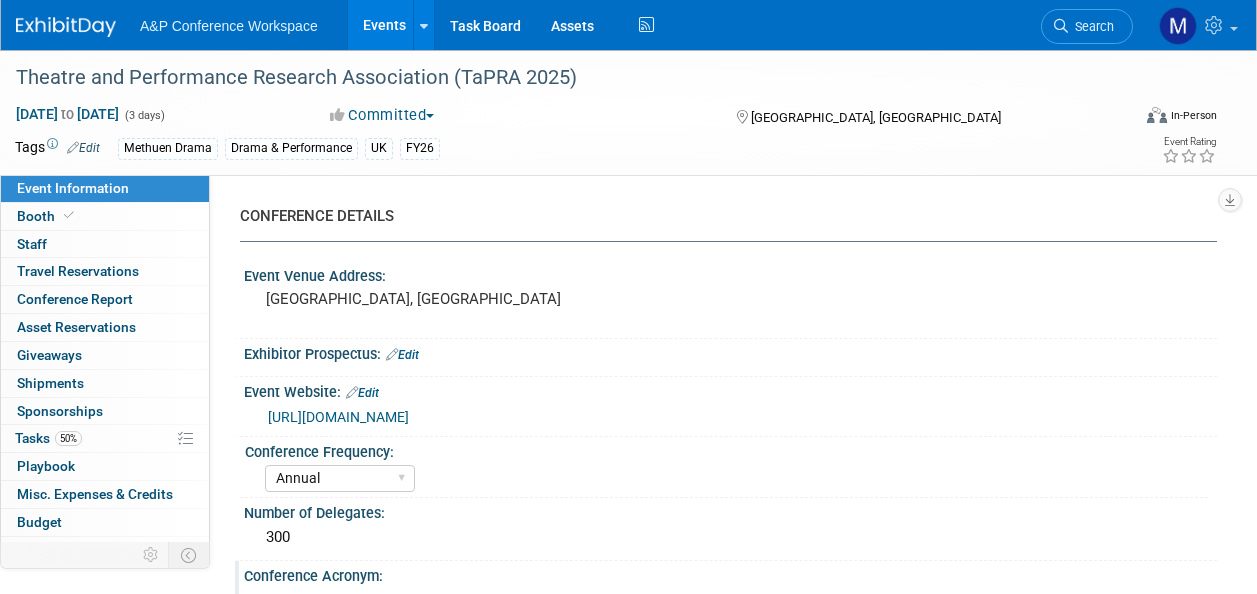 scroll, scrollTop: 0, scrollLeft: 0, axis: both 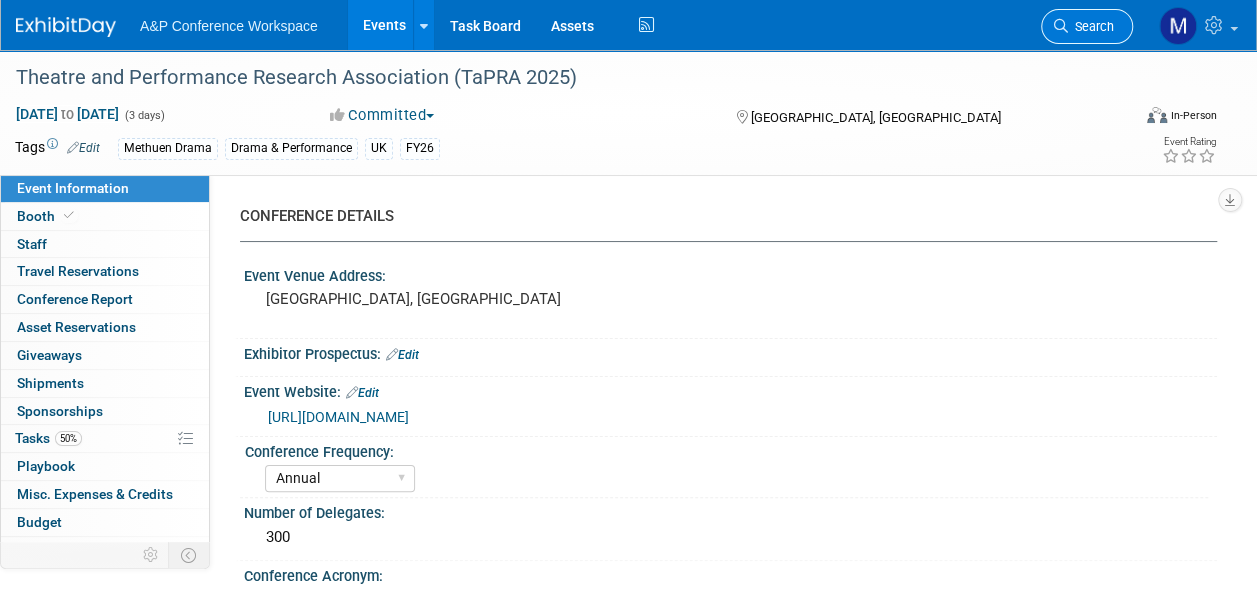 click on "Search" at bounding box center [1091, 26] 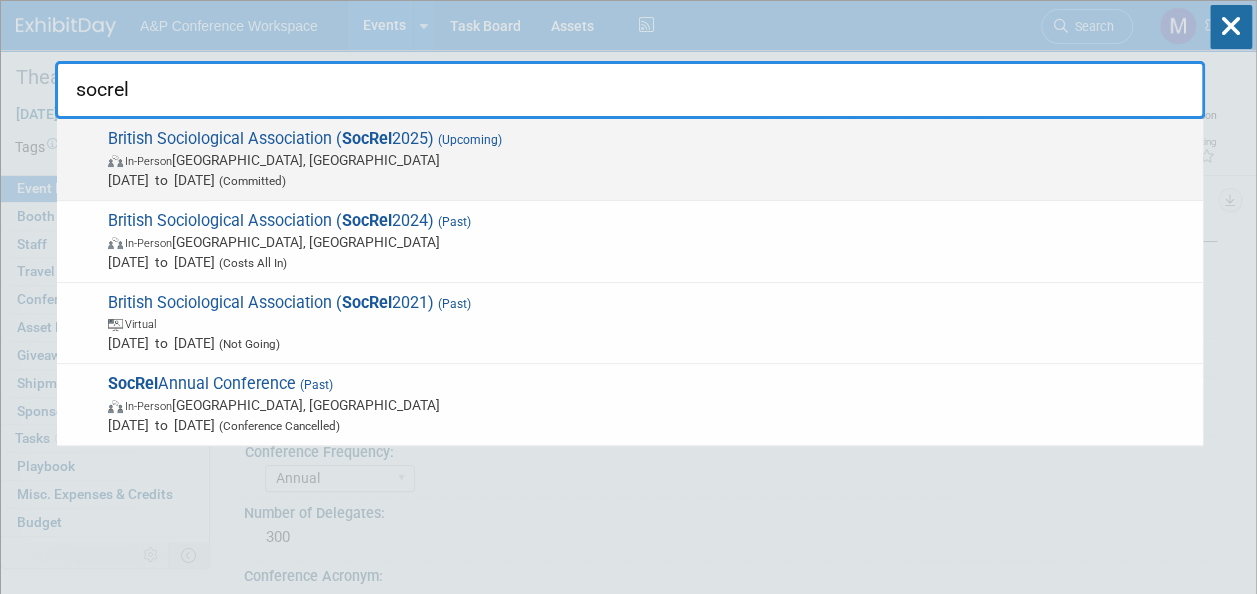 type on "socrel" 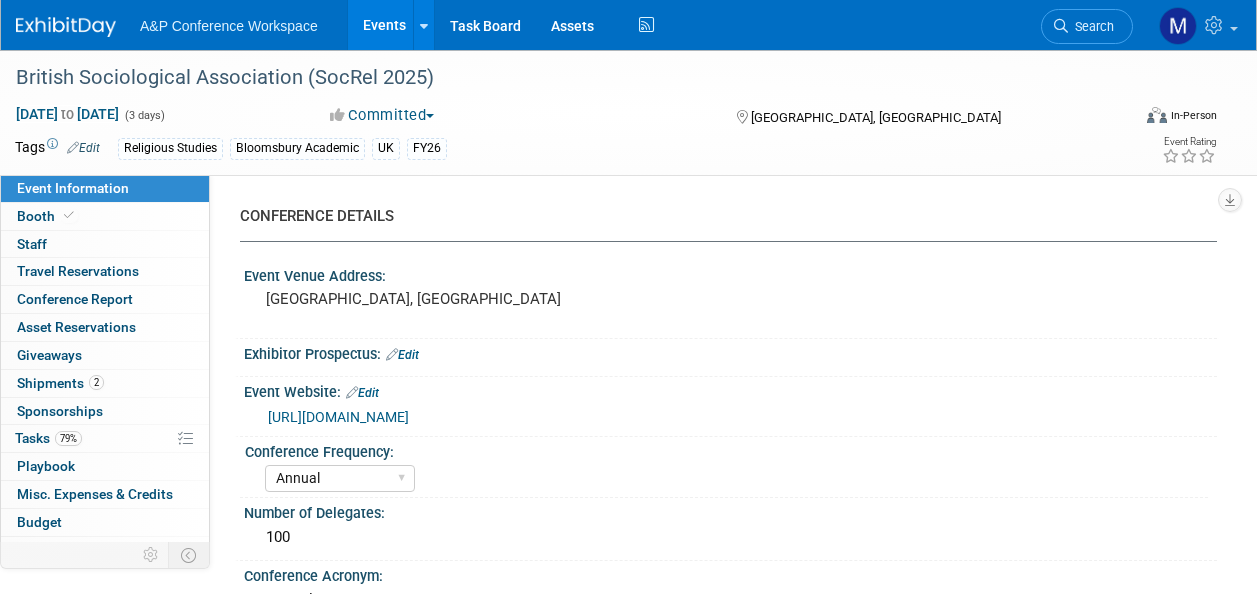 select on "Annual" 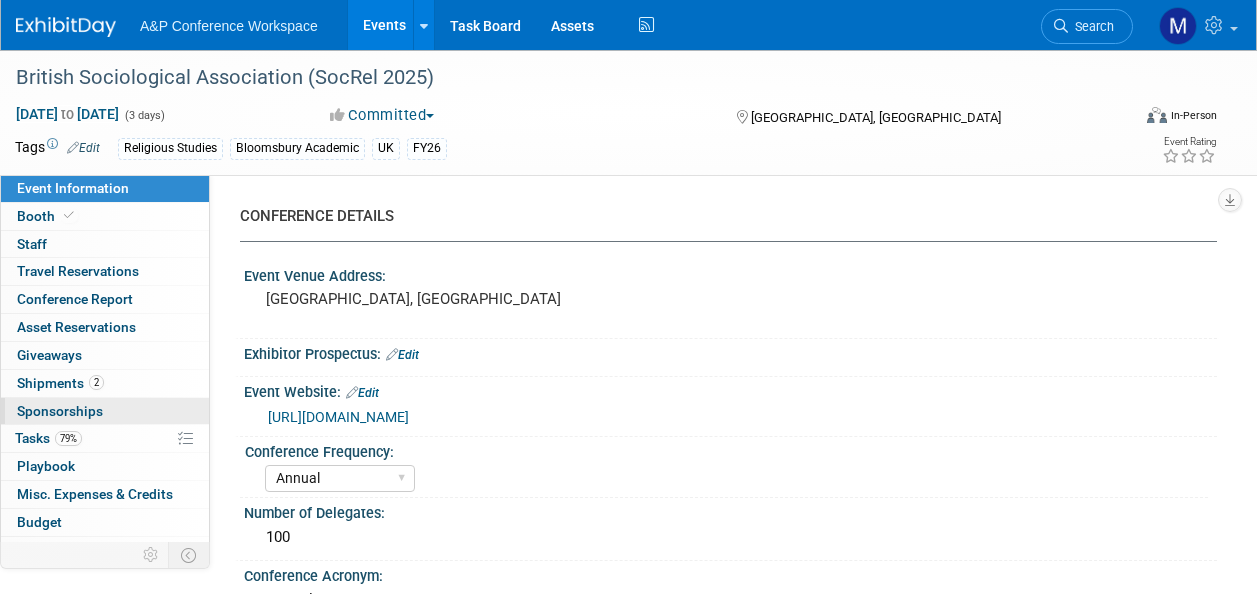 scroll, scrollTop: 0, scrollLeft: 0, axis: both 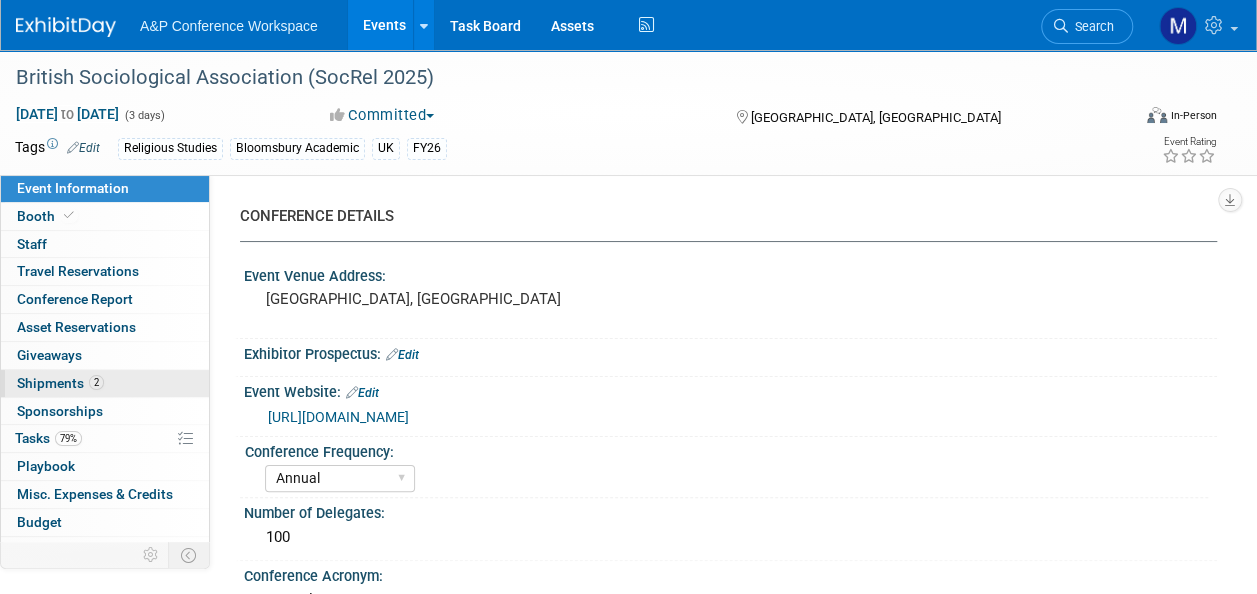 click on "2
Shipments 2" at bounding box center [105, 383] 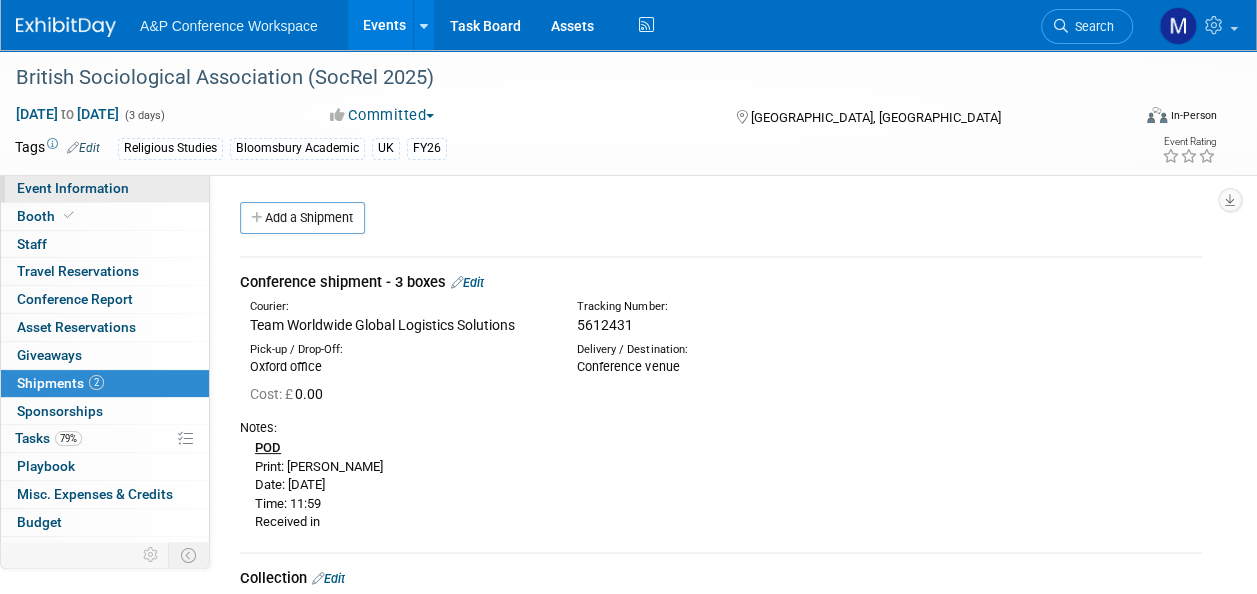 click on "Event Information" at bounding box center [105, 188] 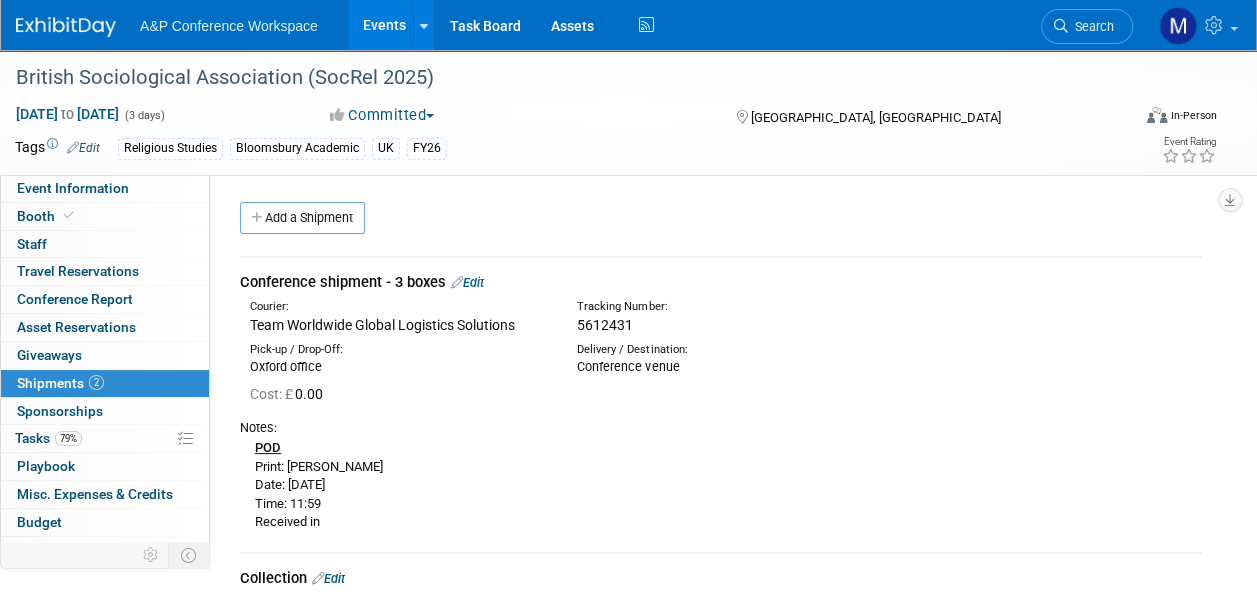 select on "Annual" 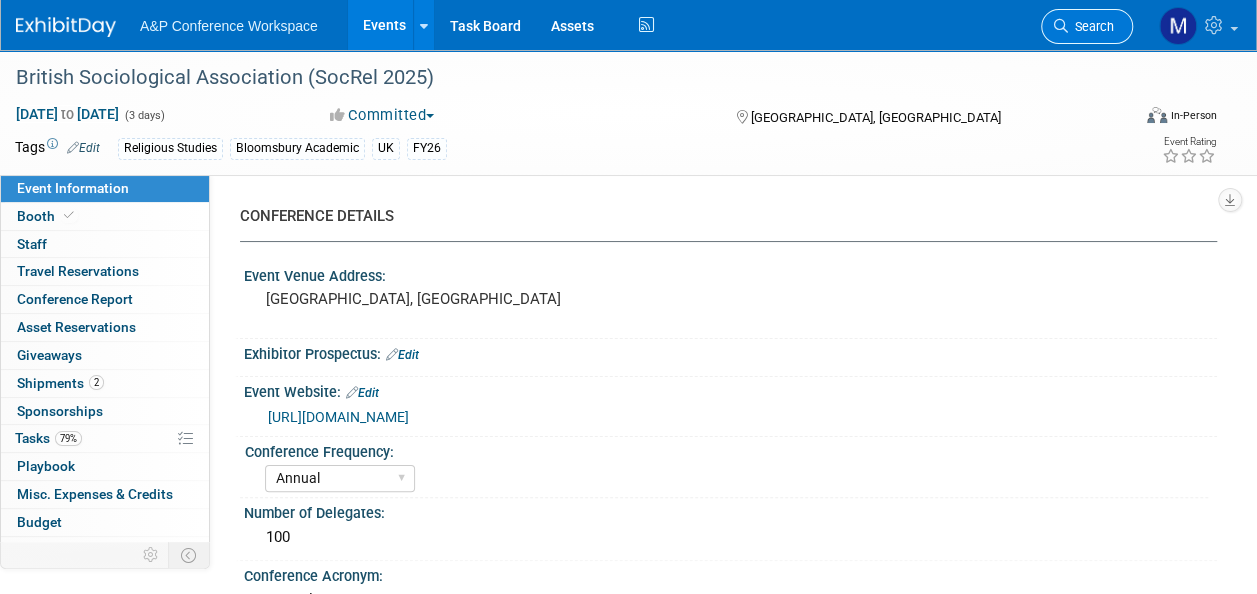 click on "Search" at bounding box center [1091, 26] 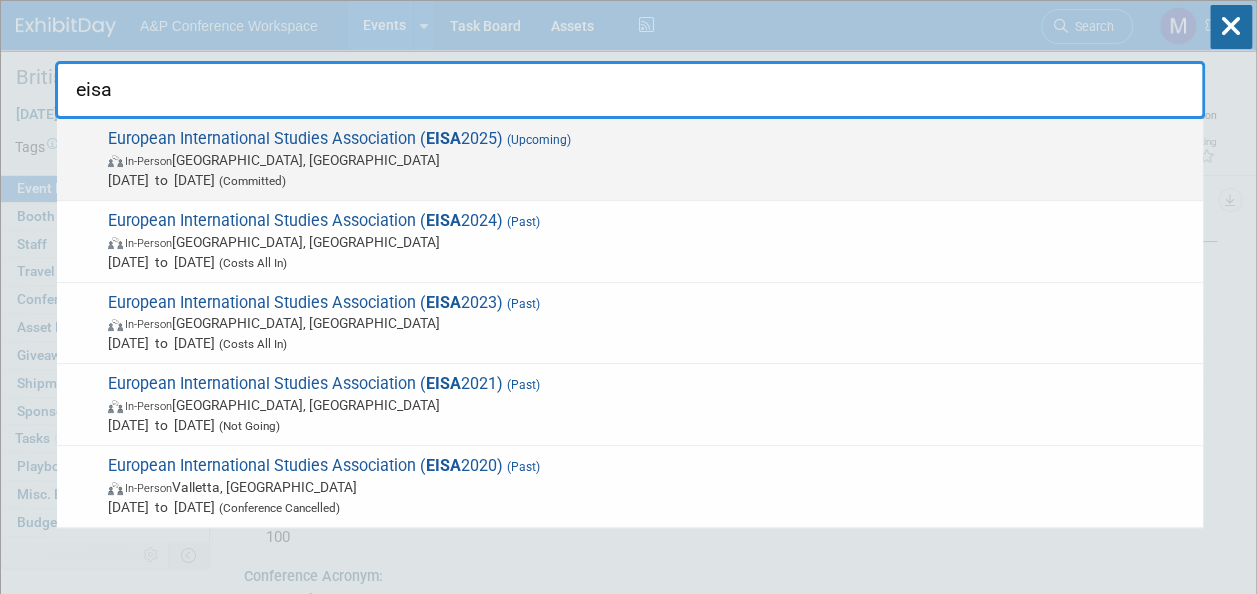 type on "eisa" 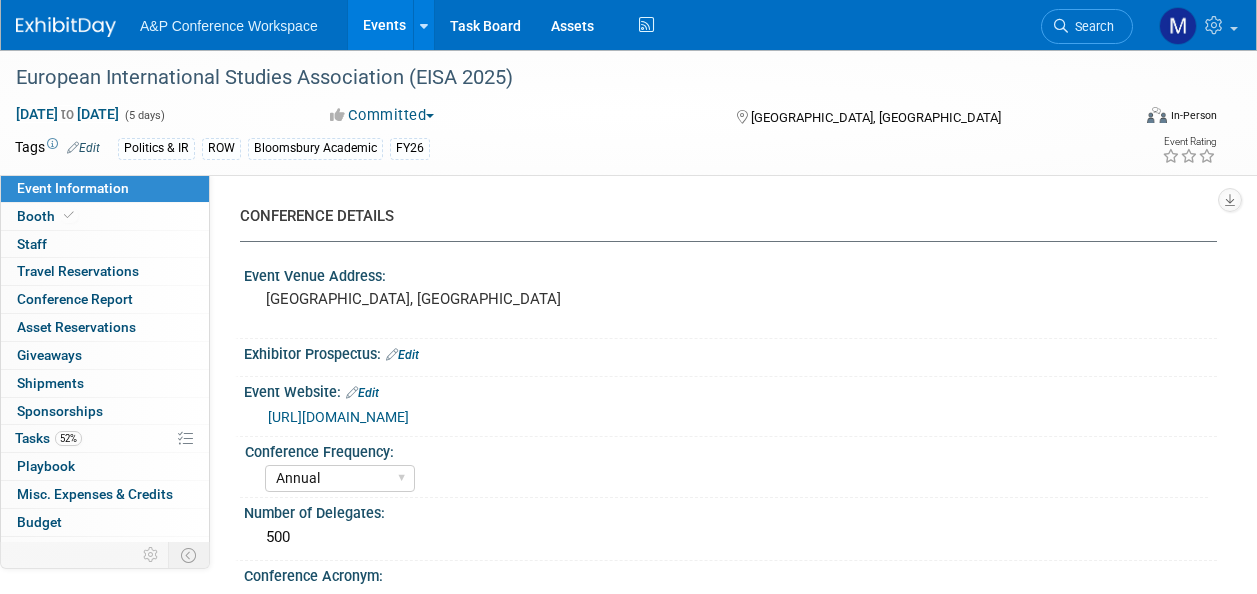 select on "Annual" 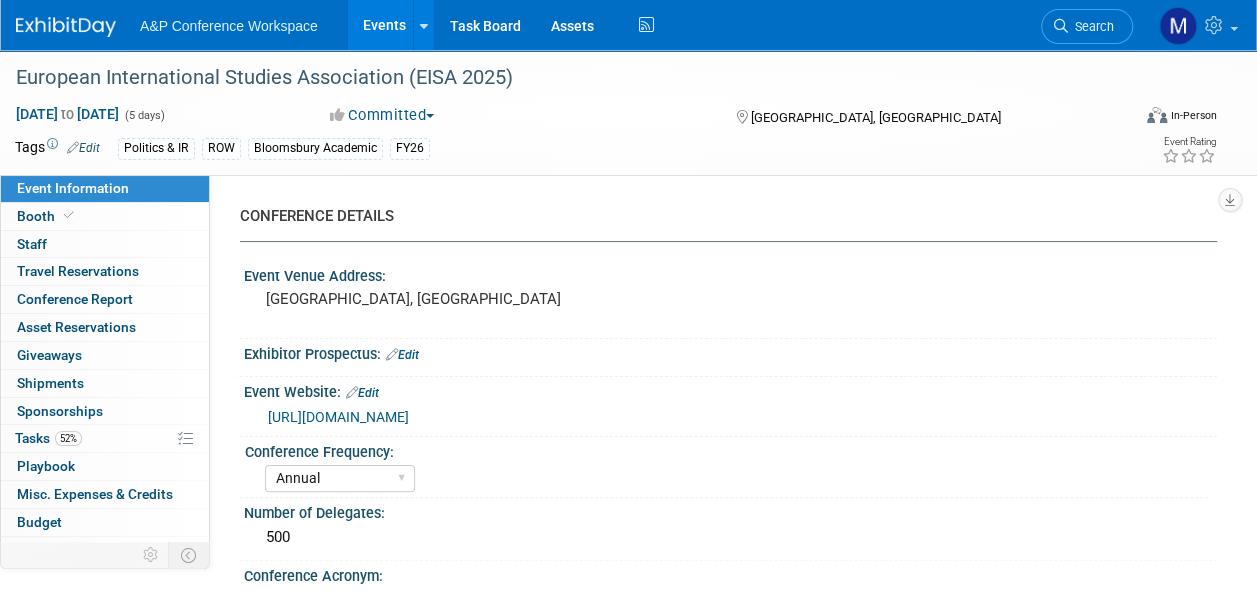 scroll, scrollTop: 0, scrollLeft: 0, axis: both 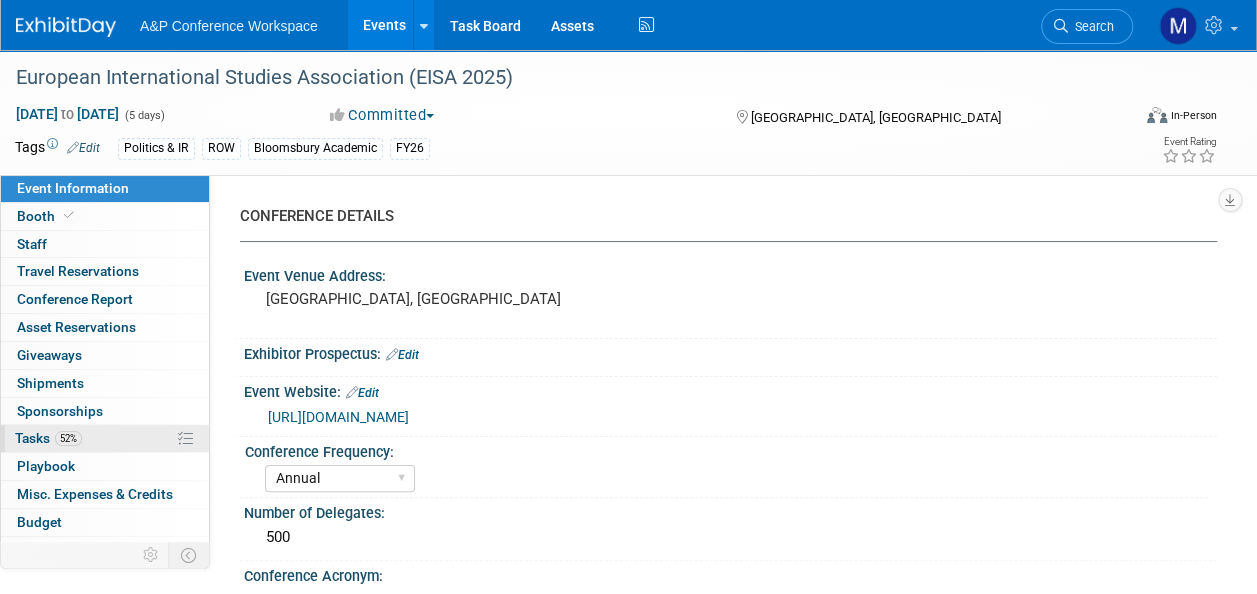 click on "52%
Tasks 52%" at bounding box center (105, 438) 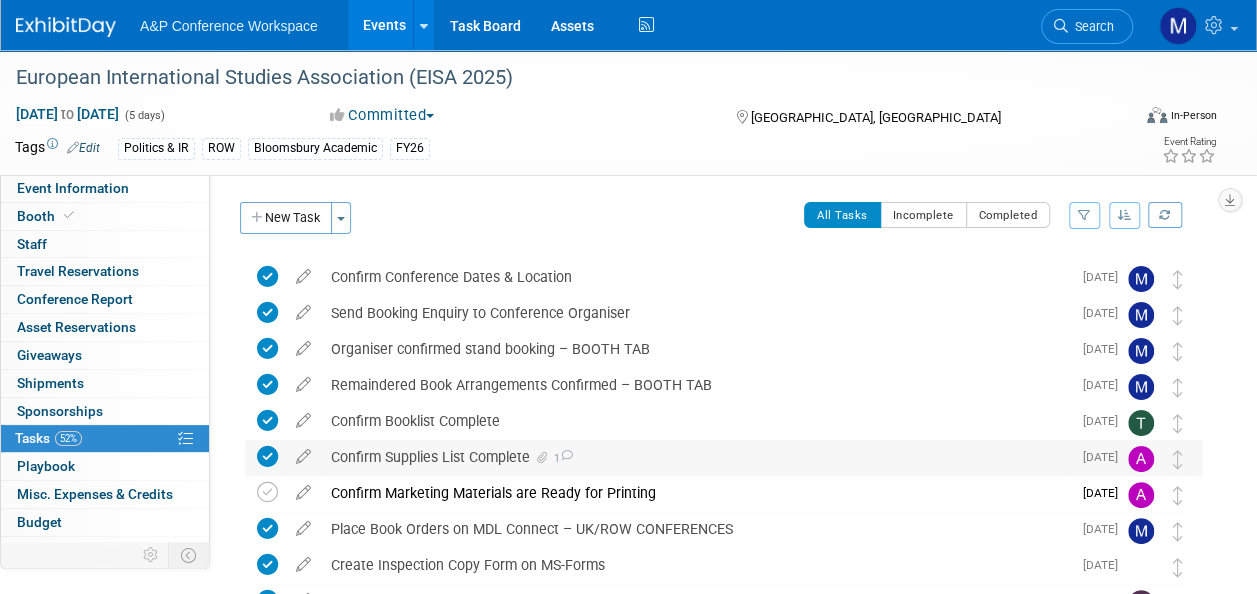 click on "1" at bounding box center (562, 458) 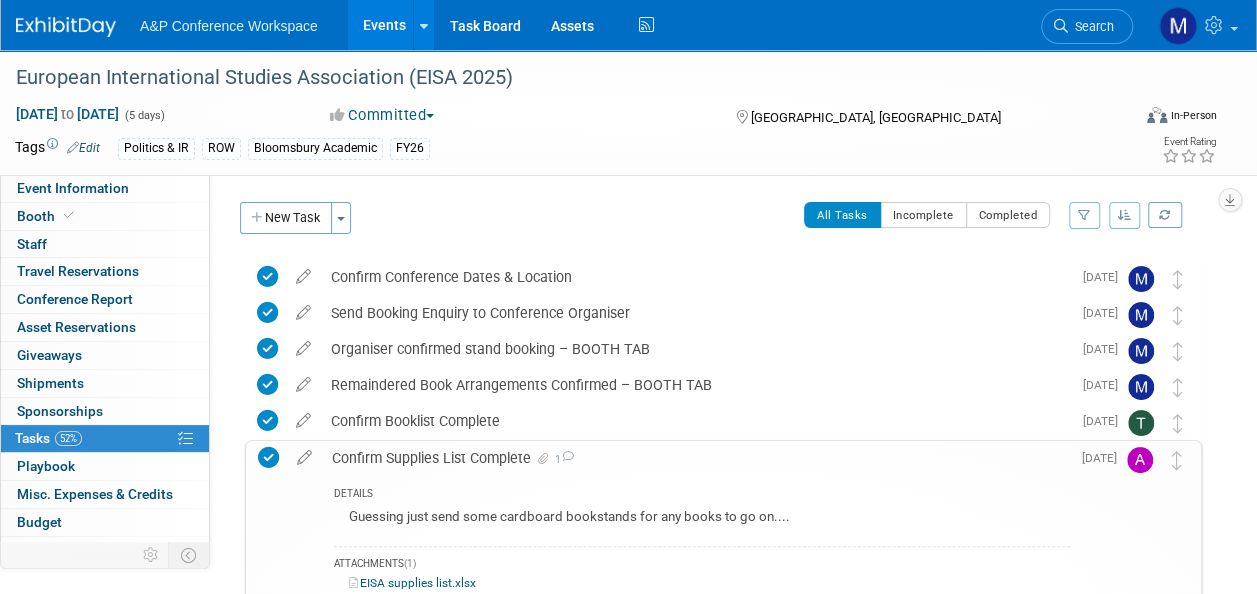 click on "1" at bounding box center [563, 459] 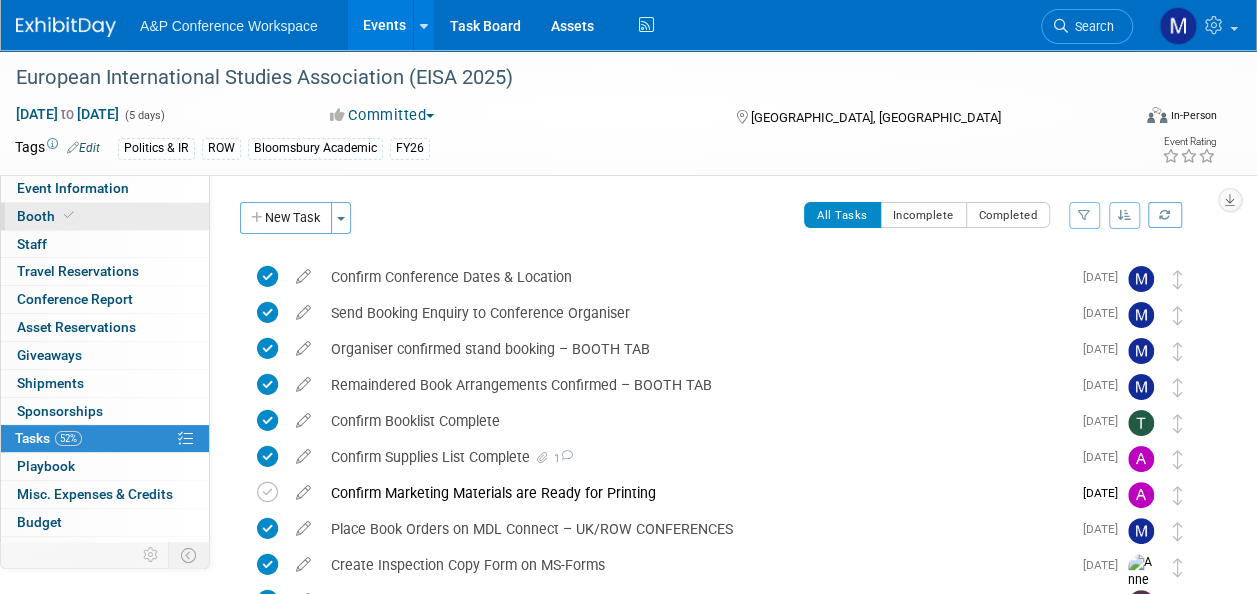 click on "Booth" at bounding box center (105, 216) 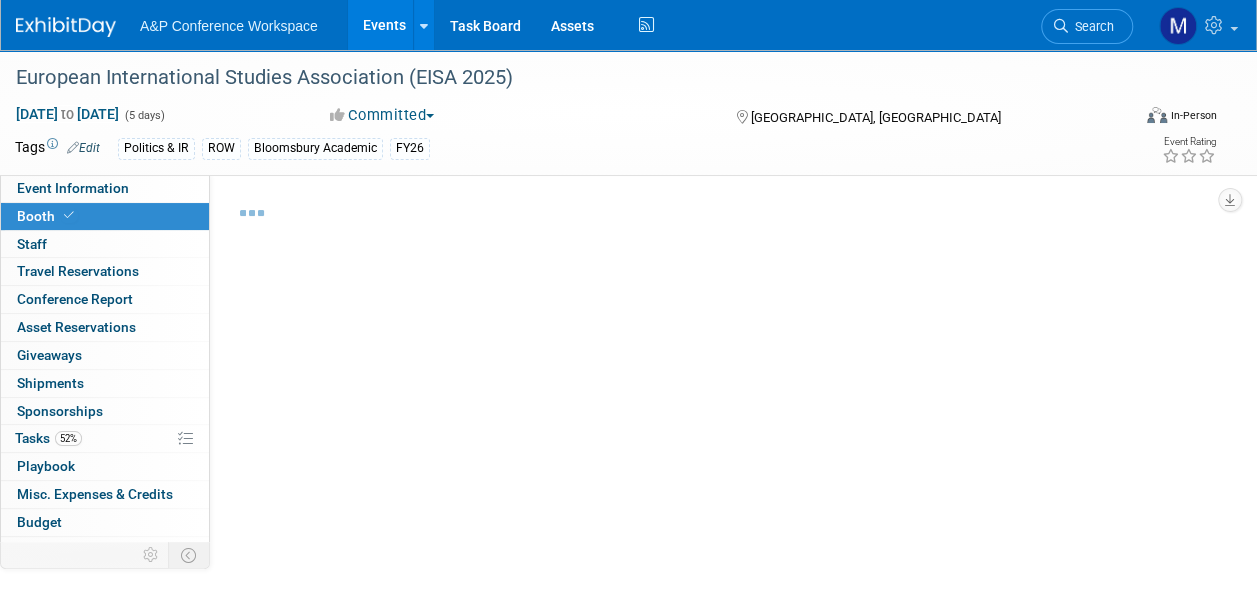 select on "COBA" 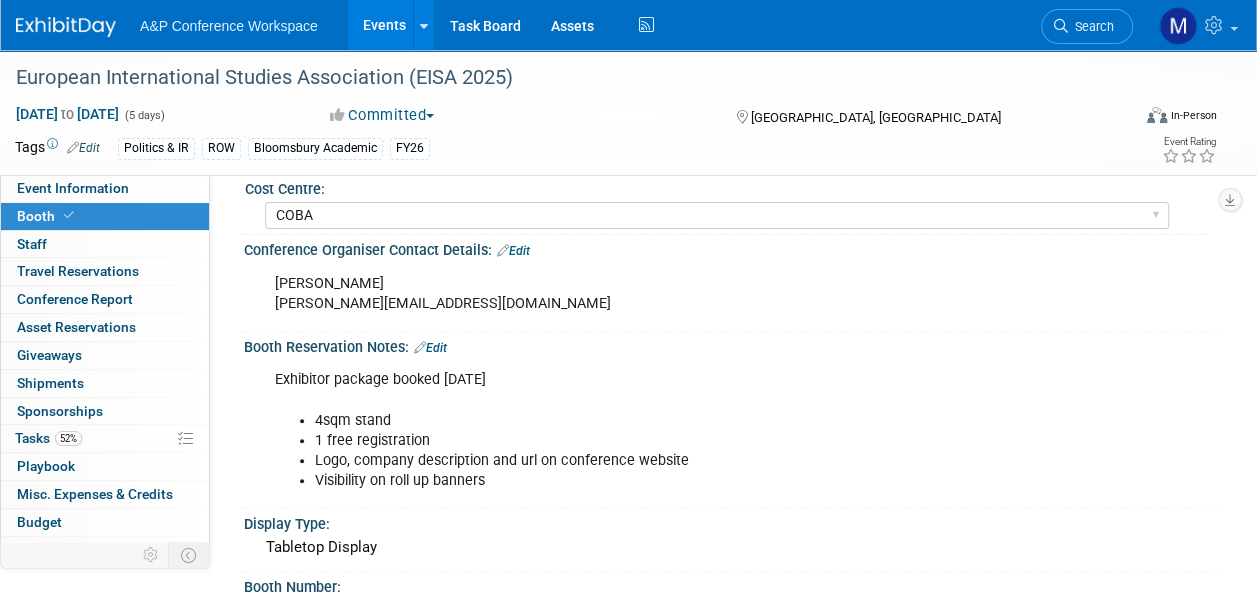 scroll, scrollTop: 200, scrollLeft: 0, axis: vertical 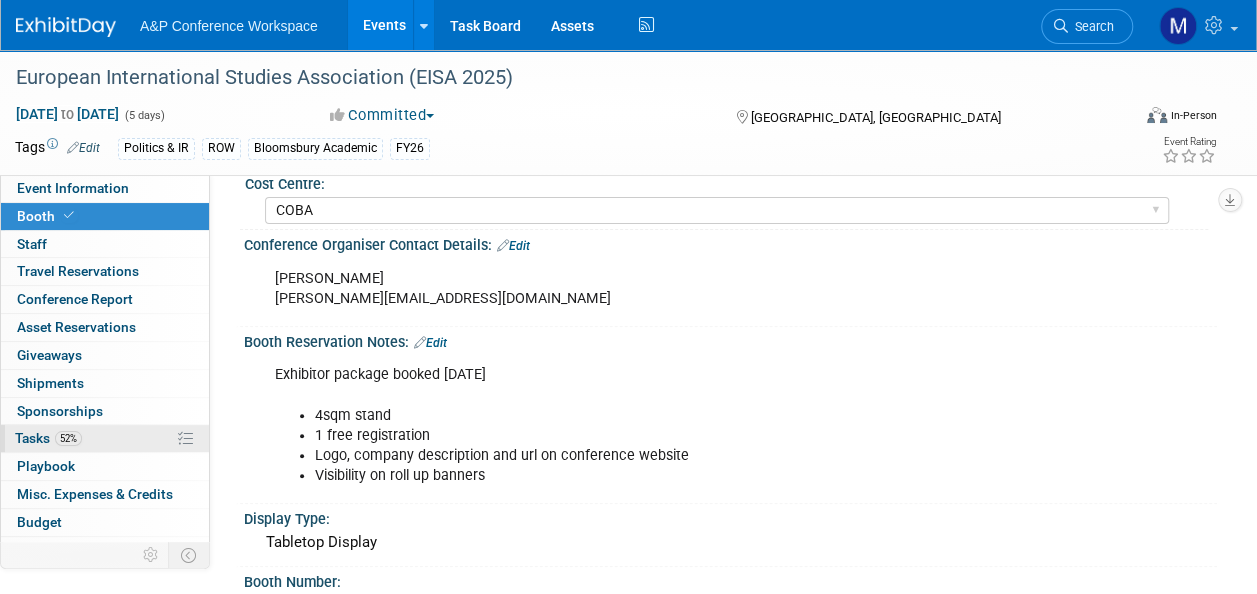 click on "52%" at bounding box center (68, 438) 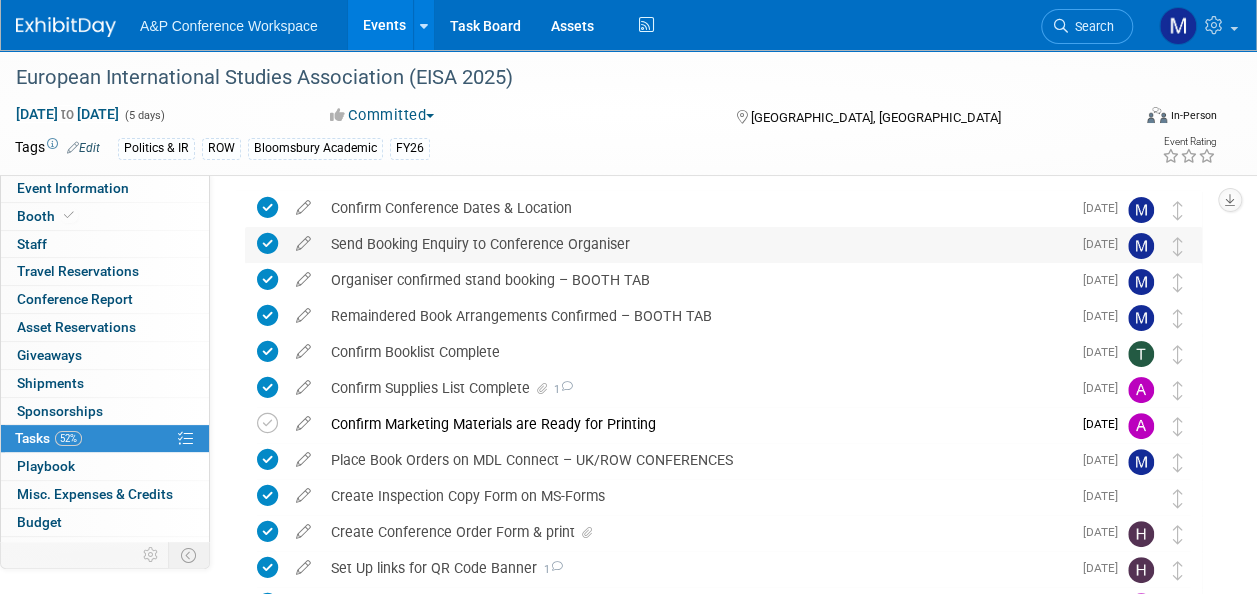scroll, scrollTop: 100, scrollLeft: 0, axis: vertical 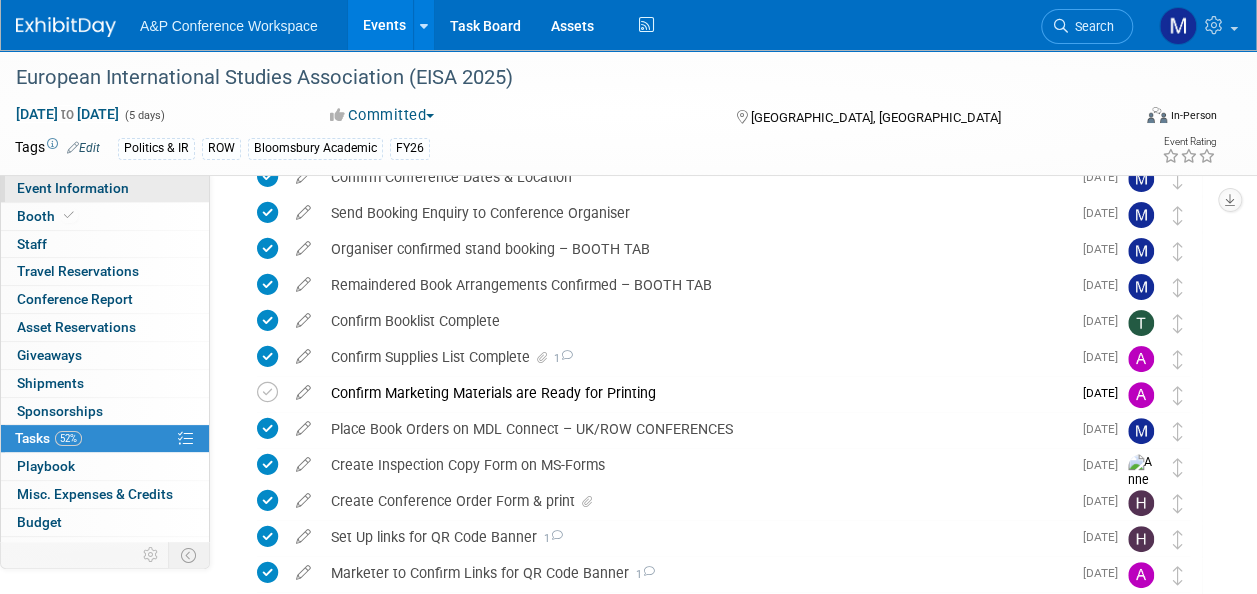 click on "Event Information" at bounding box center [73, 188] 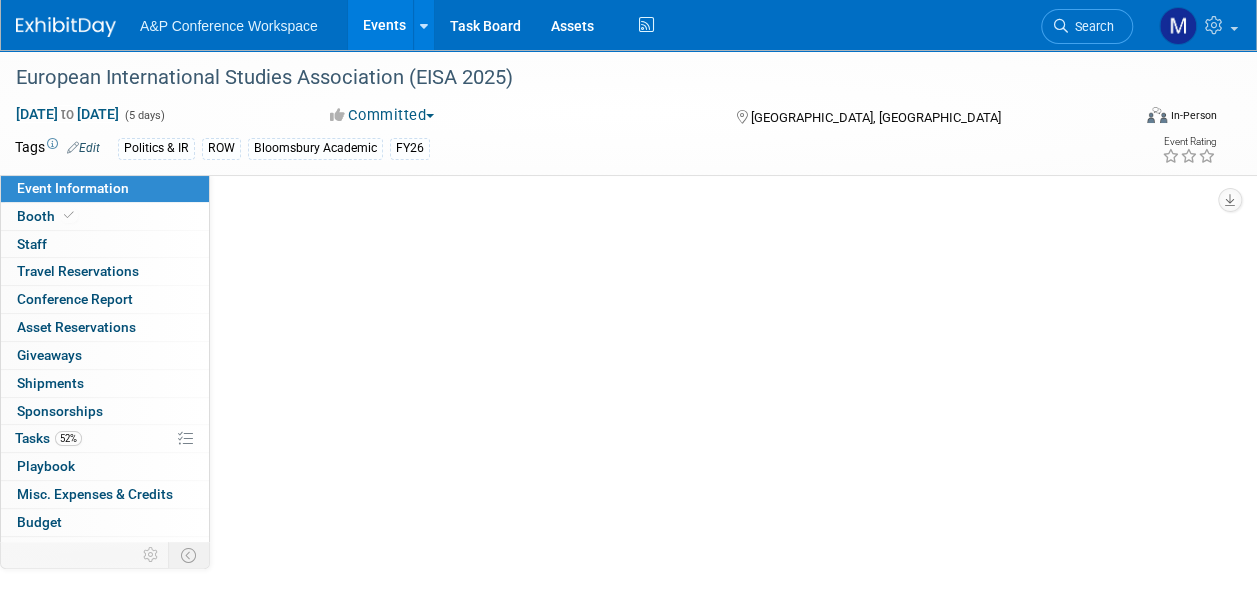 select on "Annual" 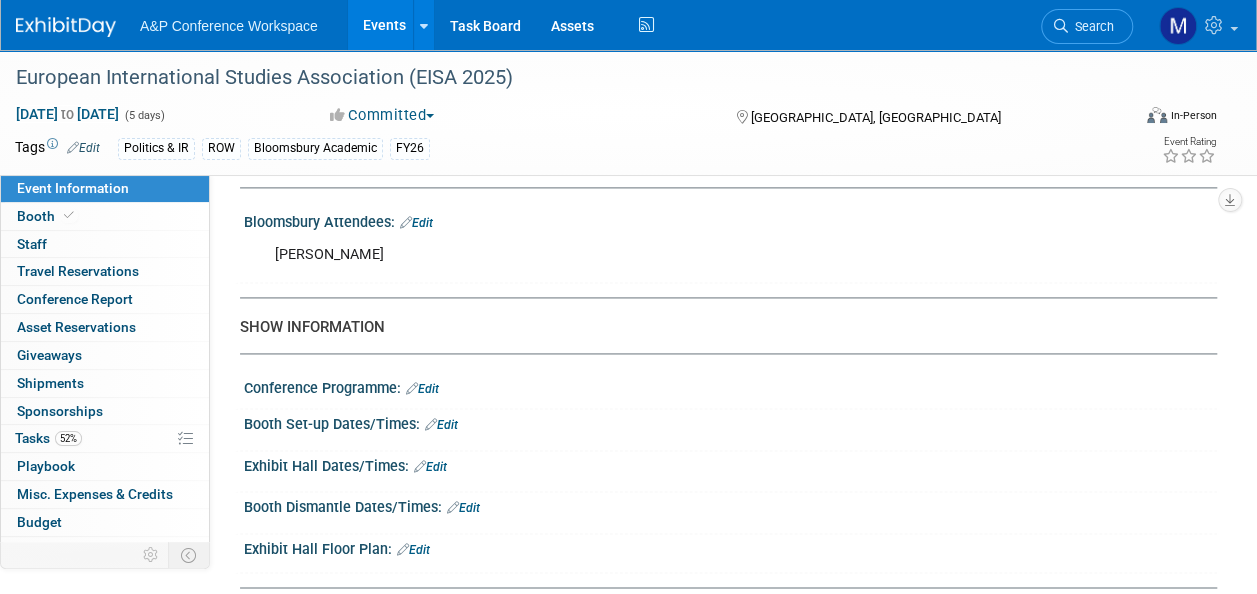 scroll, scrollTop: 1300, scrollLeft: 0, axis: vertical 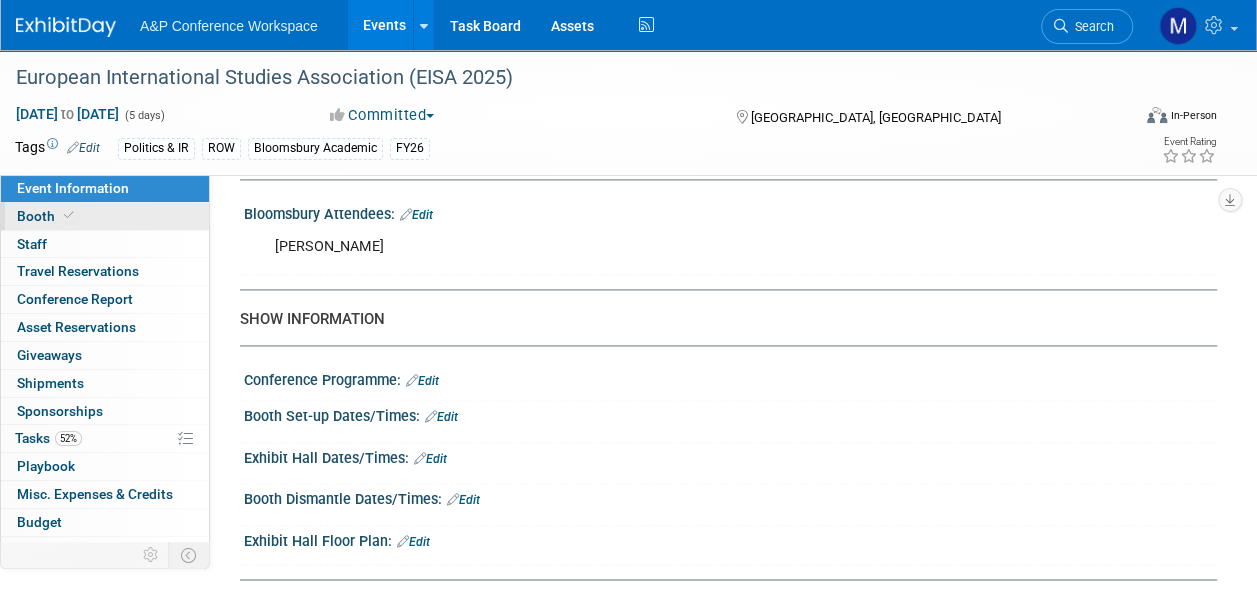 click on "Booth" at bounding box center (105, 216) 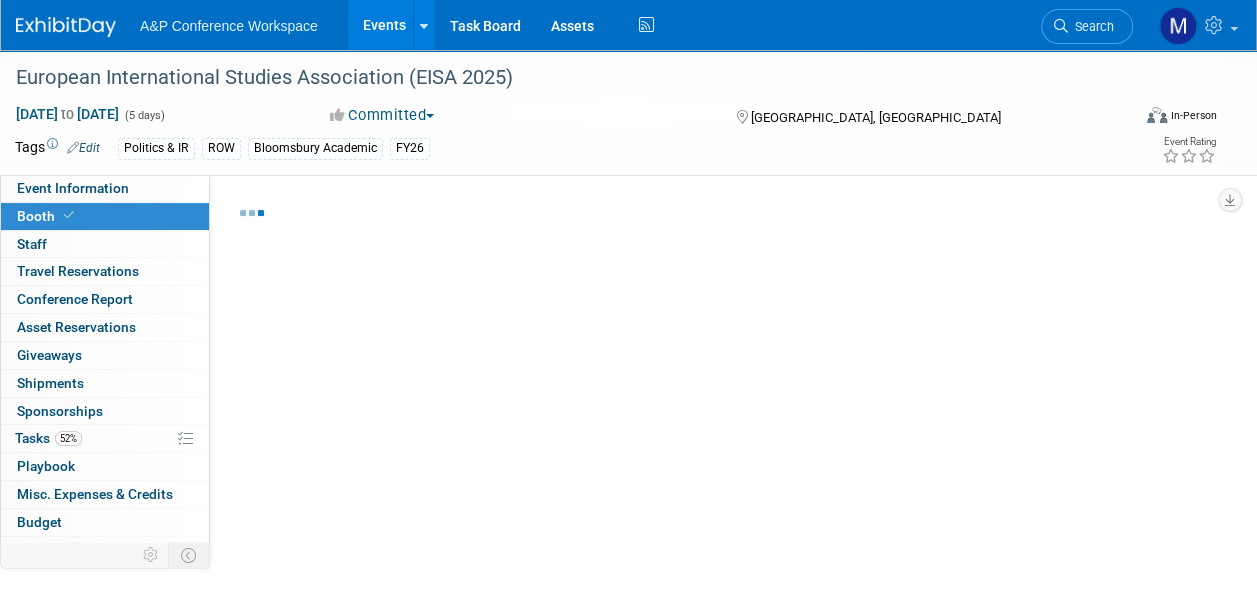 select on "COBA" 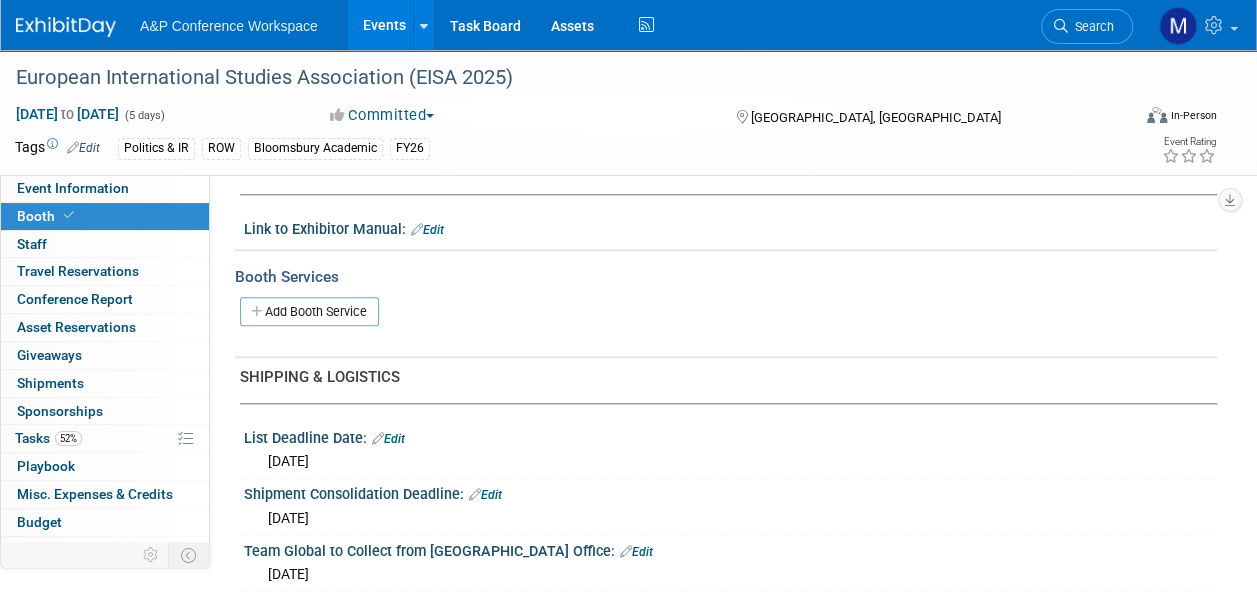 scroll, scrollTop: 900, scrollLeft: 0, axis: vertical 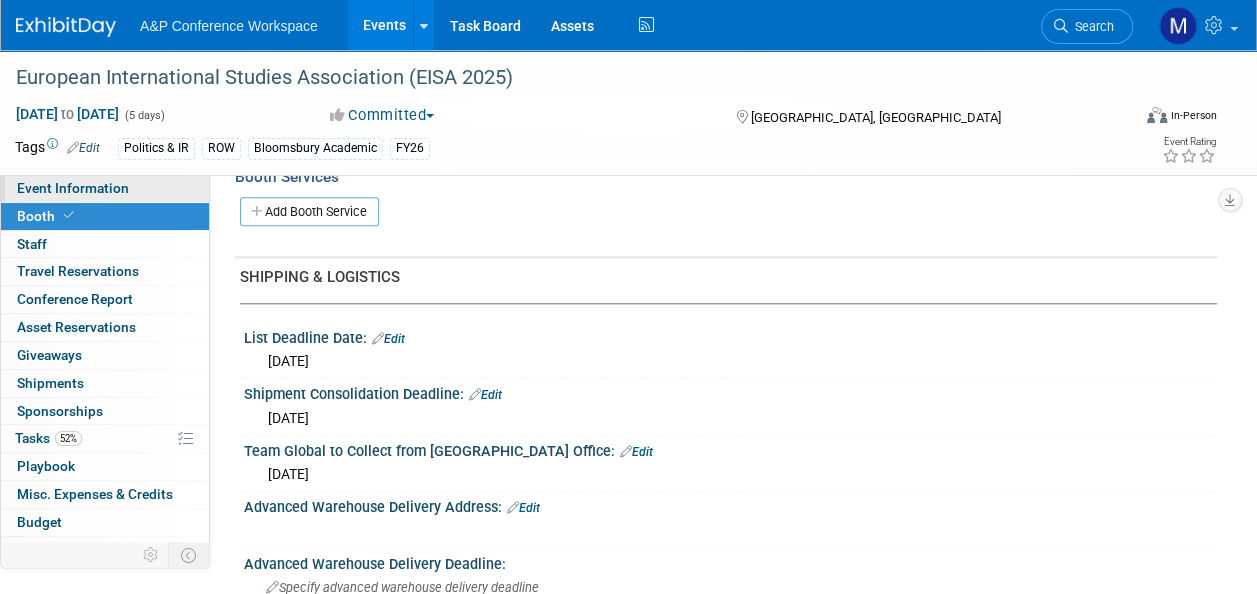 click on "Event Information" at bounding box center (105, 188) 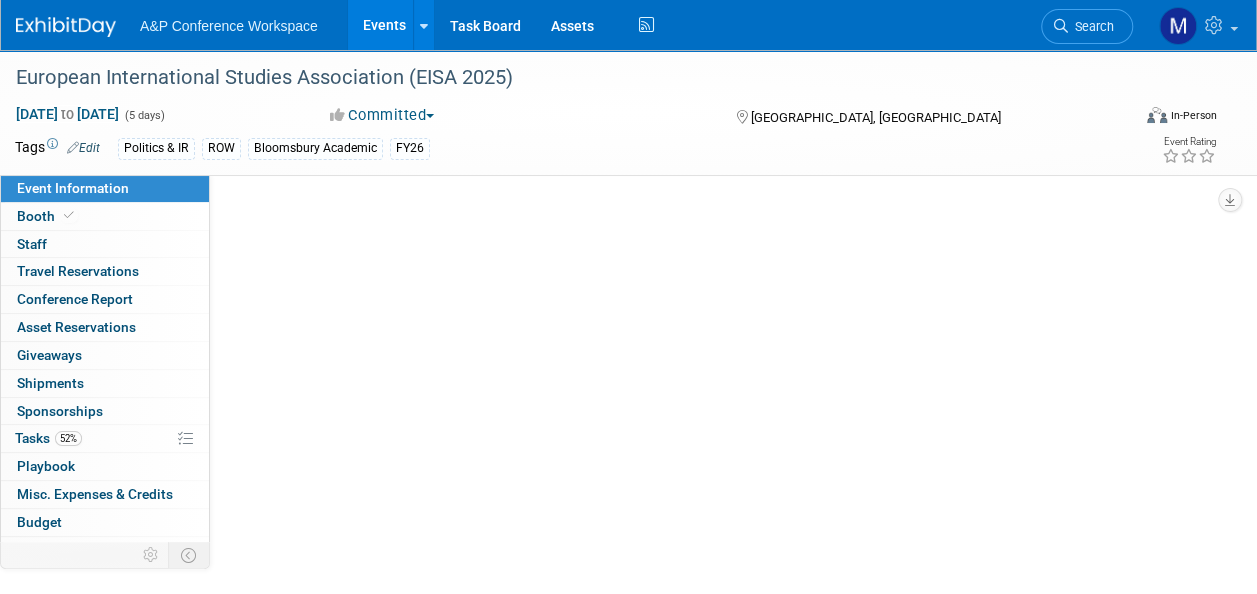 scroll, scrollTop: 0, scrollLeft: 0, axis: both 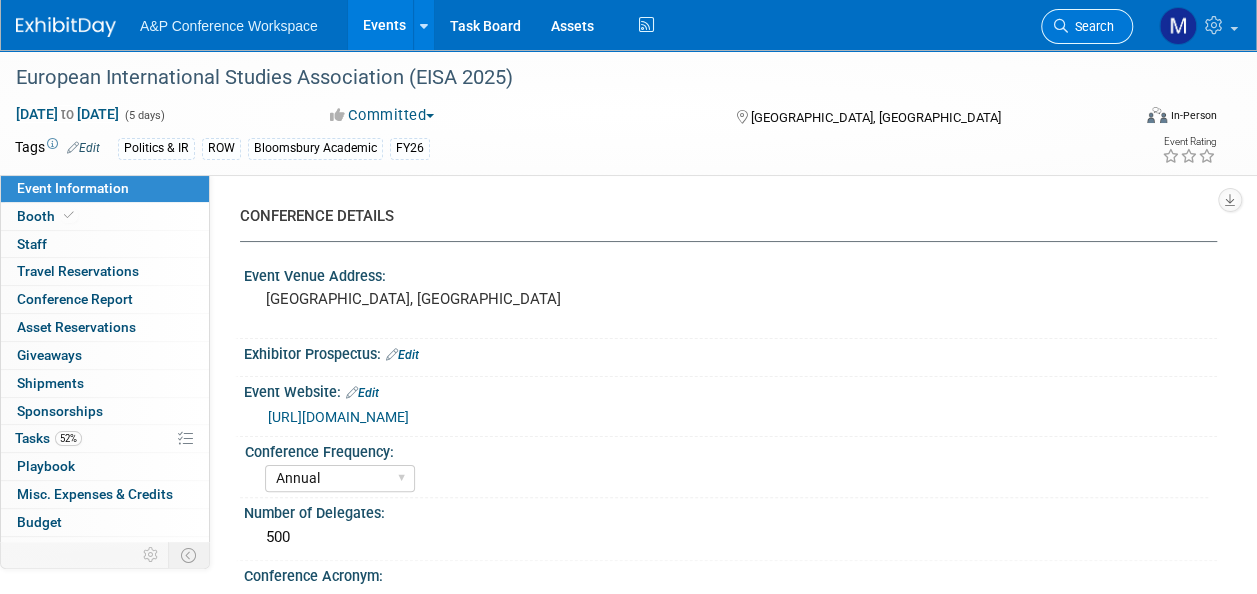 click on "Search" at bounding box center [1091, 26] 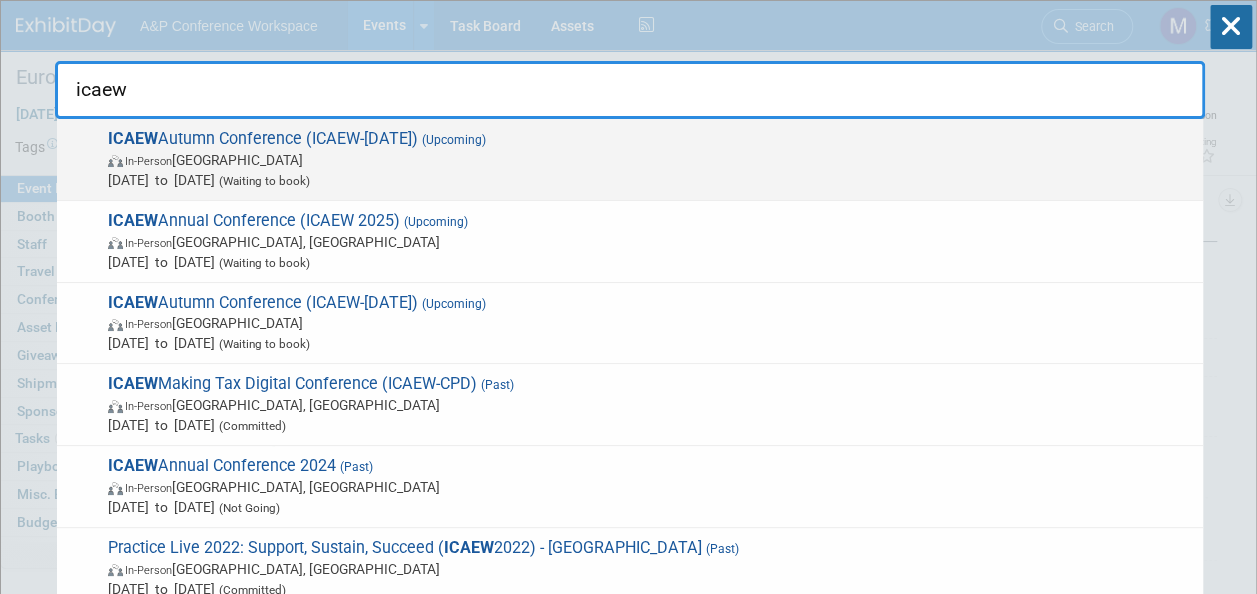 type on "icaew" 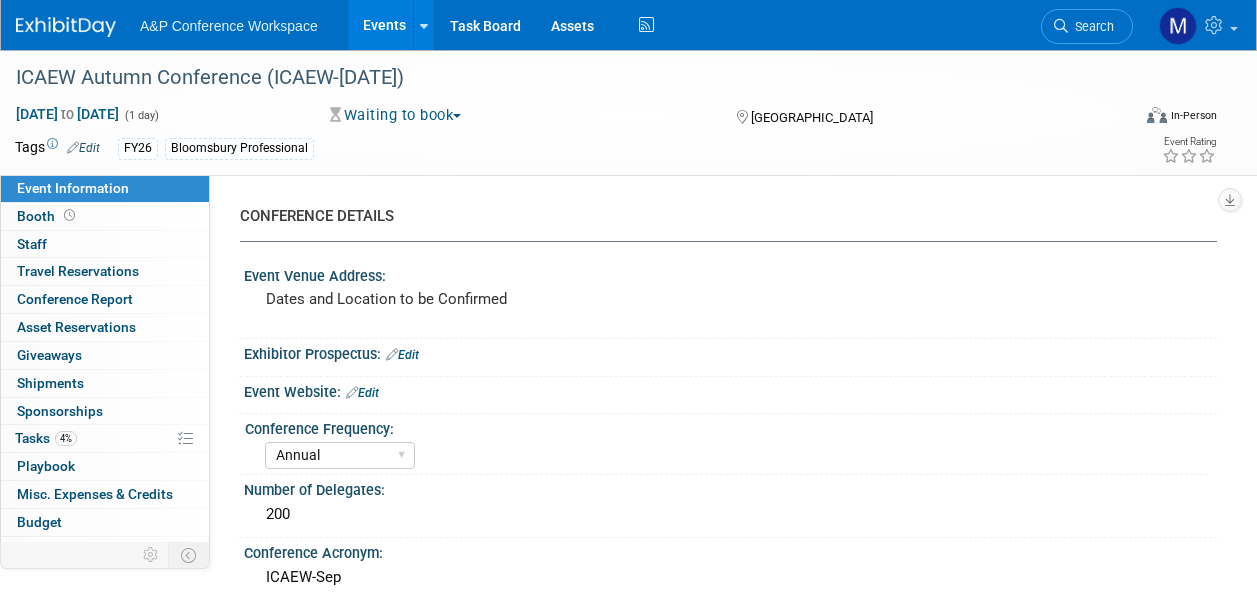 select on "Annual" 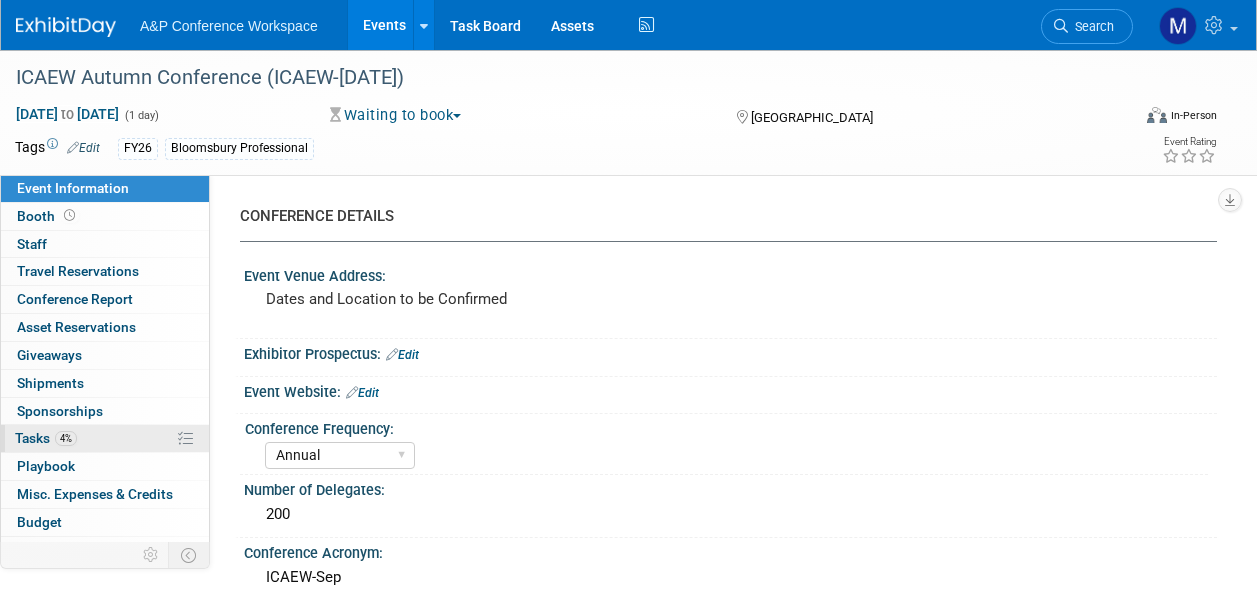 scroll, scrollTop: 0, scrollLeft: 0, axis: both 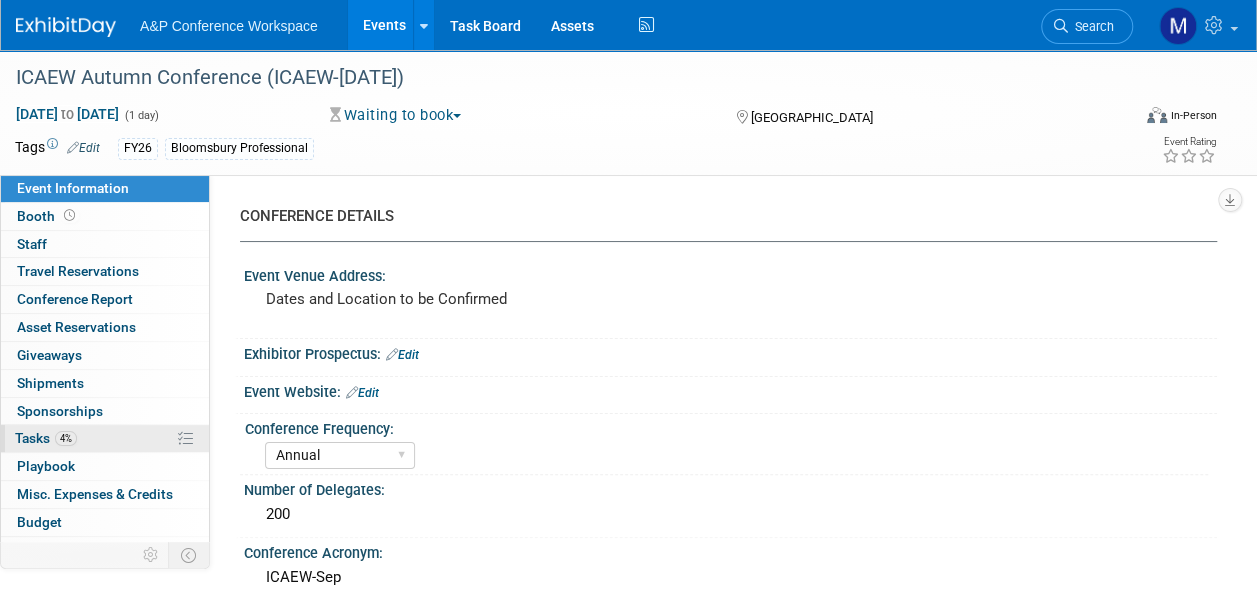 click on "4%
Tasks 4%" at bounding box center (105, 438) 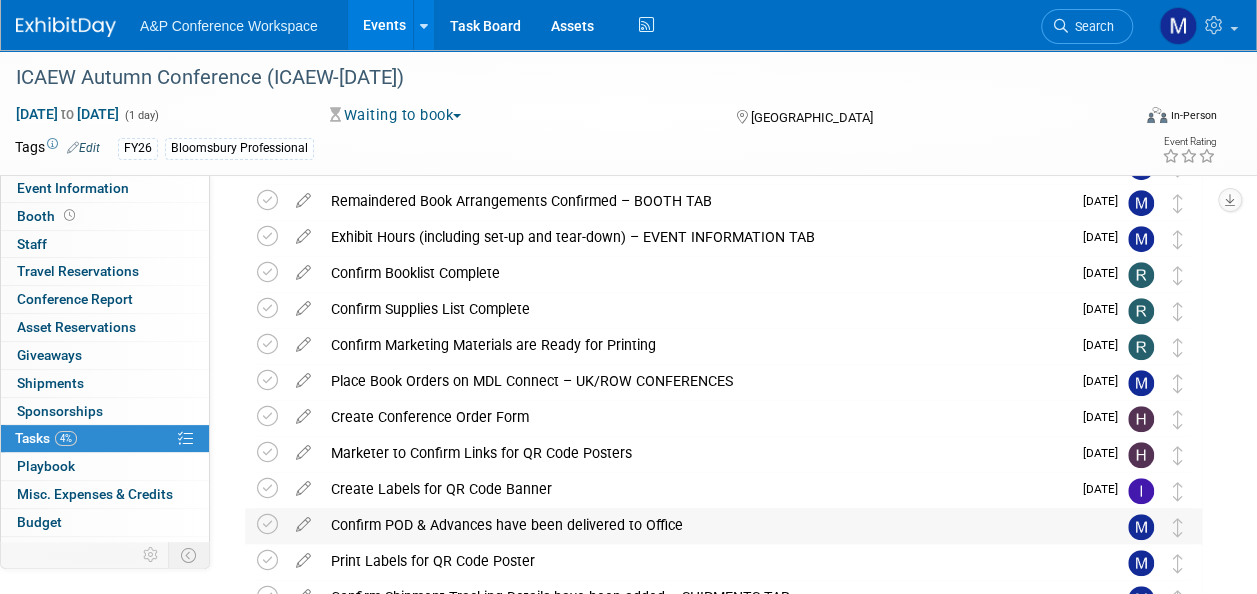 scroll, scrollTop: 500, scrollLeft: 0, axis: vertical 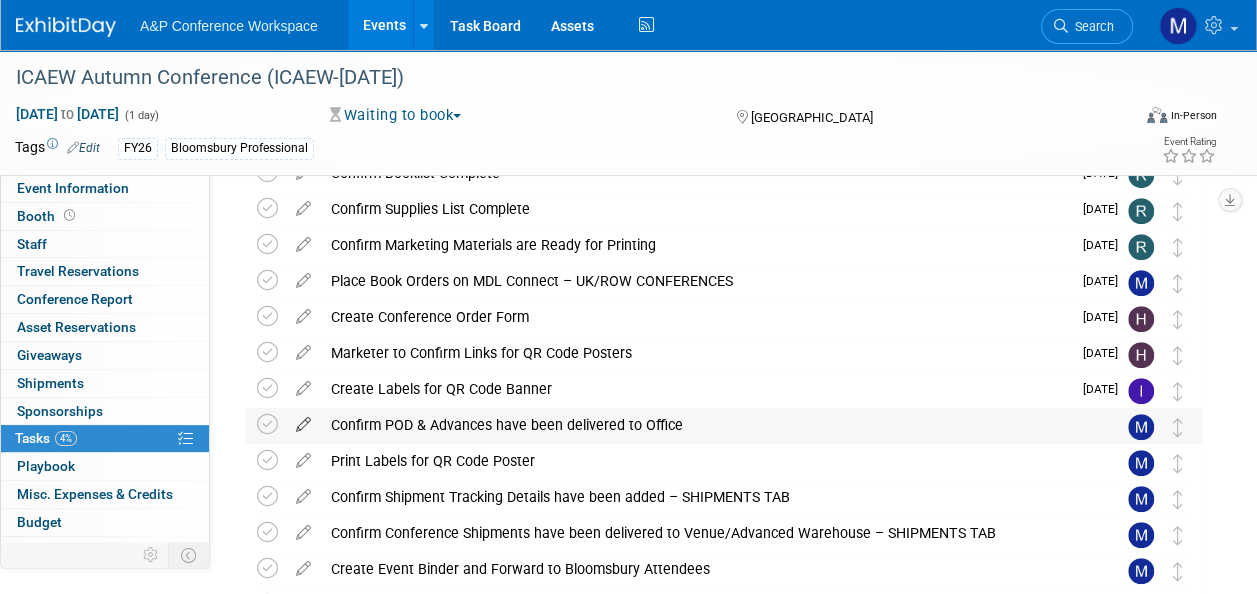 click at bounding box center [303, 420] 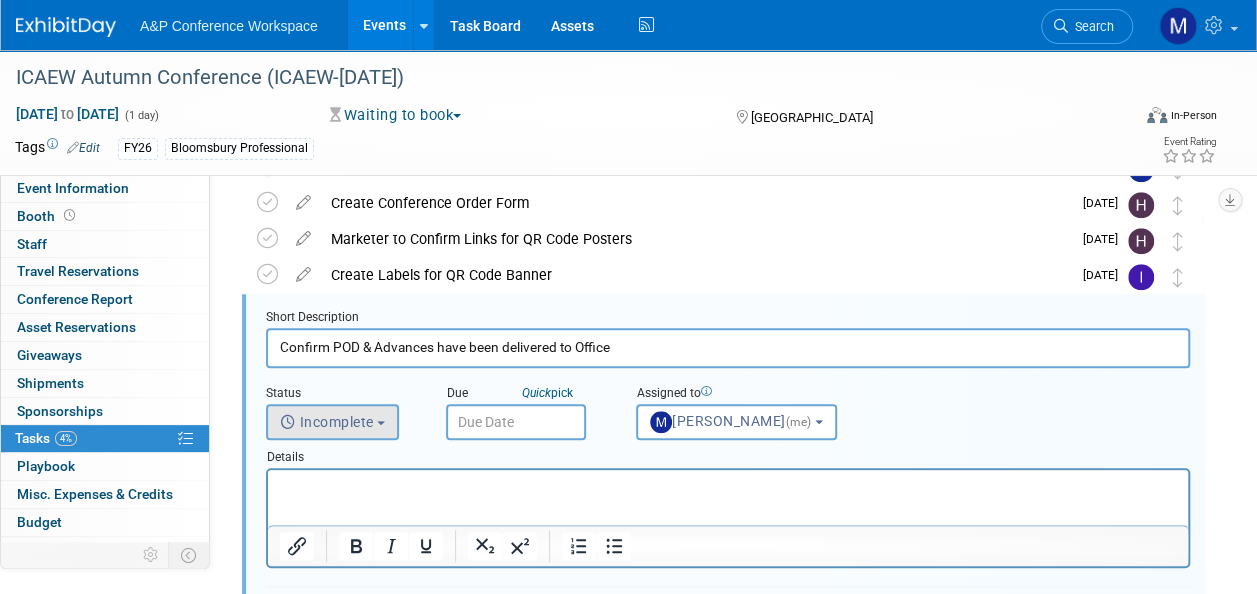 scroll, scrollTop: 0, scrollLeft: 0, axis: both 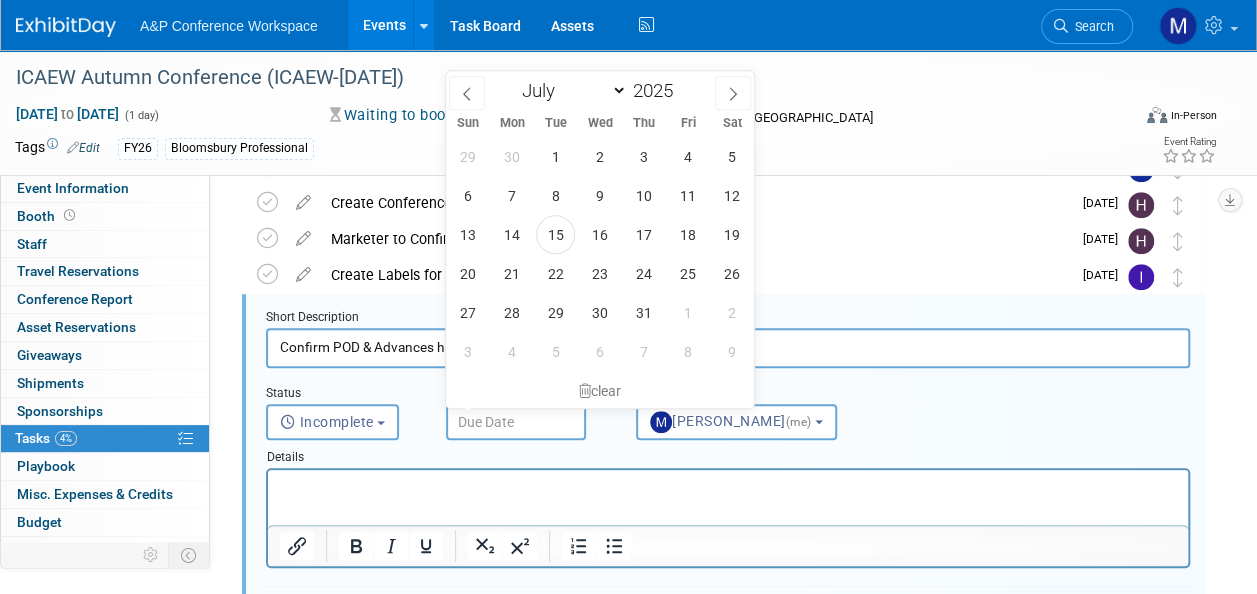 click at bounding box center (516, 422) 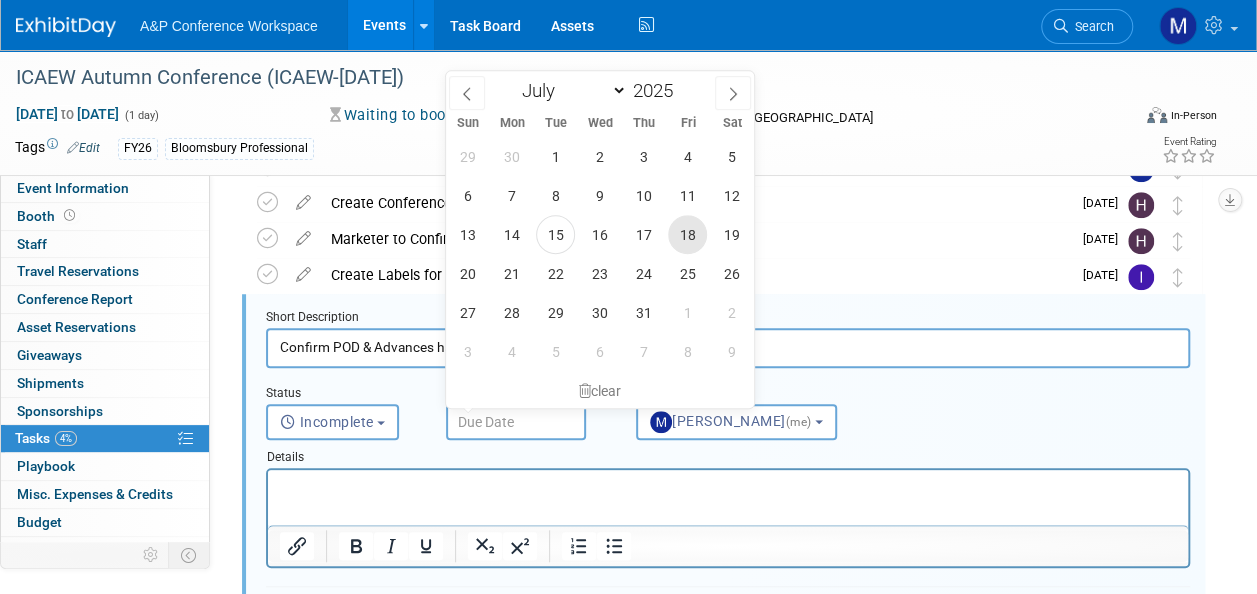 click on "18" at bounding box center [687, 234] 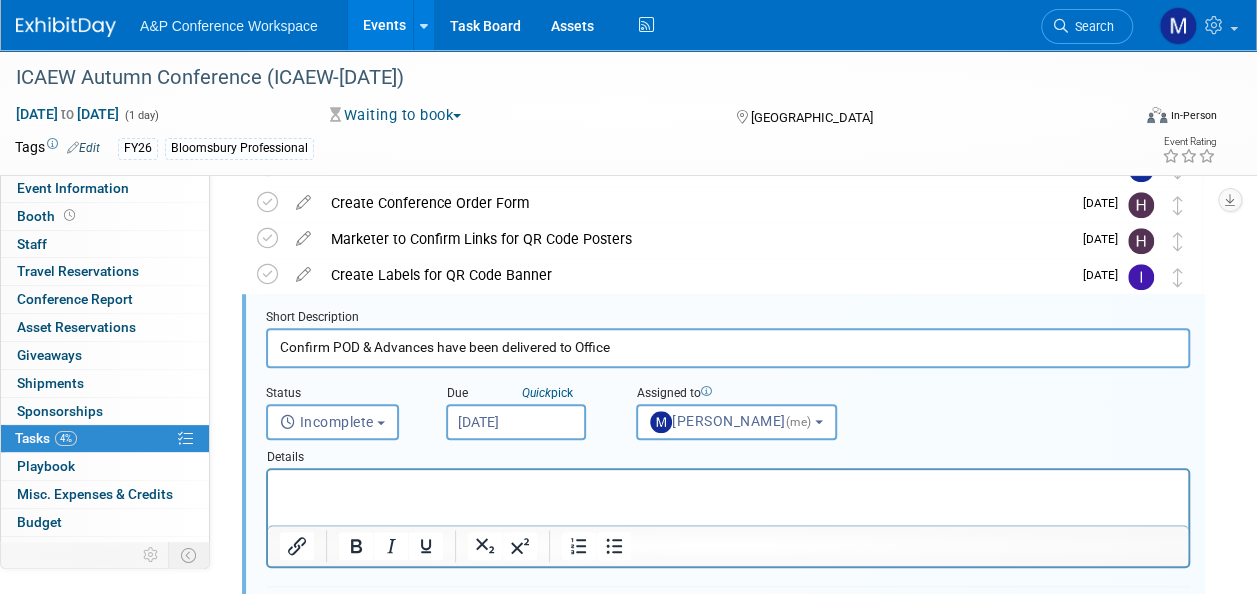 click at bounding box center (728, 487) 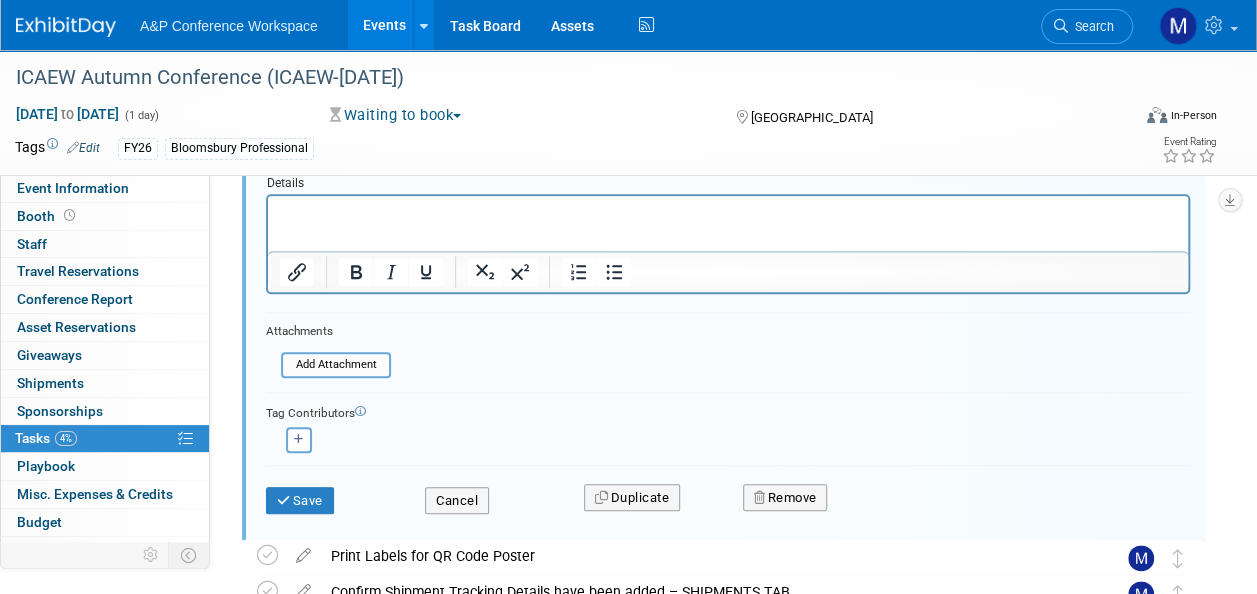 scroll, scrollTop: 1014, scrollLeft: 0, axis: vertical 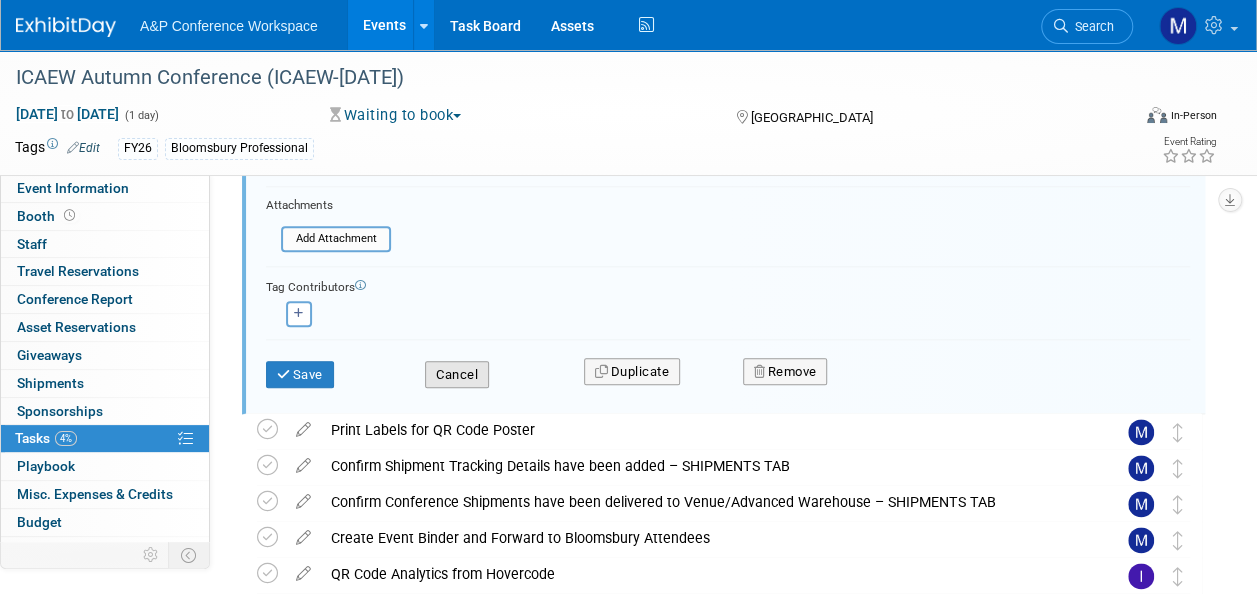 click on "Cancel" at bounding box center [457, 375] 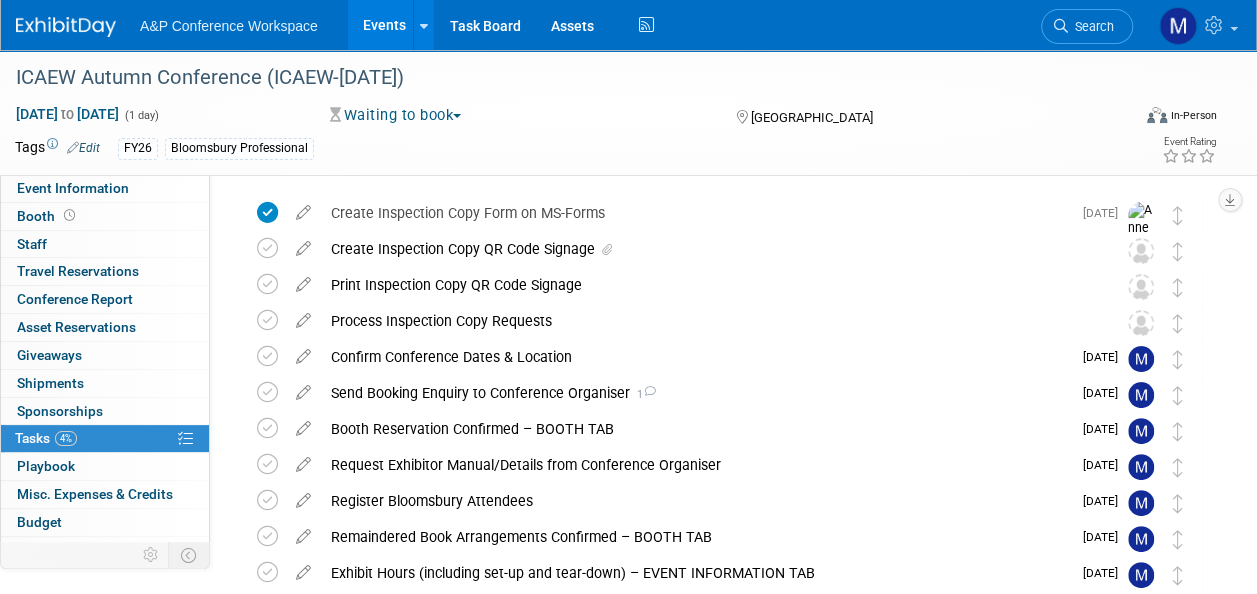 scroll, scrollTop: 0, scrollLeft: 0, axis: both 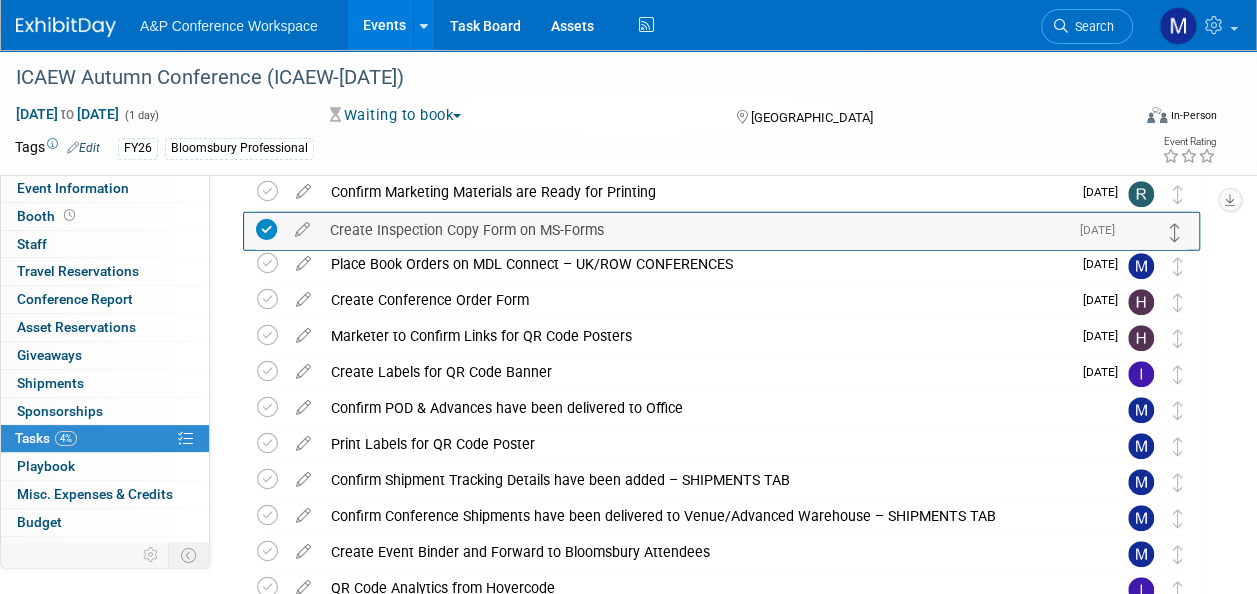 drag, startPoint x: 1181, startPoint y: 278, endPoint x: 1179, endPoint y: 238, distance: 40.04997 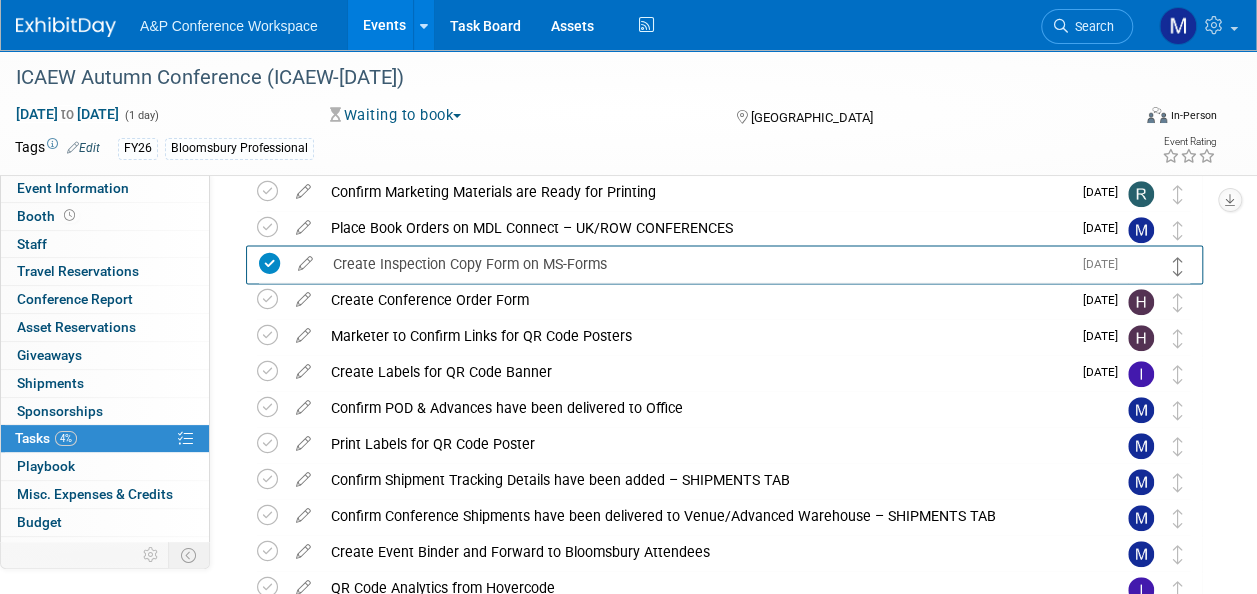 drag, startPoint x: 1178, startPoint y: 230, endPoint x: 1179, endPoint y: 266, distance: 36.013885 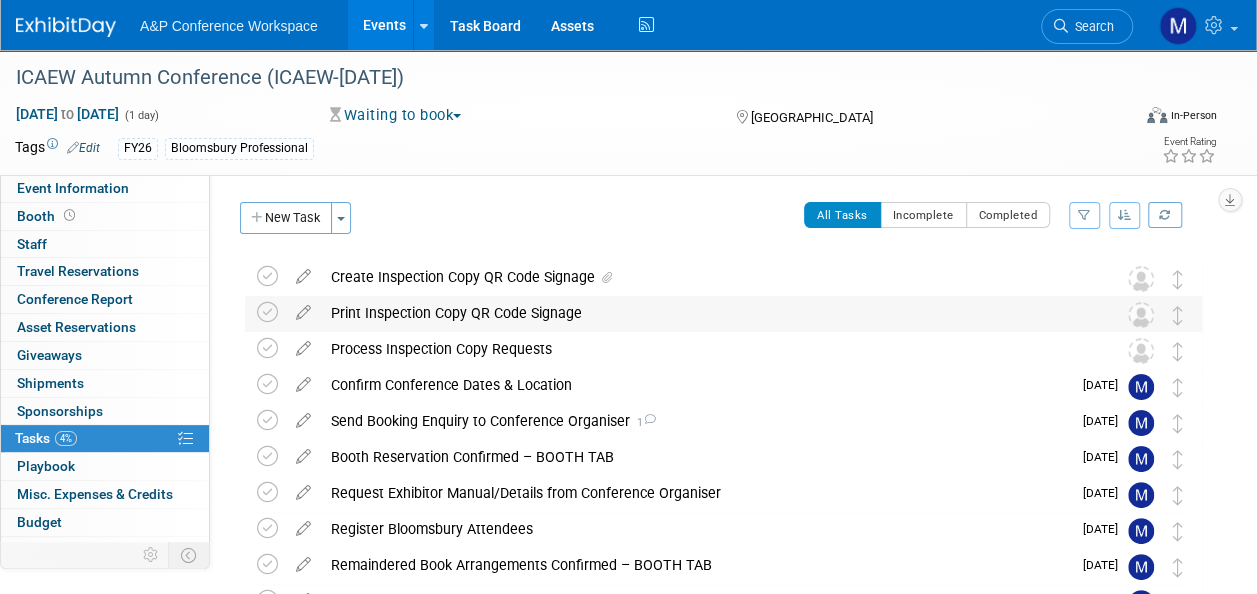 scroll, scrollTop: 0, scrollLeft: 0, axis: both 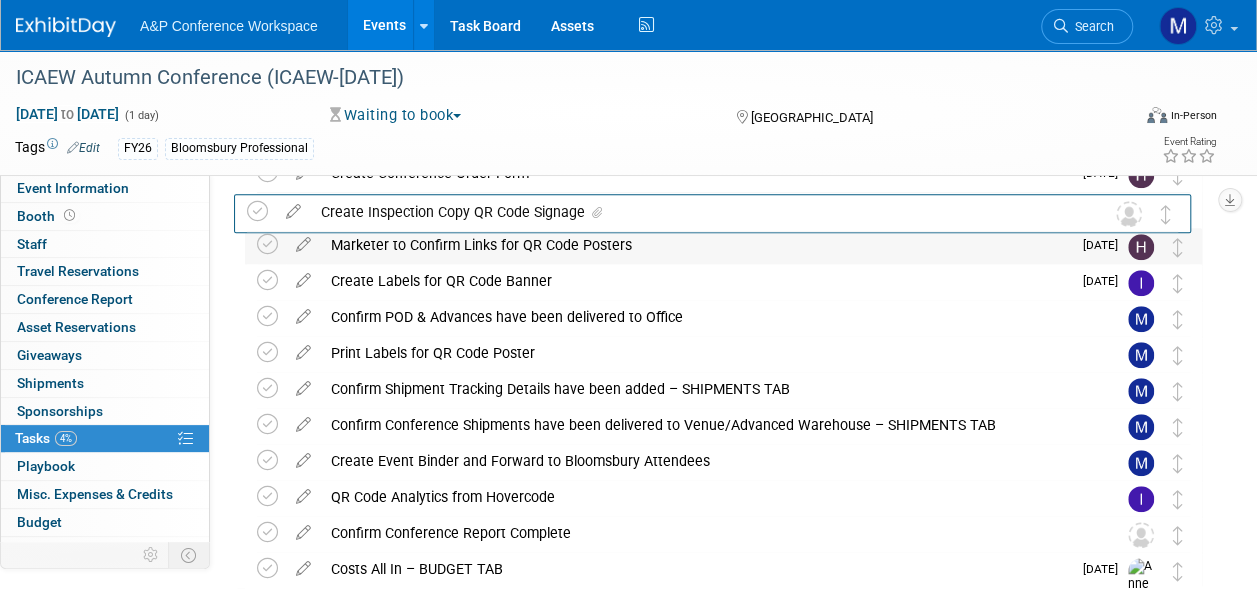 drag, startPoint x: 1175, startPoint y: 282, endPoint x: 1161, endPoint y: 238, distance: 46.173584 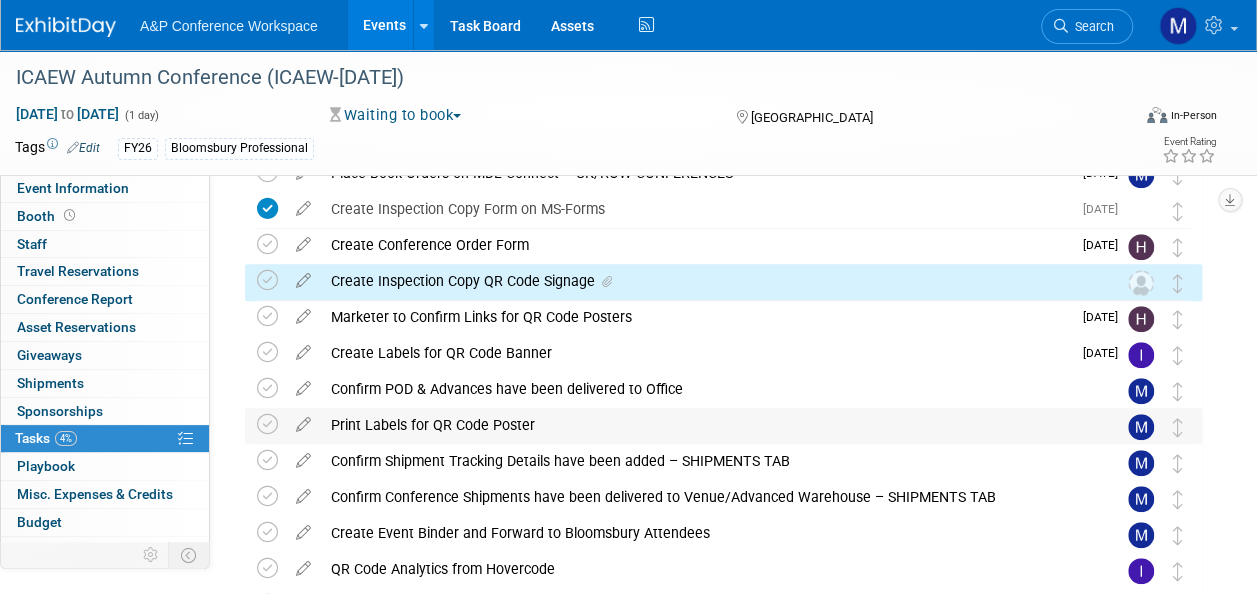 scroll, scrollTop: 508, scrollLeft: 0, axis: vertical 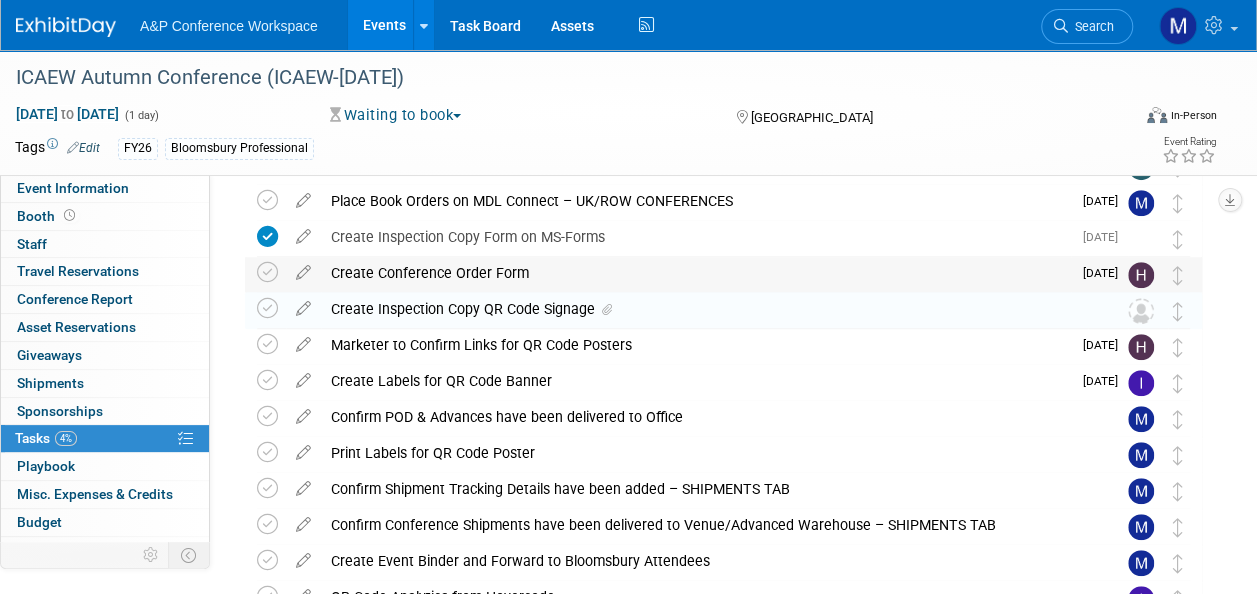 drag, startPoint x: 1180, startPoint y: 320, endPoint x: 1180, endPoint y: 289, distance: 31 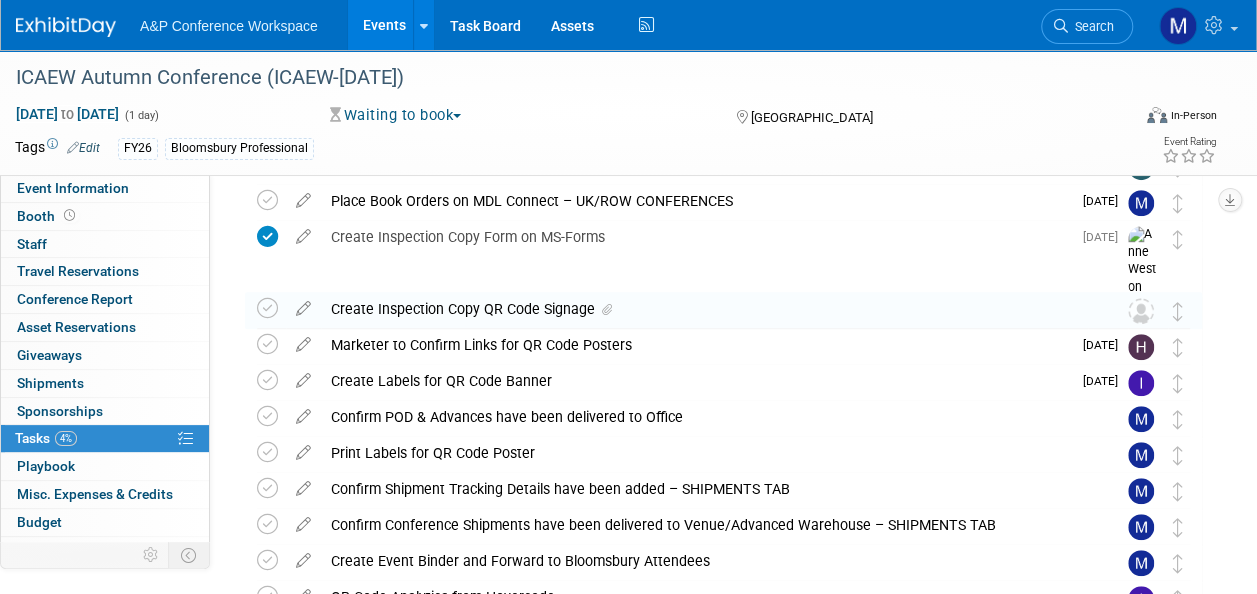 click on "ICAEW Autumn Conference (ICAEW-Sep 2025)
United Kingdom
Sep 1, 2025   to   Sep 1, 2025
(Waiting to book)
Print Inspection Copy QR Code Signage
DETAILS
Assign to Matt Hambridge
Pro tip: Press Ctrl-Enter to submit comment.
Submit
Show task history
Process Inspection Copy Requests
DETAILS
Assign to Kate Hunneyball
Pro tip: Press Ctrl-Enter to submit comment.
Submit
Show task history
Confirm Conference Dates & Location
Pro tip: Press Ctrl-Enter to submit comment.
Submit
Show task history
Jul 24
Send Booking Enquiry to Conference Organiser
1
DETAILS
Booth Sponsorship Advertising" at bounding box center (718, 219) 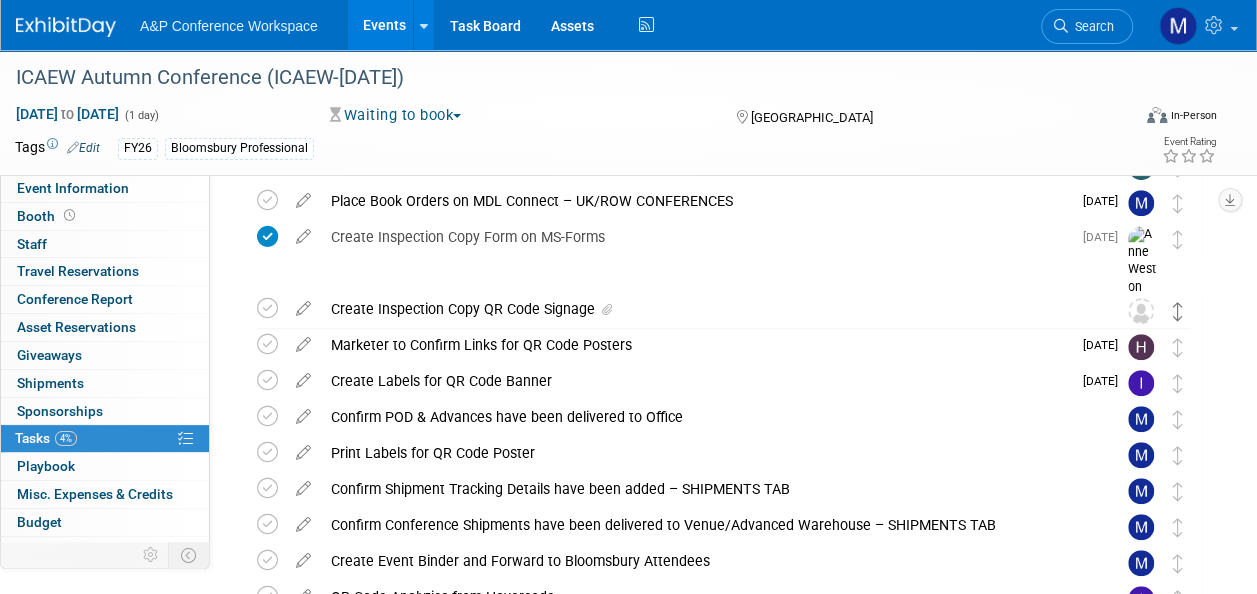 drag, startPoint x: 1180, startPoint y: 320, endPoint x: 1180, endPoint y: 302, distance: 18 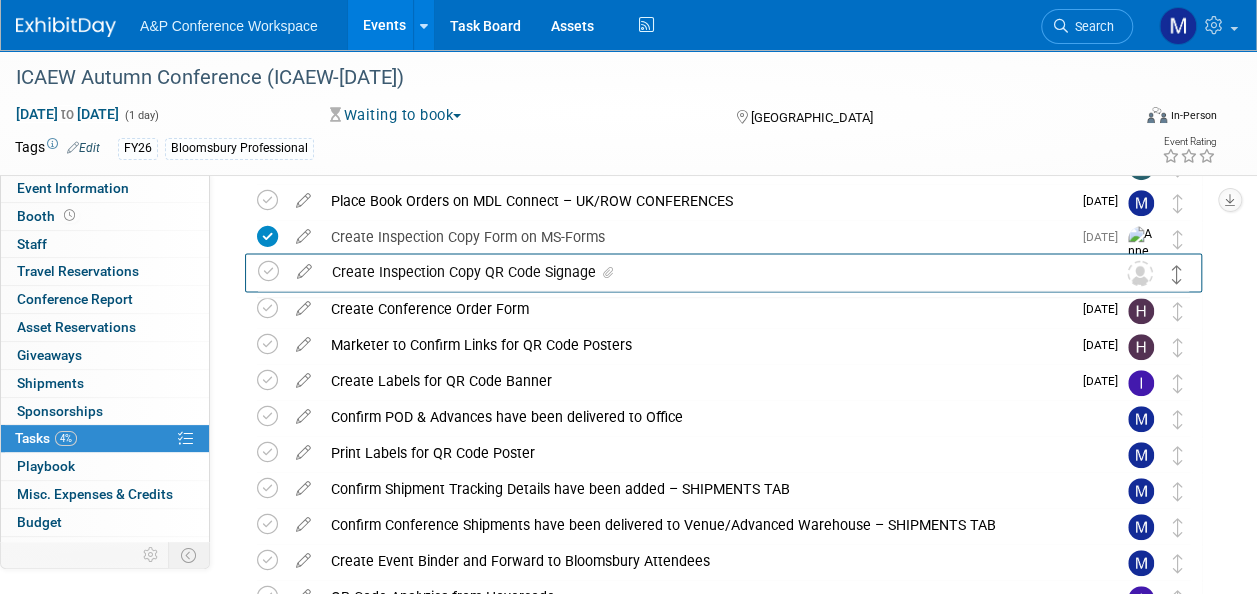 drag, startPoint x: 1180, startPoint y: 319, endPoint x: 1180, endPoint y: 280, distance: 39 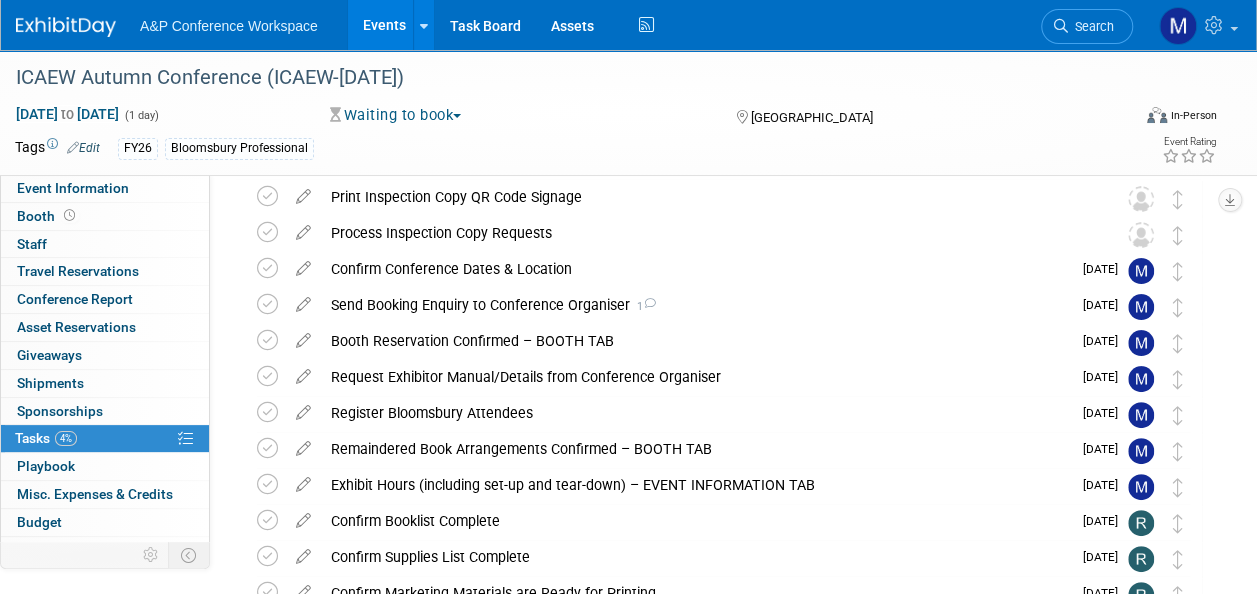 scroll, scrollTop: 8, scrollLeft: 0, axis: vertical 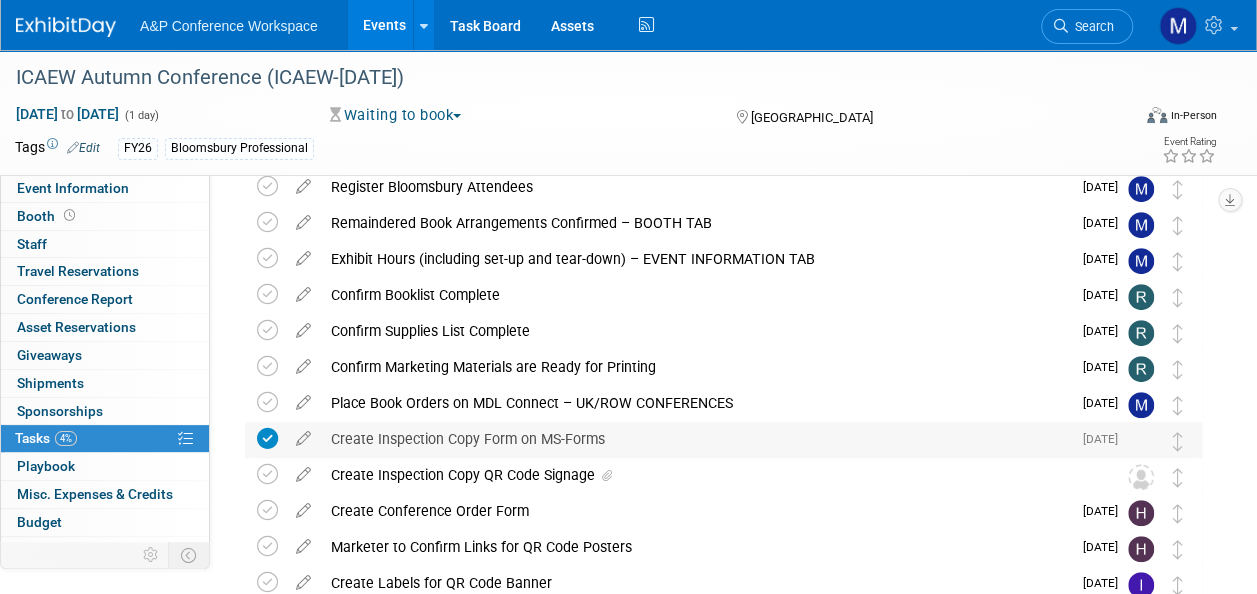 drag, startPoint x: 1178, startPoint y: 270, endPoint x: 1192, endPoint y: 443, distance: 173.56555 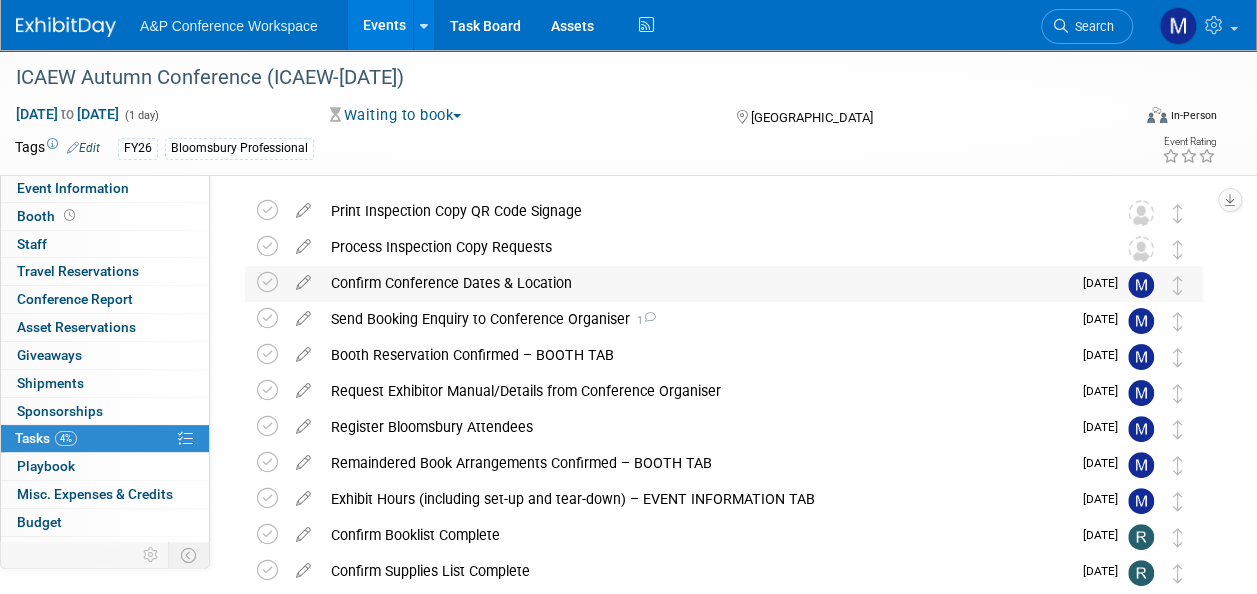 scroll, scrollTop: 0, scrollLeft: 0, axis: both 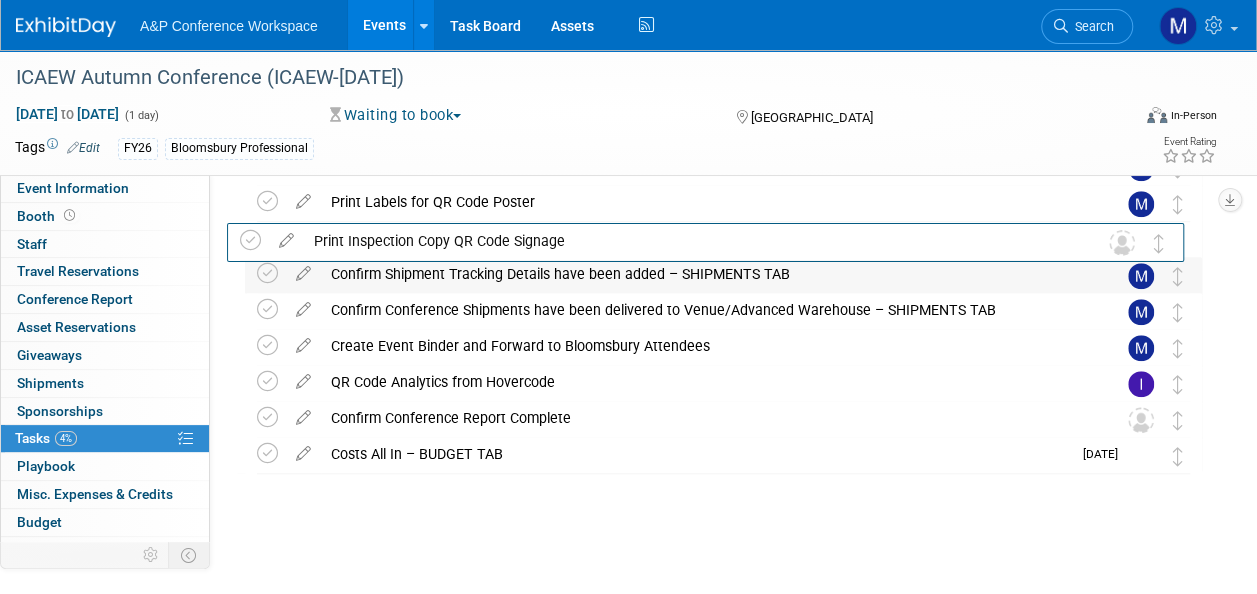 drag, startPoint x: 1182, startPoint y: 290, endPoint x: 1164, endPoint y: 260, distance: 34.98571 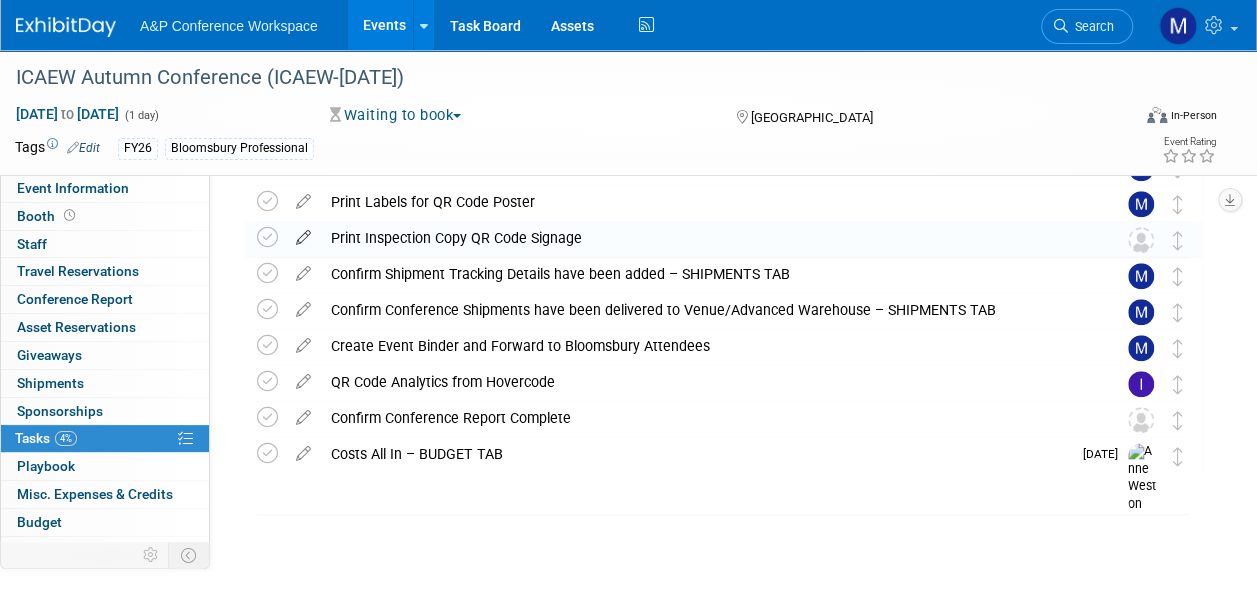 click at bounding box center (303, 233) 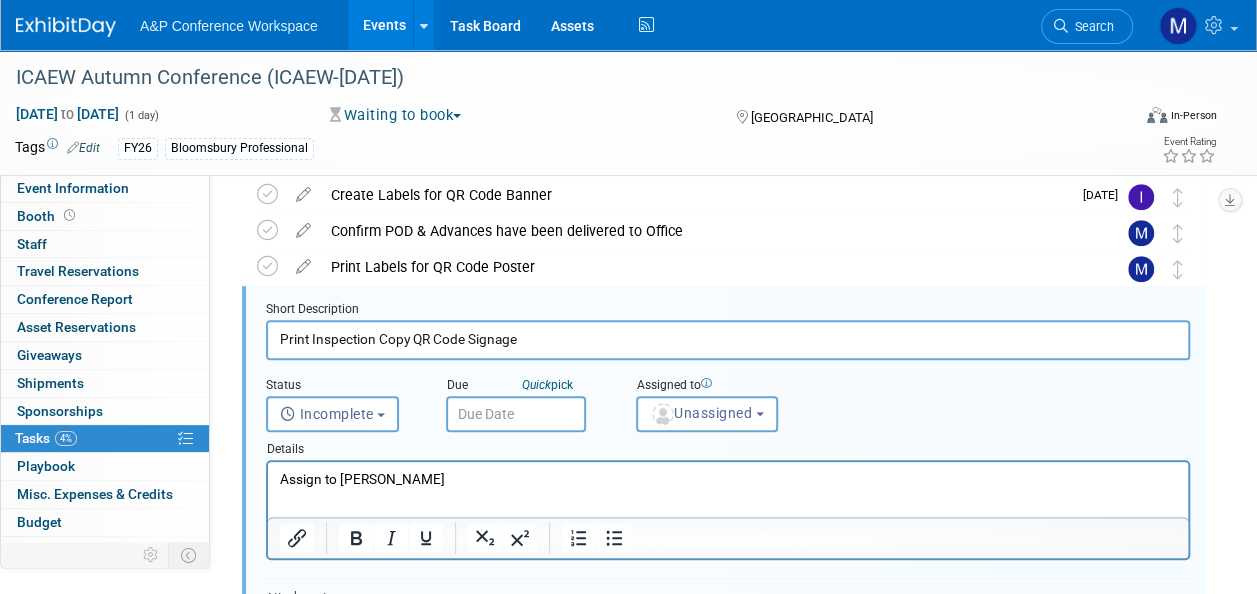 scroll, scrollTop: 0, scrollLeft: 0, axis: both 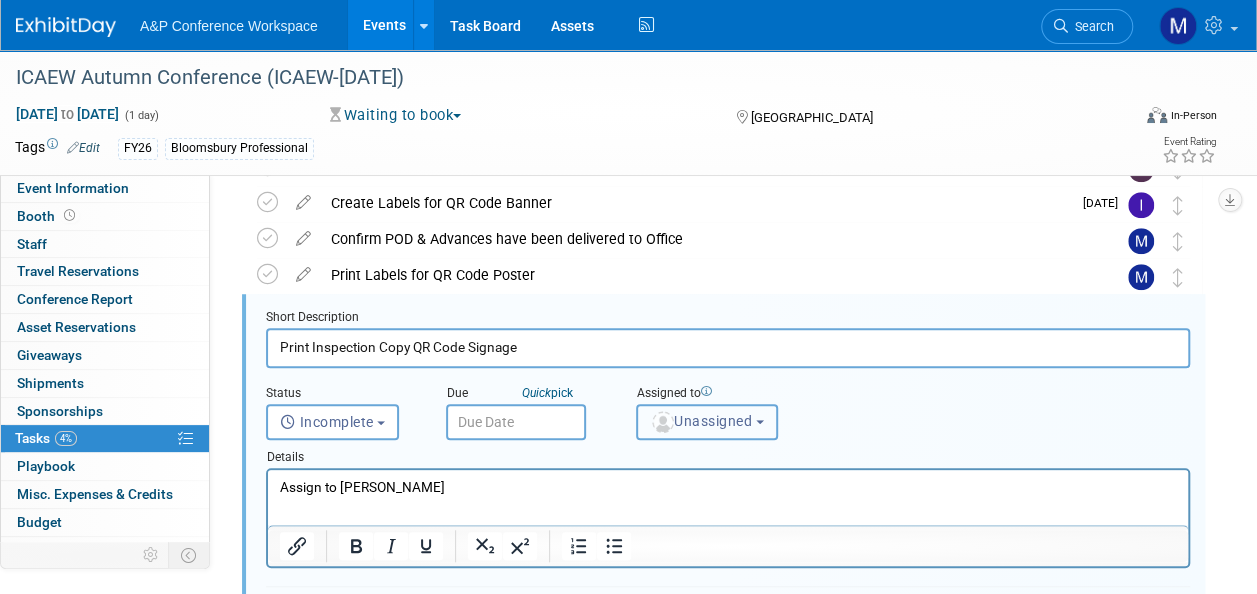 click on "Unassigned" at bounding box center [701, 421] 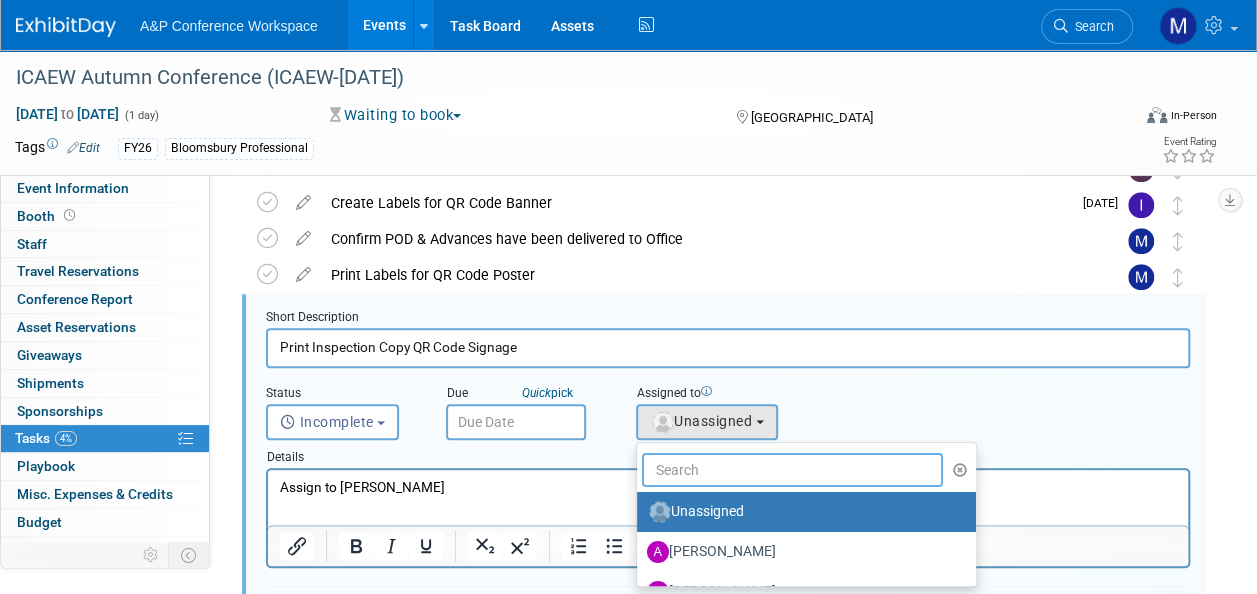 click at bounding box center [792, 470] 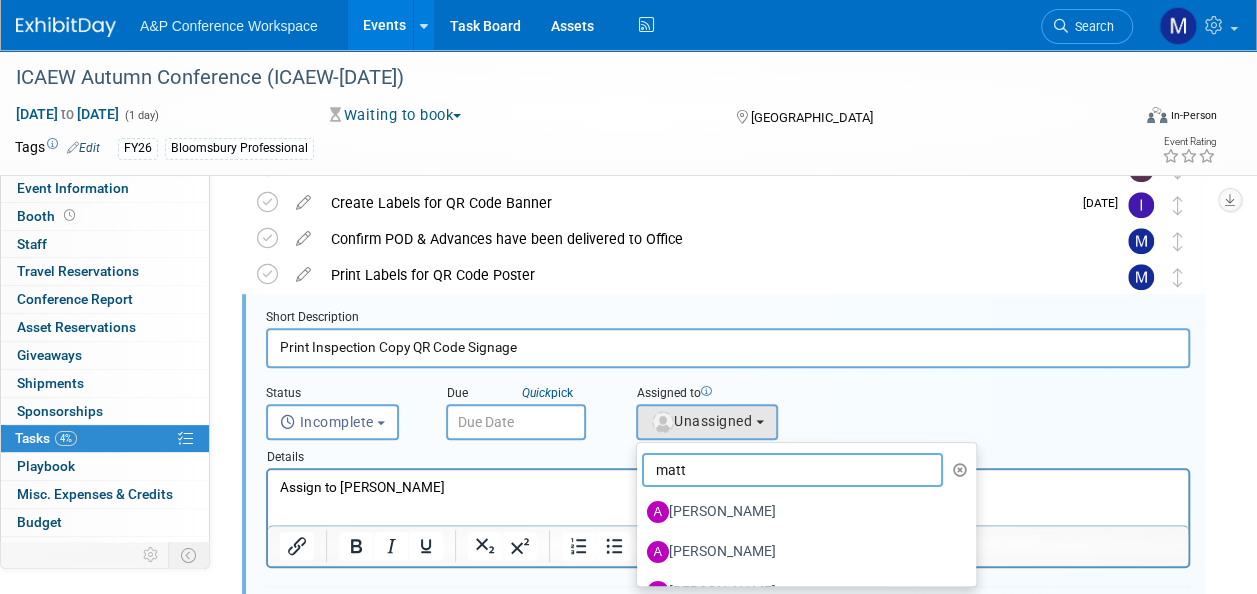 type on "matt h" 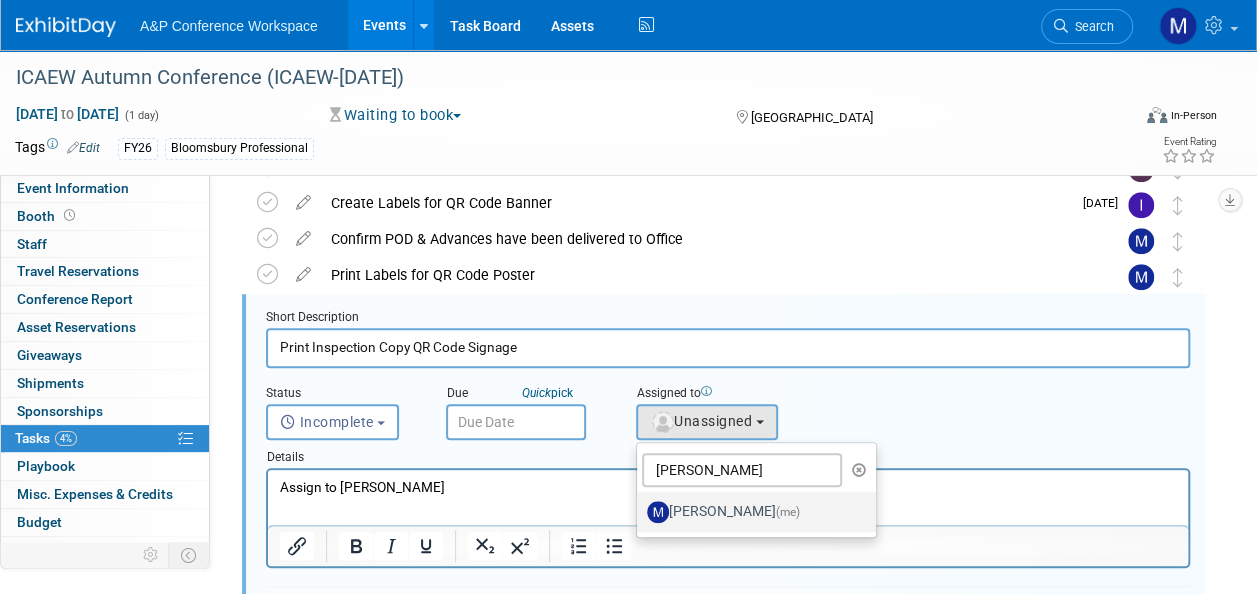 click on "Matt Hambridge
(me)" at bounding box center [751, 512] 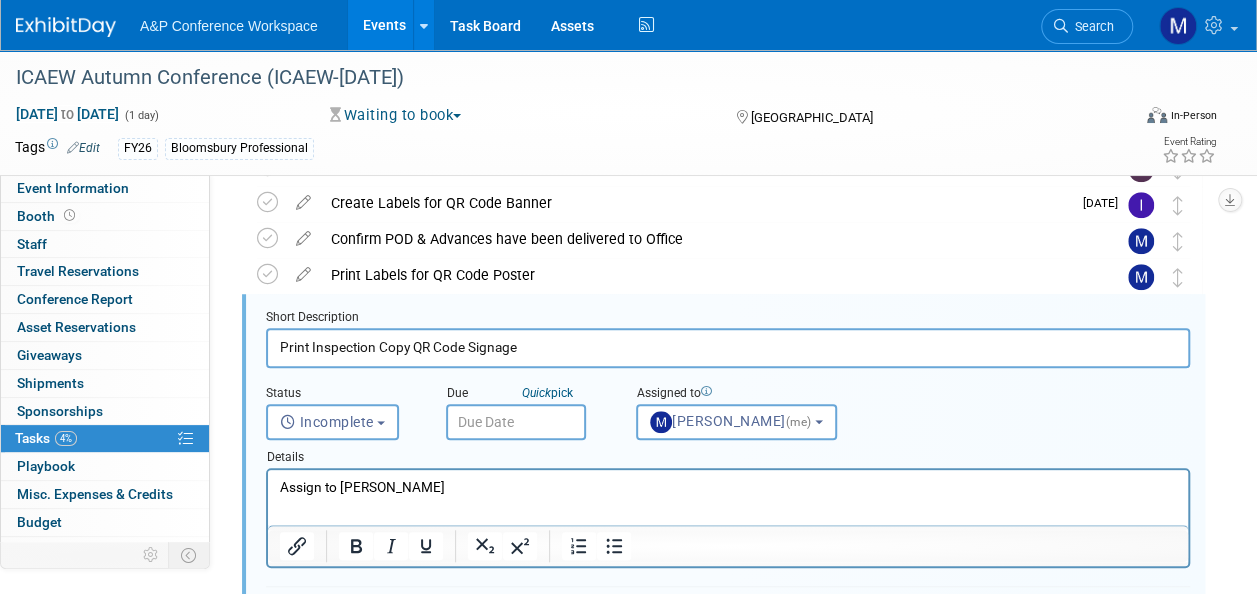 select on "2db20fb6-019a-42f9-b51c-aabbbf535978" 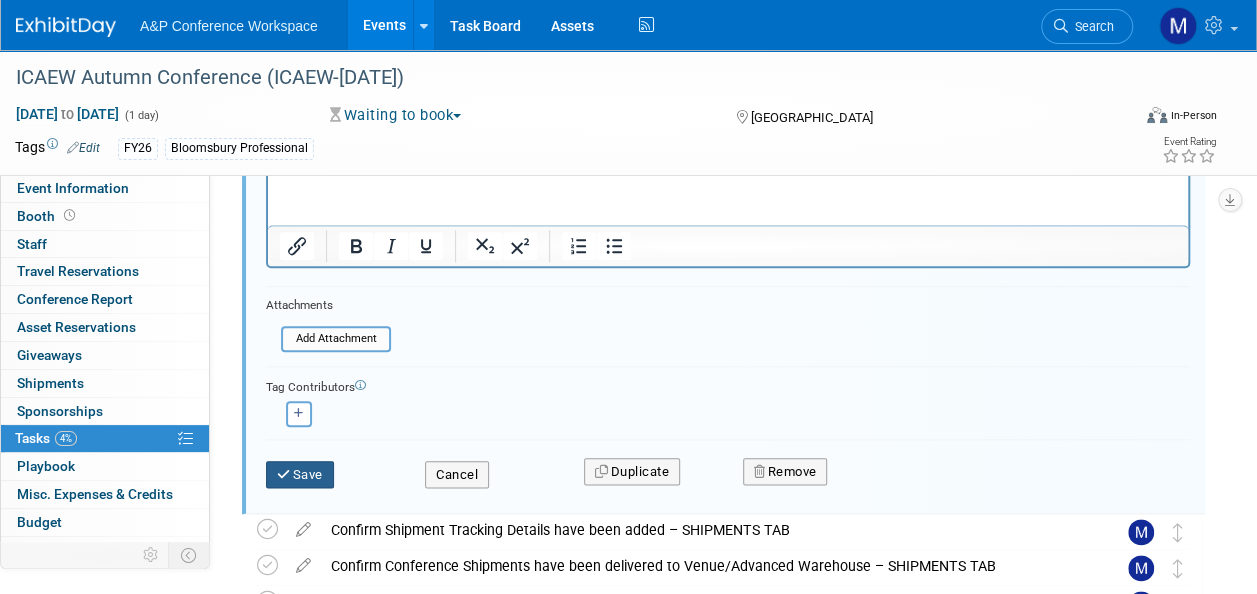 click on "Save" at bounding box center (300, 475) 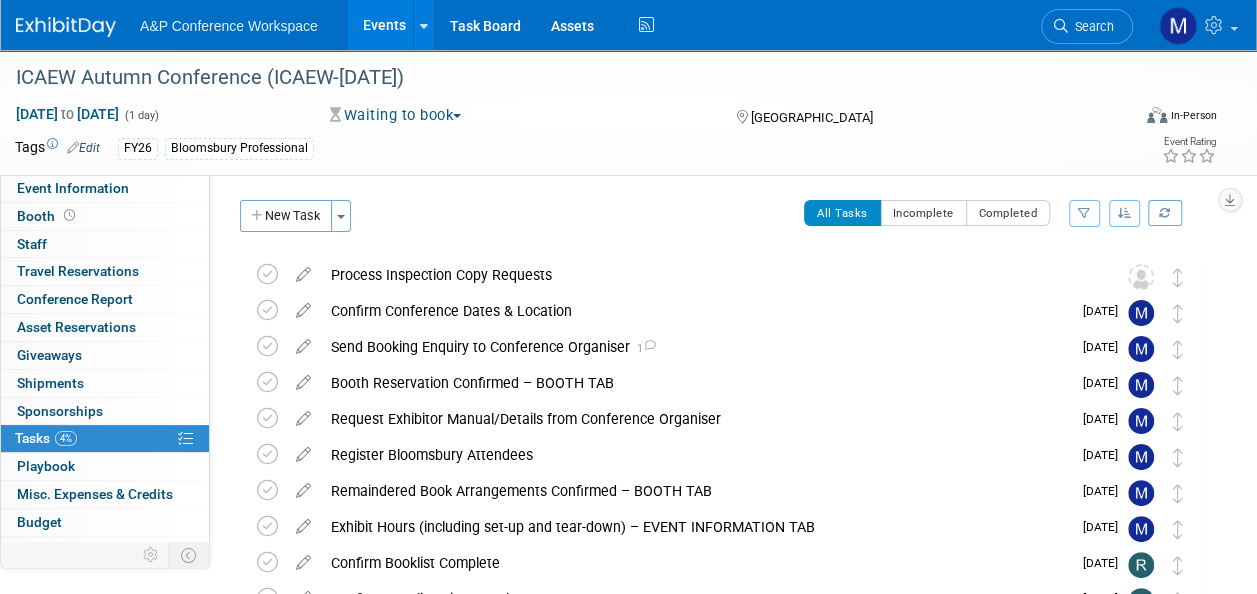 scroll, scrollTop: 0, scrollLeft: 0, axis: both 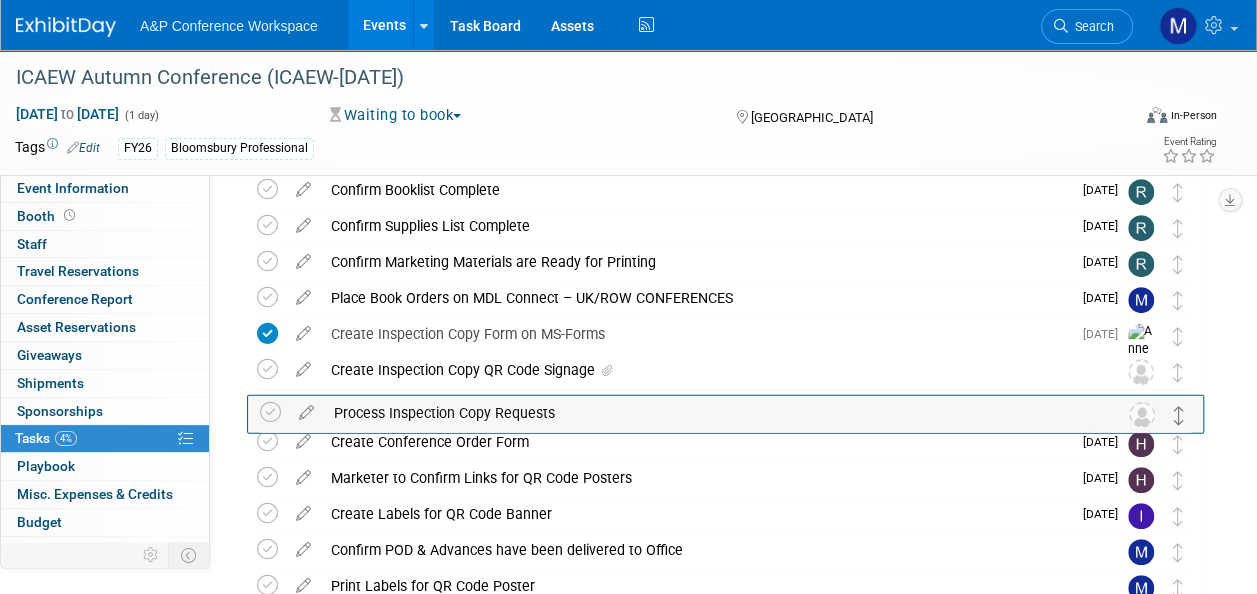 drag, startPoint x: 1175, startPoint y: 282, endPoint x: 1176, endPoint y: 422, distance: 140.00357 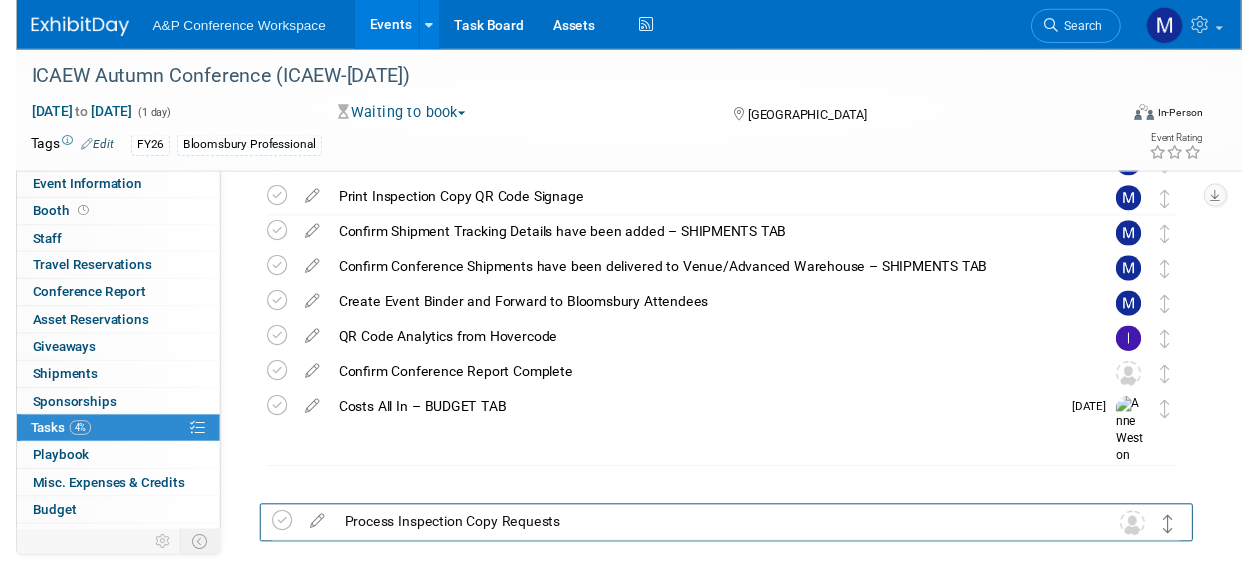 scroll, scrollTop: 723, scrollLeft: 0, axis: vertical 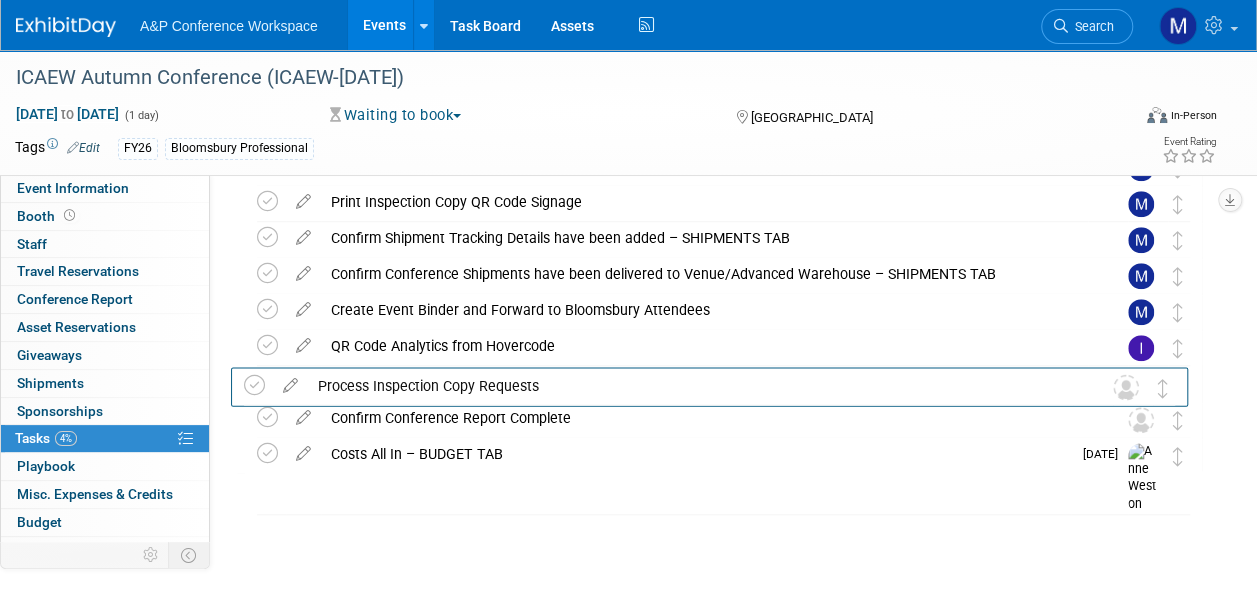 drag, startPoint x: 1180, startPoint y: 414, endPoint x: 1166, endPoint y: 401, distance: 19.104973 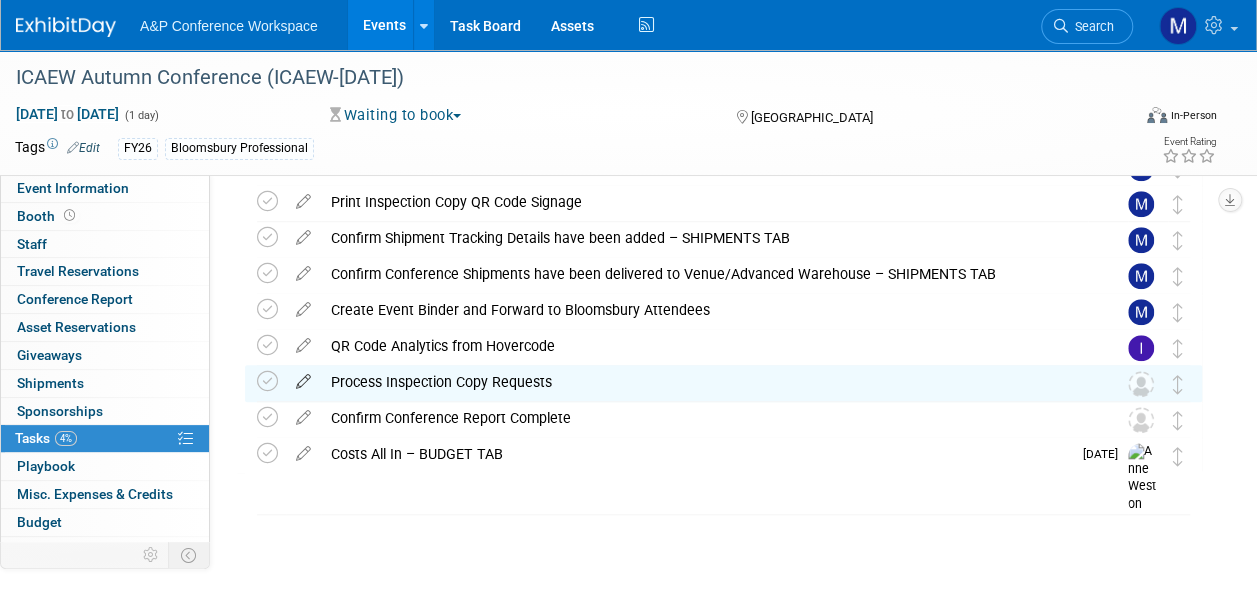 click at bounding box center [303, 377] 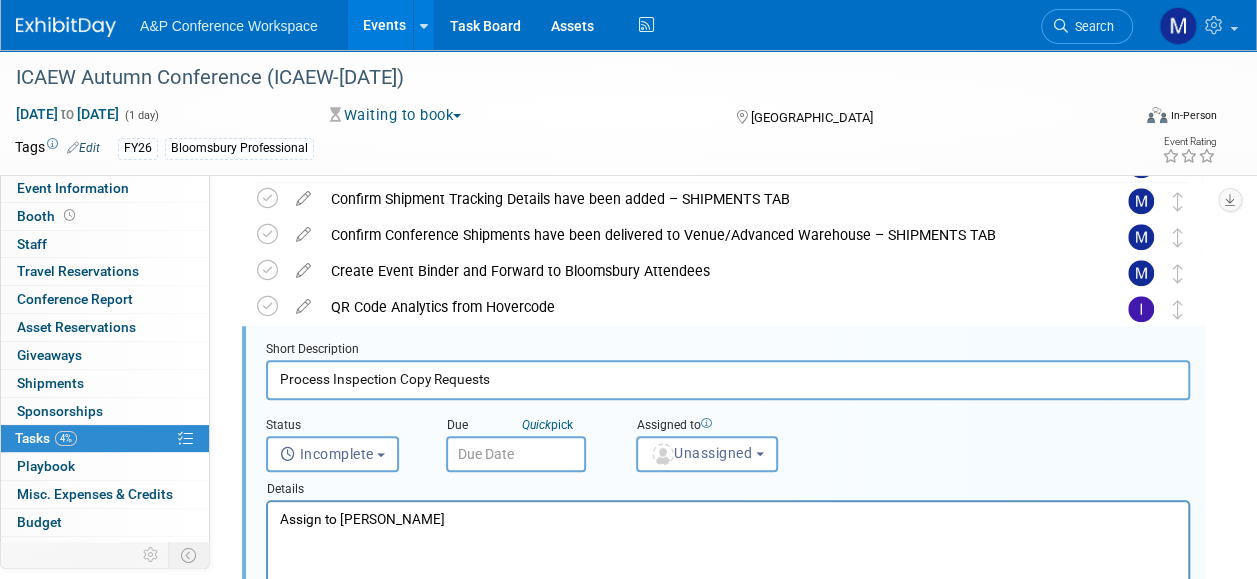 scroll, scrollTop: 794, scrollLeft: 0, axis: vertical 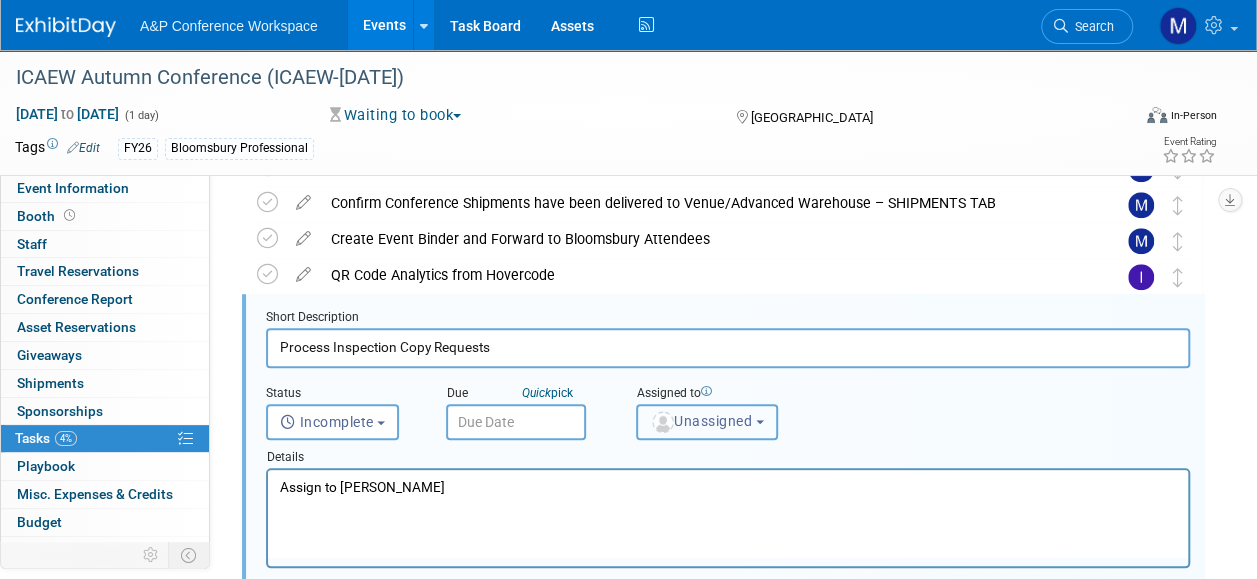 click on "Unassigned" at bounding box center (701, 421) 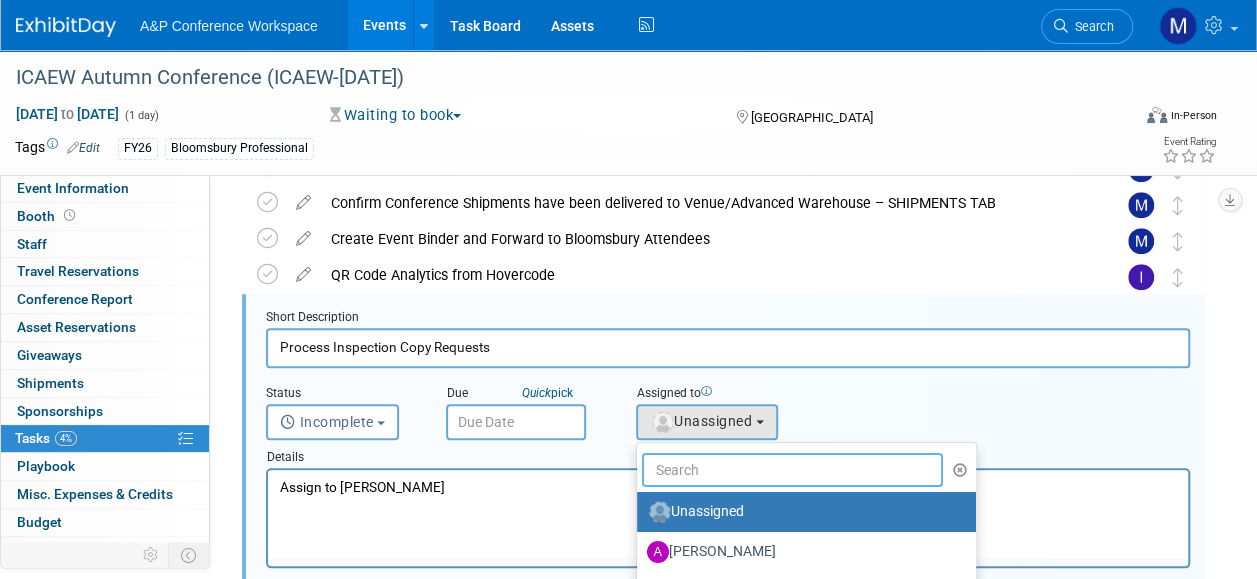 click at bounding box center [792, 470] 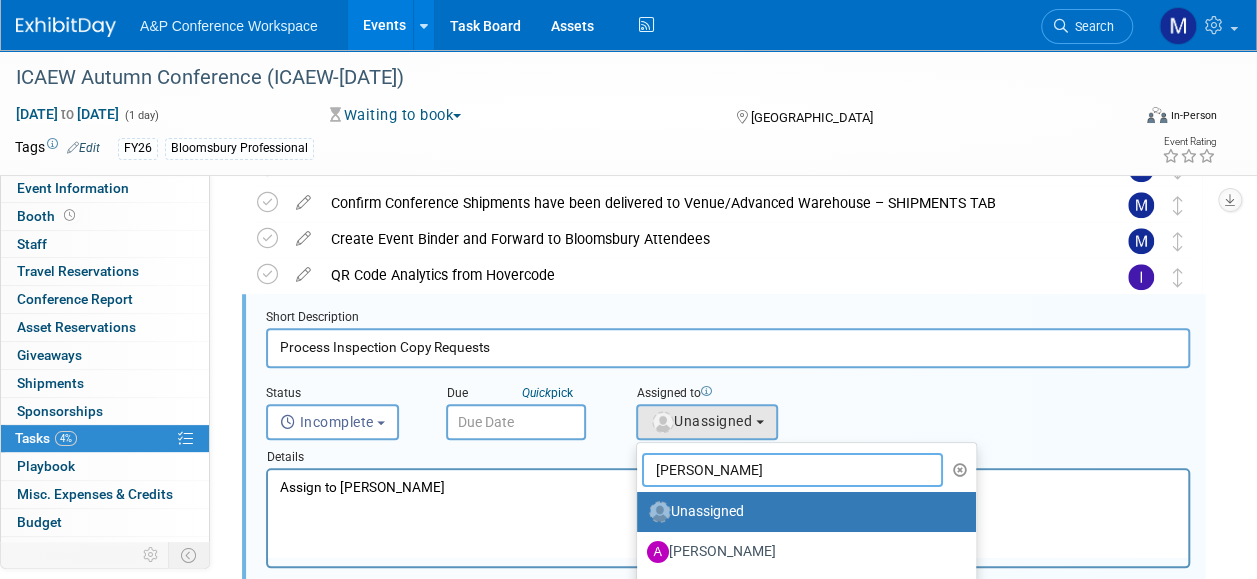 type on "kate hun" 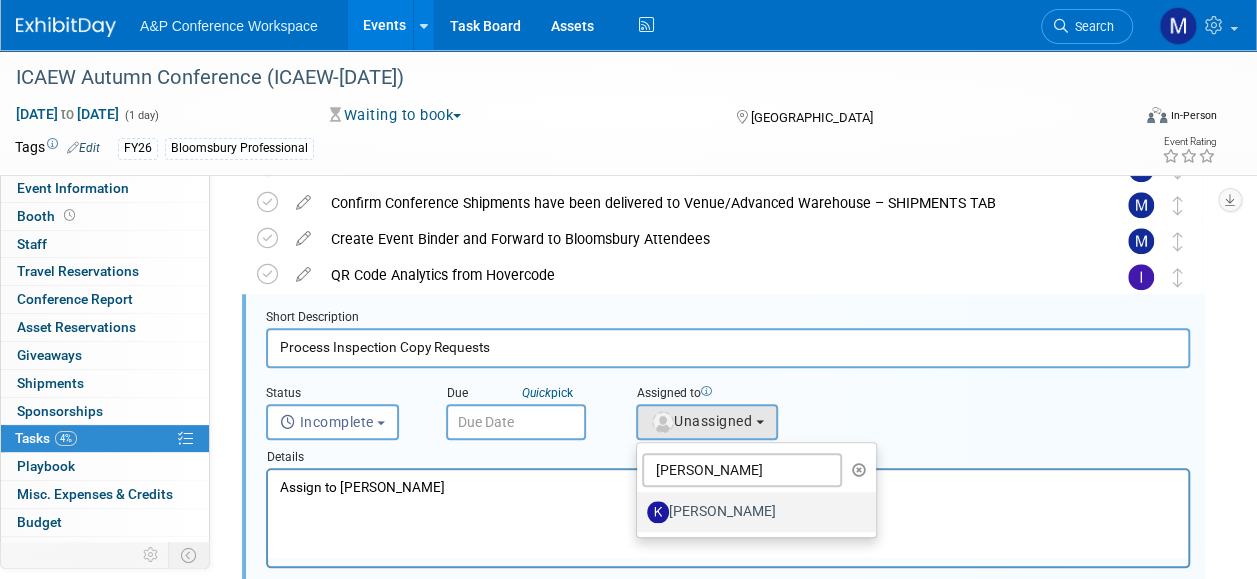 click on "[PERSON_NAME]" at bounding box center [751, 512] 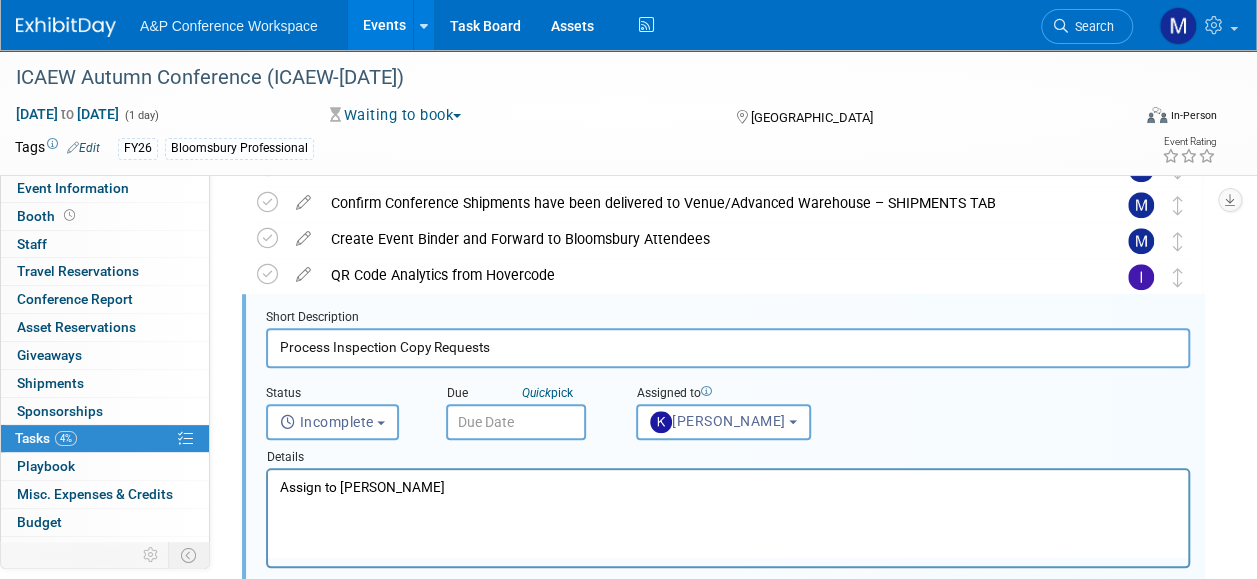 drag, startPoint x: 462, startPoint y: 488, endPoint x: 279, endPoint y: 497, distance: 183.22118 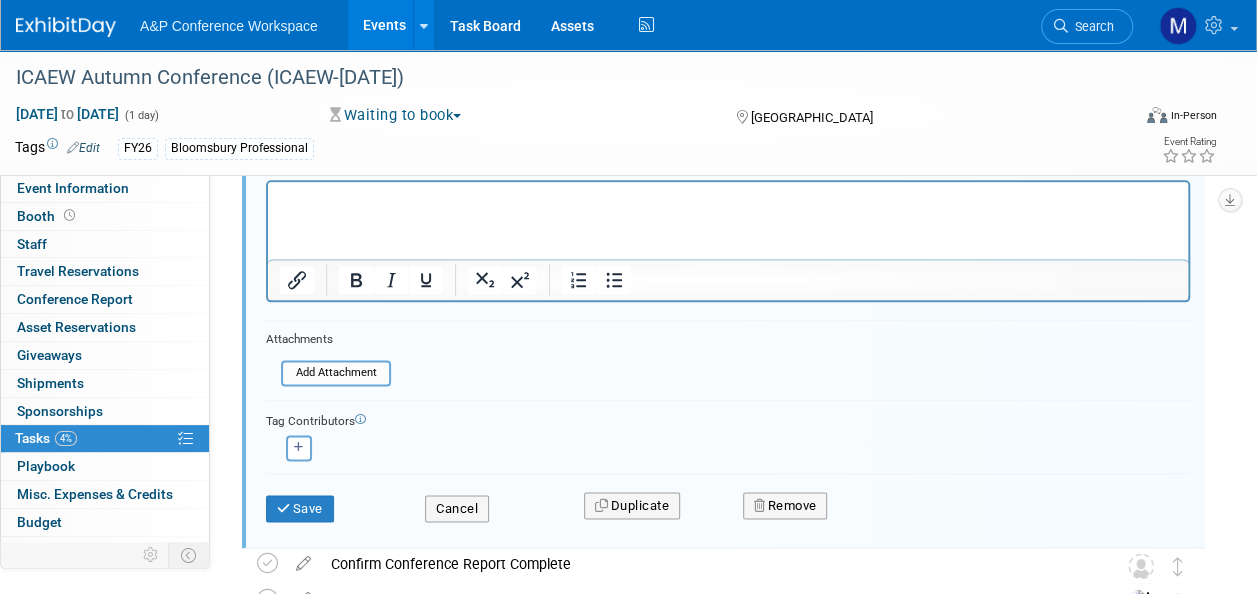 scroll, scrollTop: 1094, scrollLeft: 0, axis: vertical 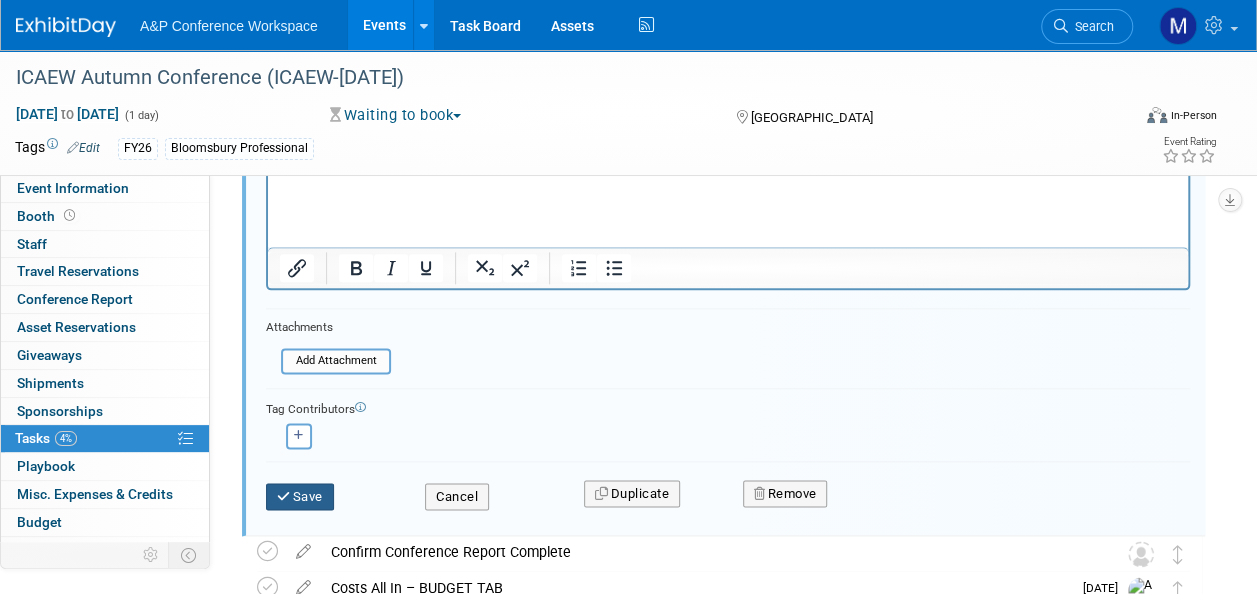 click on "Save" at bounding box center (300, 497) 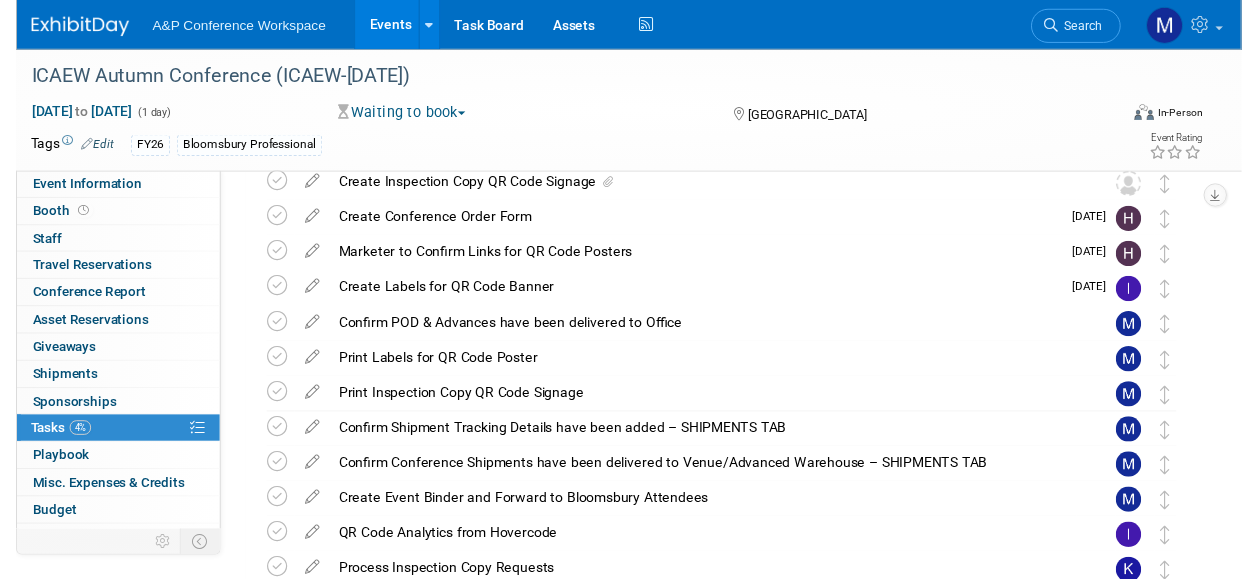 scroll, scrollTop: 423, scrollLeft: 0, axis: vertical 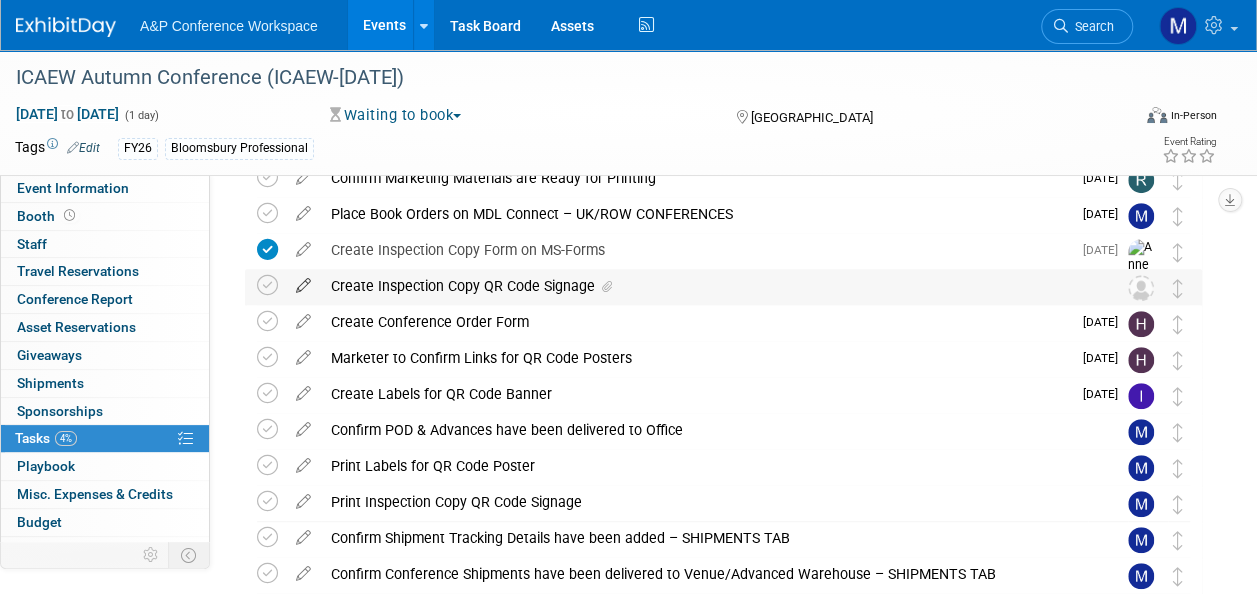 click at bounding box center (303, 281) 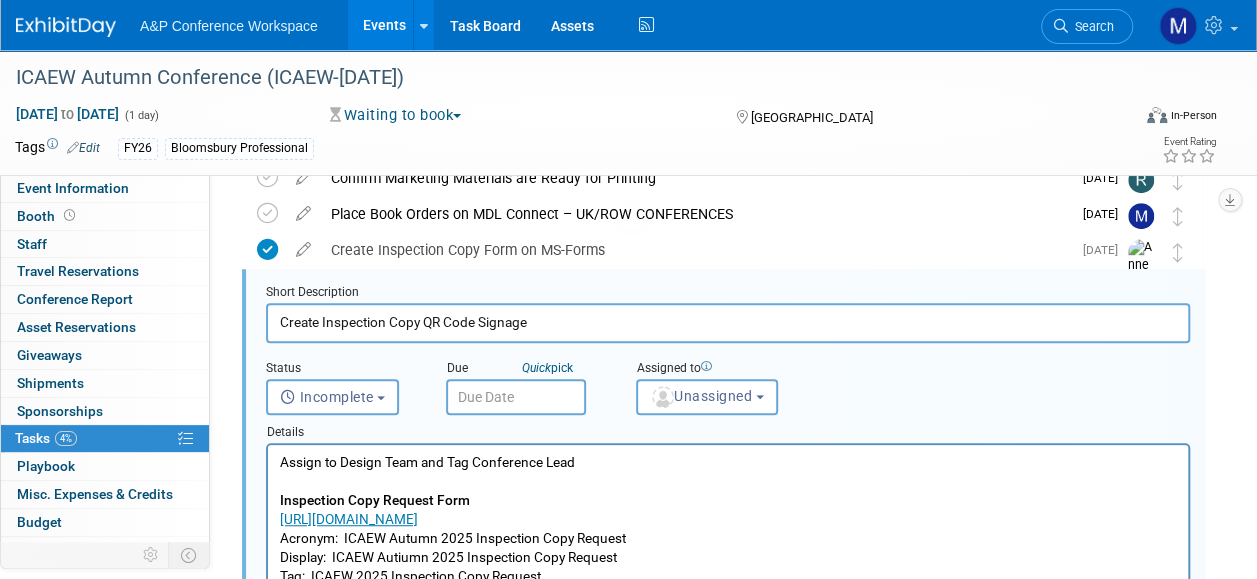 scroll, scrollTop: 0, scrollLeft: 0, axis: both 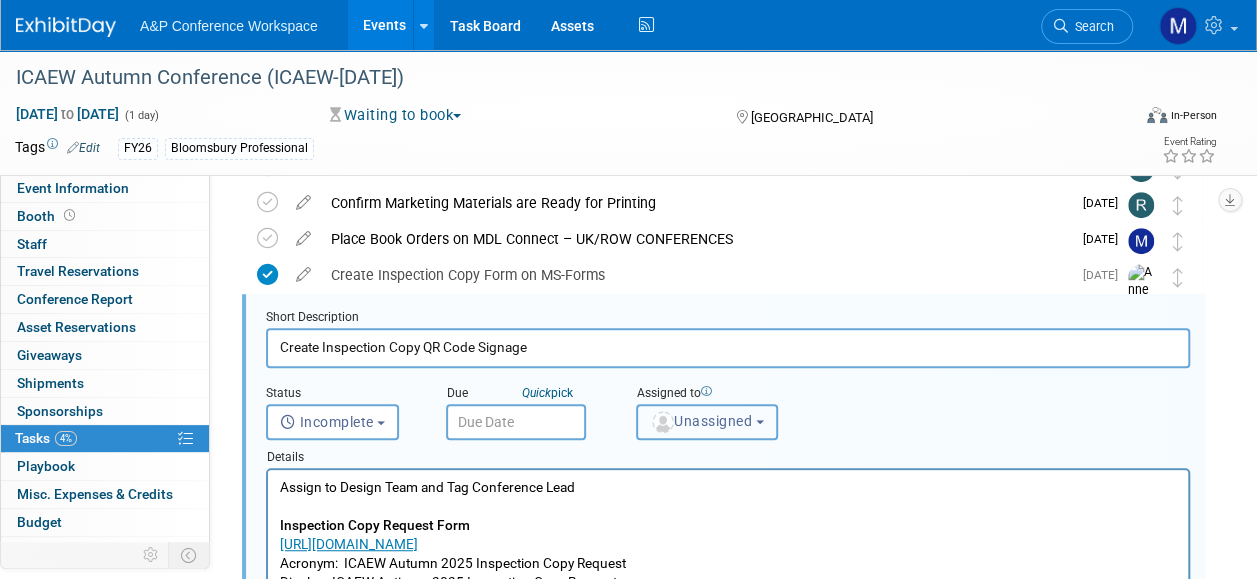 click on "Unassigned" at bounding box center [701, 421] 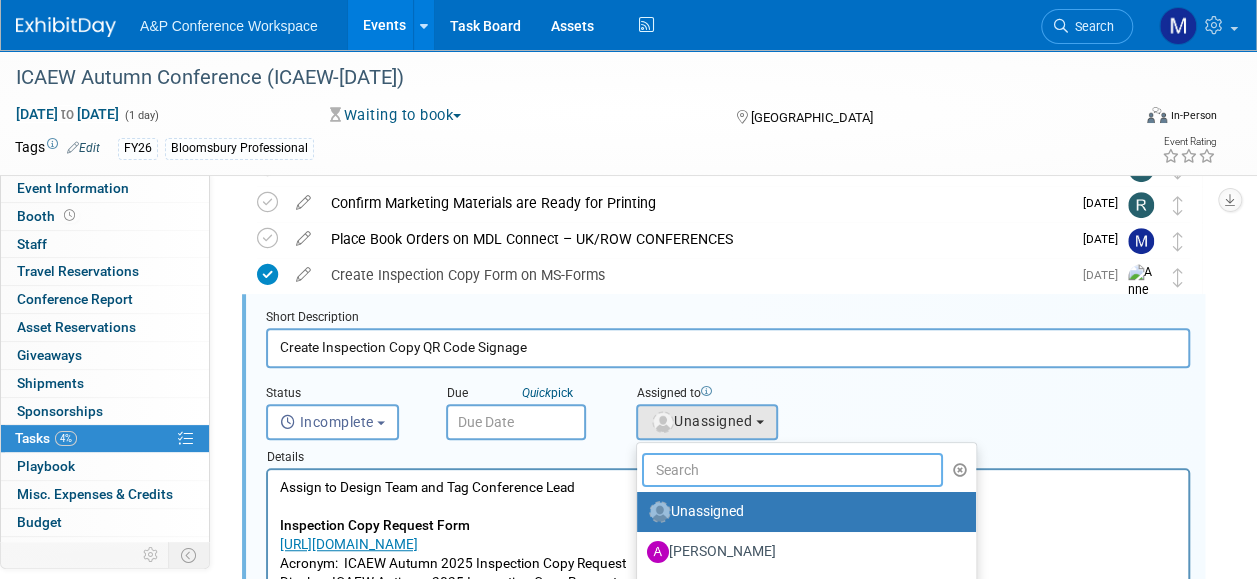 click at bounding box center (792, 470) 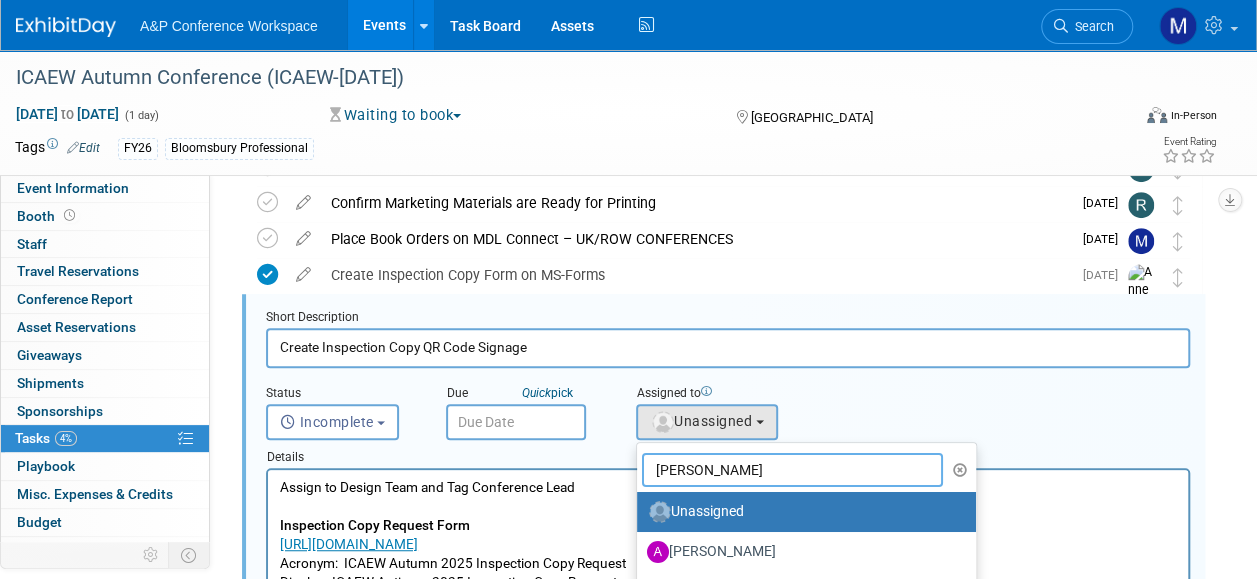 type on "christ" 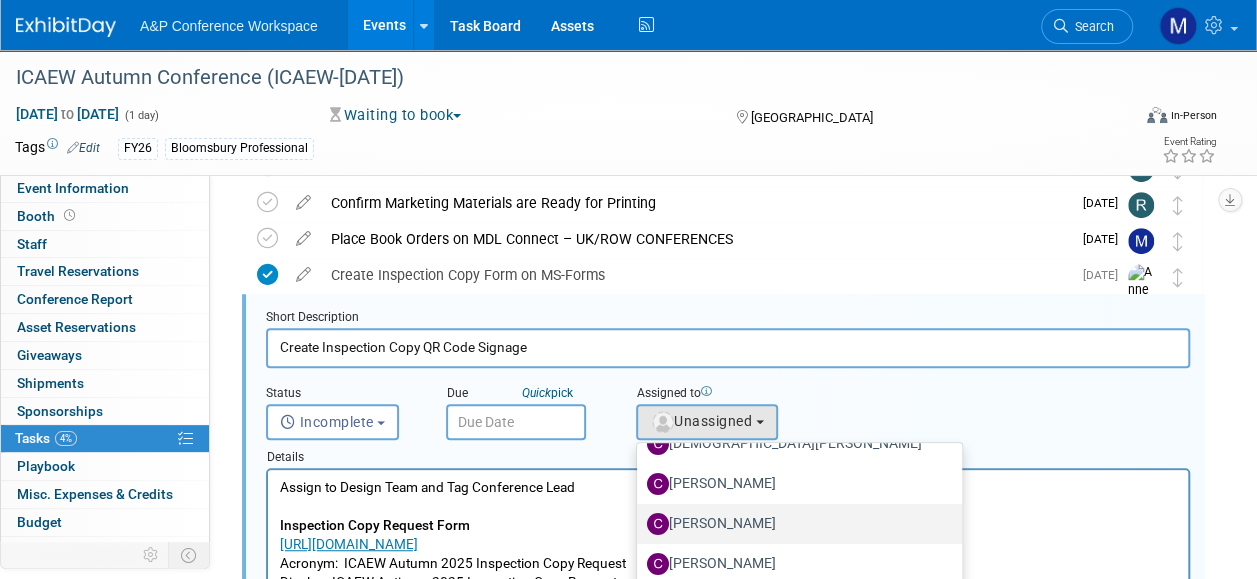 scroll, scrollTop: 110, scrollLeft: 0, axis: vertical 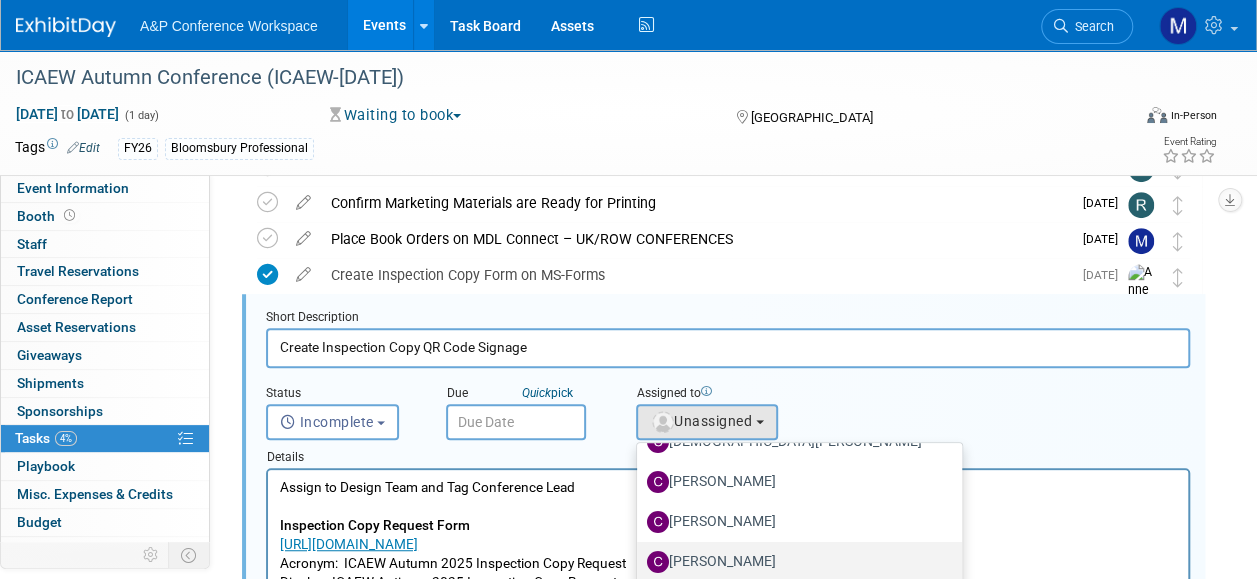 click on "[PERSON_NAME]" at bounding box center (794, 562) 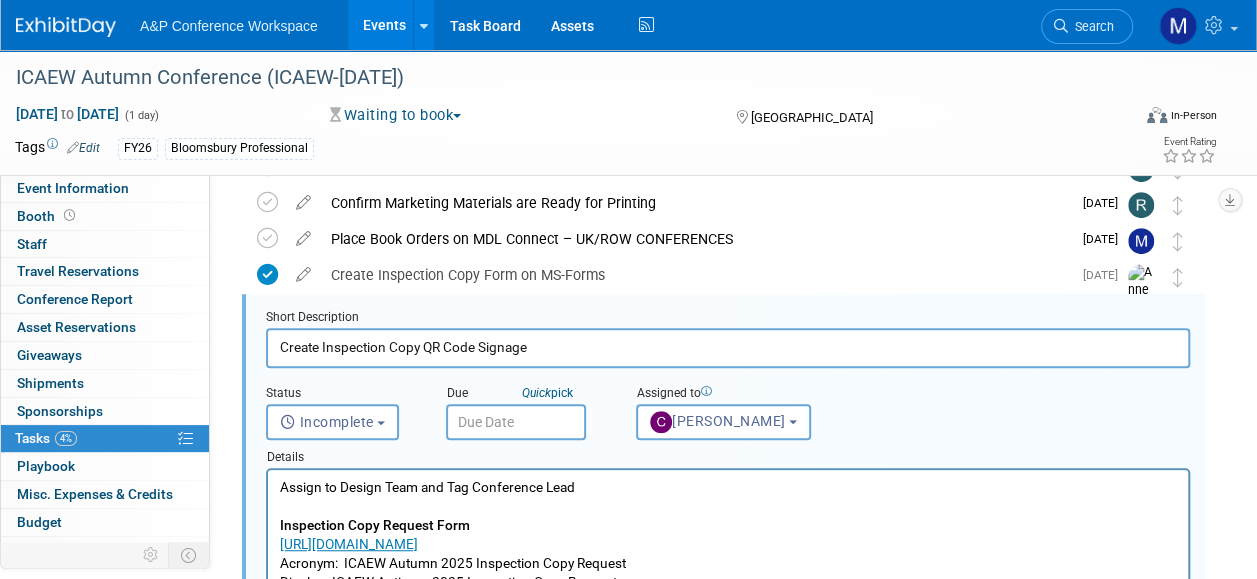 click on "Assign to Design Team and Tag Conference Lead Inspection Copy Request Form https://forms.office.com/e/3cNLRPLix0 Acronym:  ICAEW Autumn 2025 Inspection Copy Request Display:  ICAEW Autiumn 2025 Inspection Copy Request Tag:  ICAEW 2025 Inspection Copy Request QR Code to be added to Inspection Copy Request Signage and upload onto ExhibitDay" at bounding box center (728, 564) 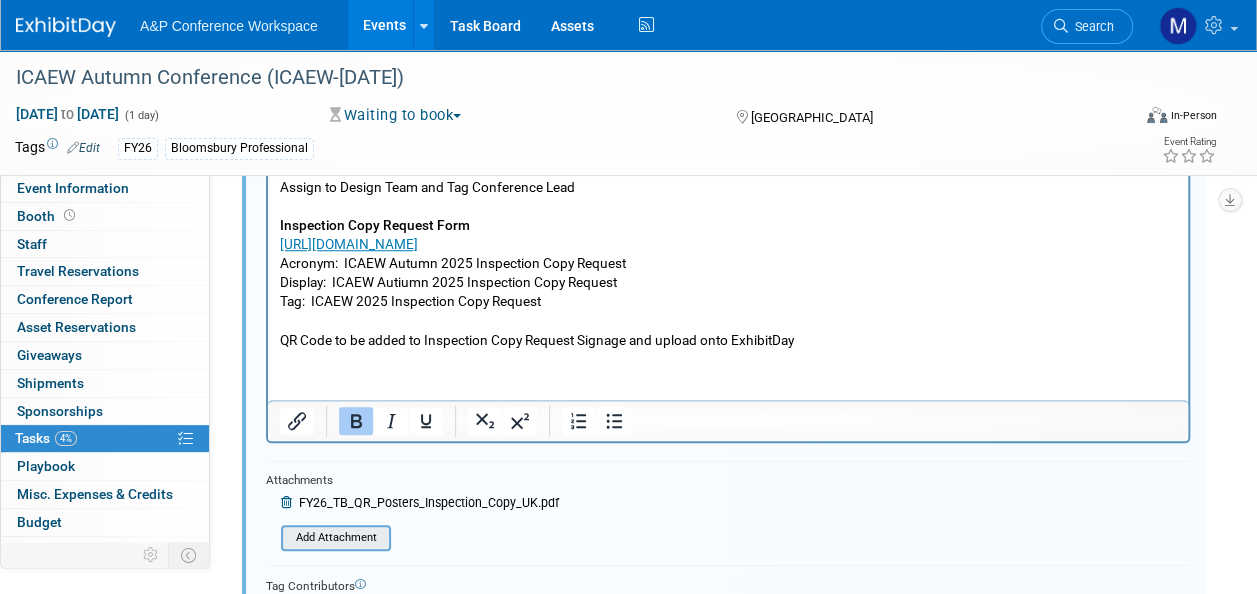 scroll, scrollTop: 798, scrollLeft: 0, axis: vertical 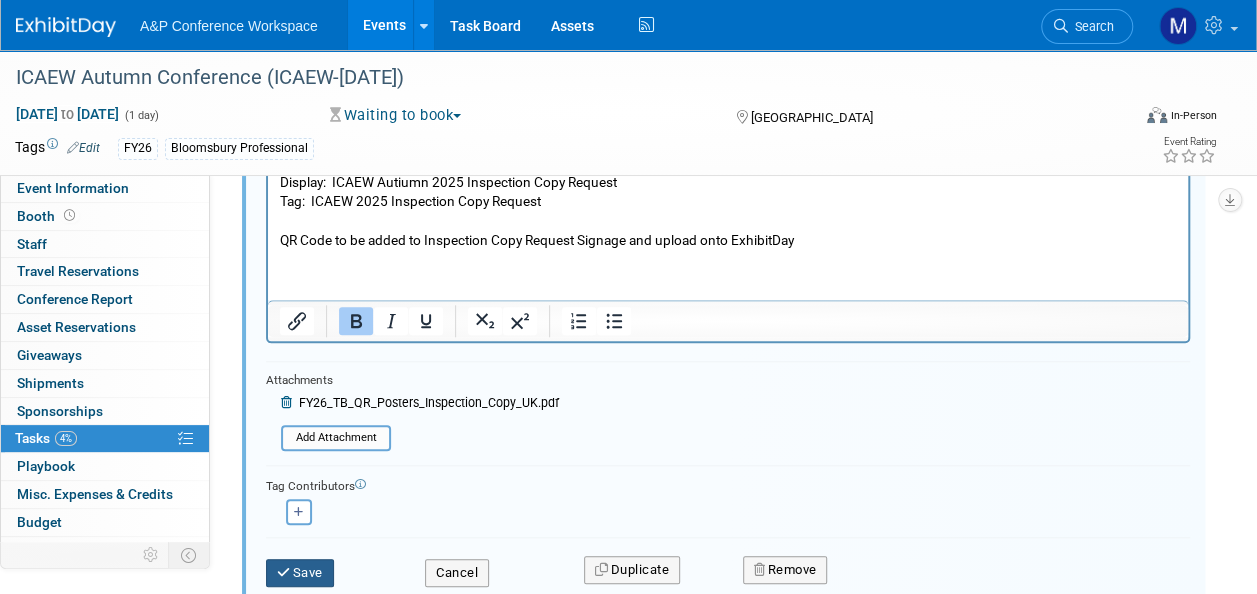 click on "Save" at bounding box center [300, 573] 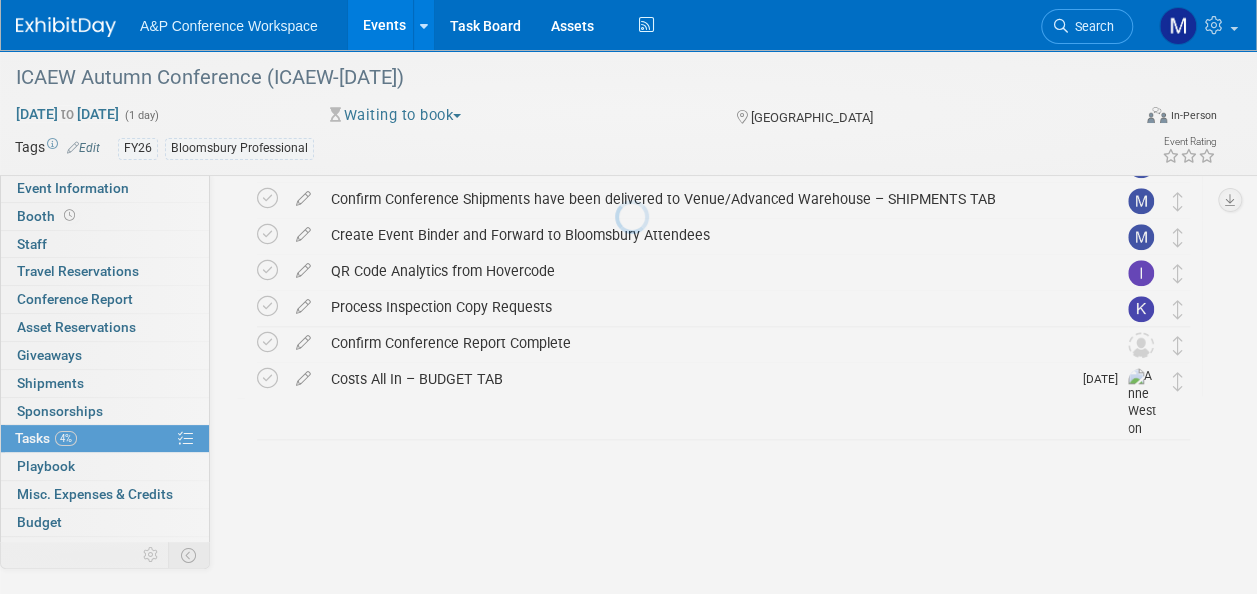 scroll, scrollTop: 723, scrollLeft: 0, axis: vertical 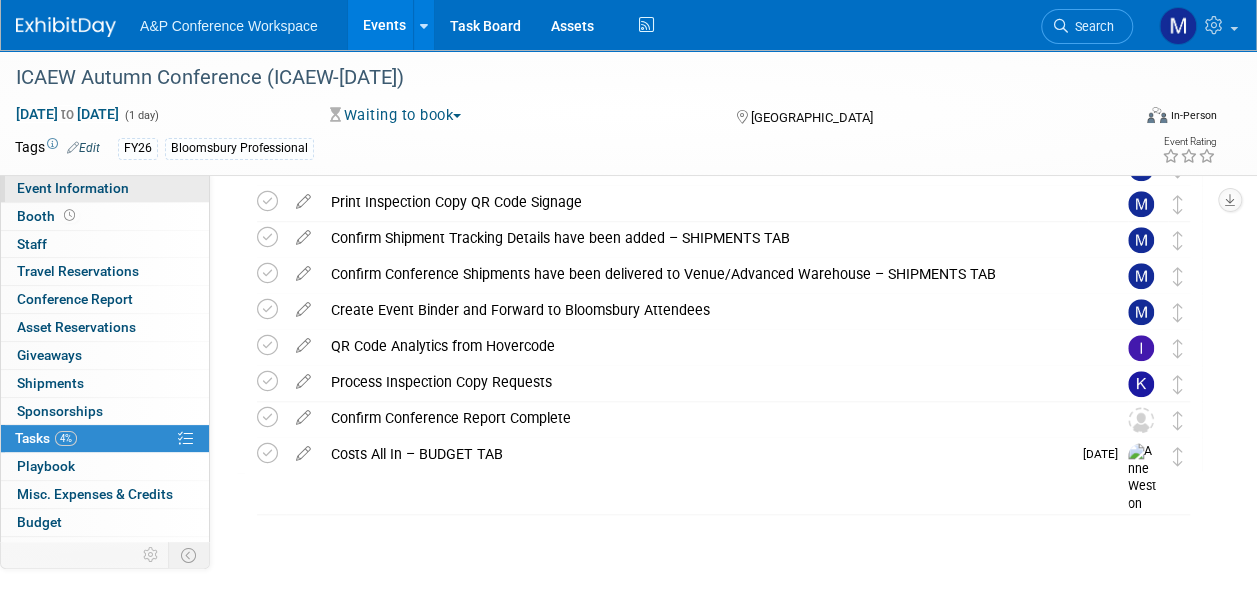 click on "Event Information" at bounding box center (105, 188) 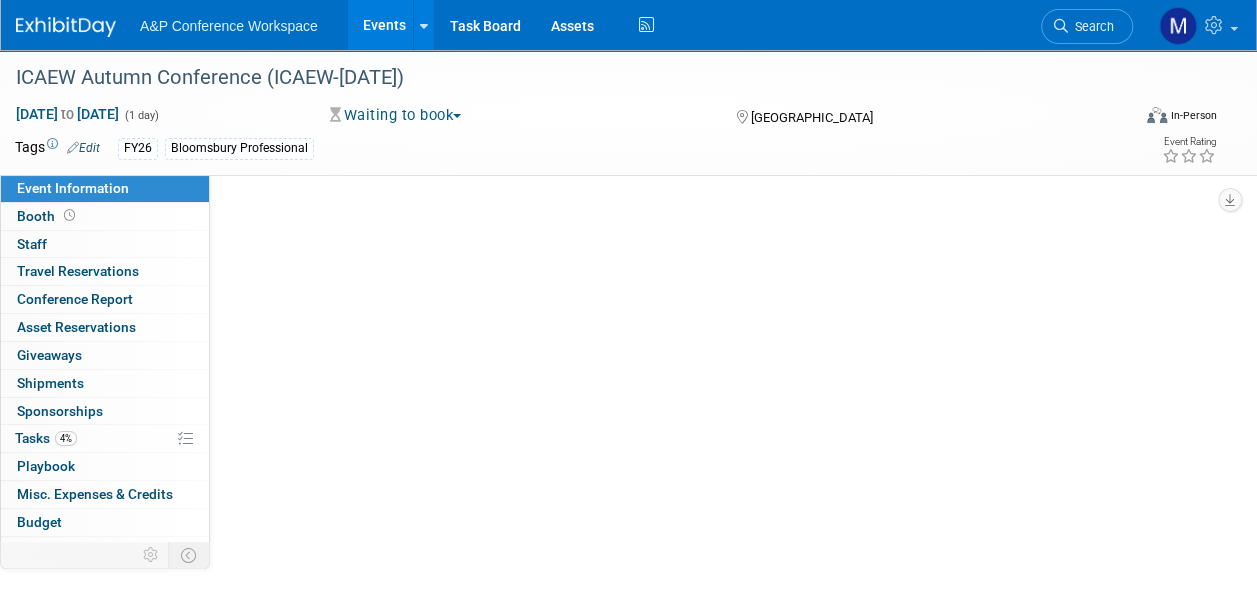 select on "Annual" 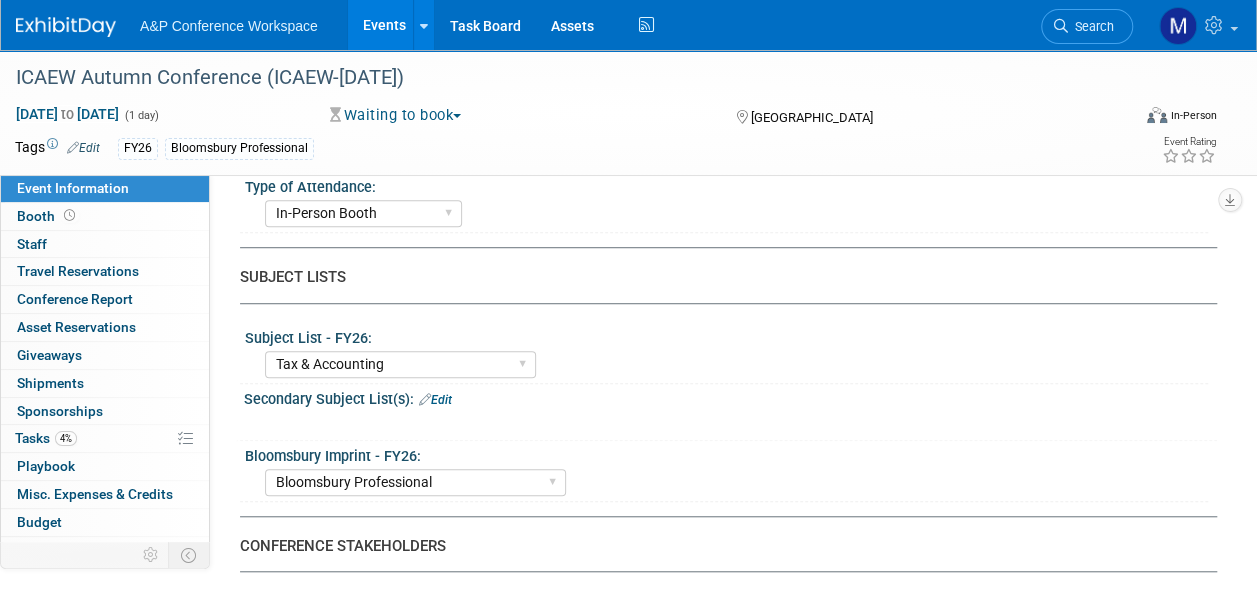 scroll, scrollTop: 400, scrollLeft: 0, axis: vertical 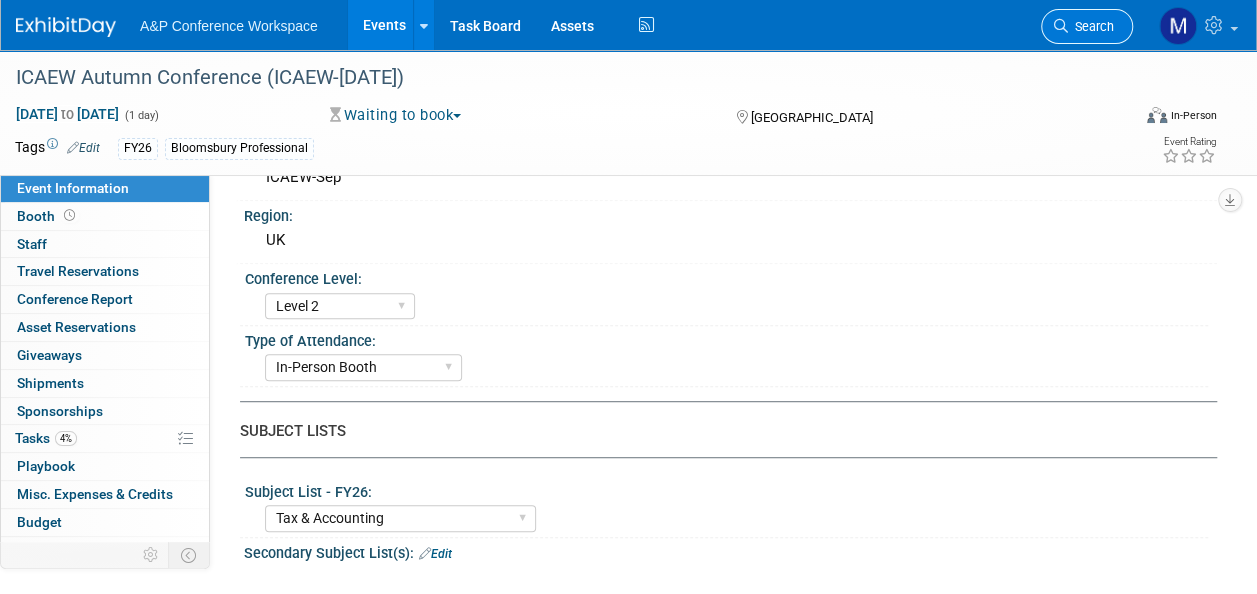 click on "Search" at bounding box center [1087, 26] 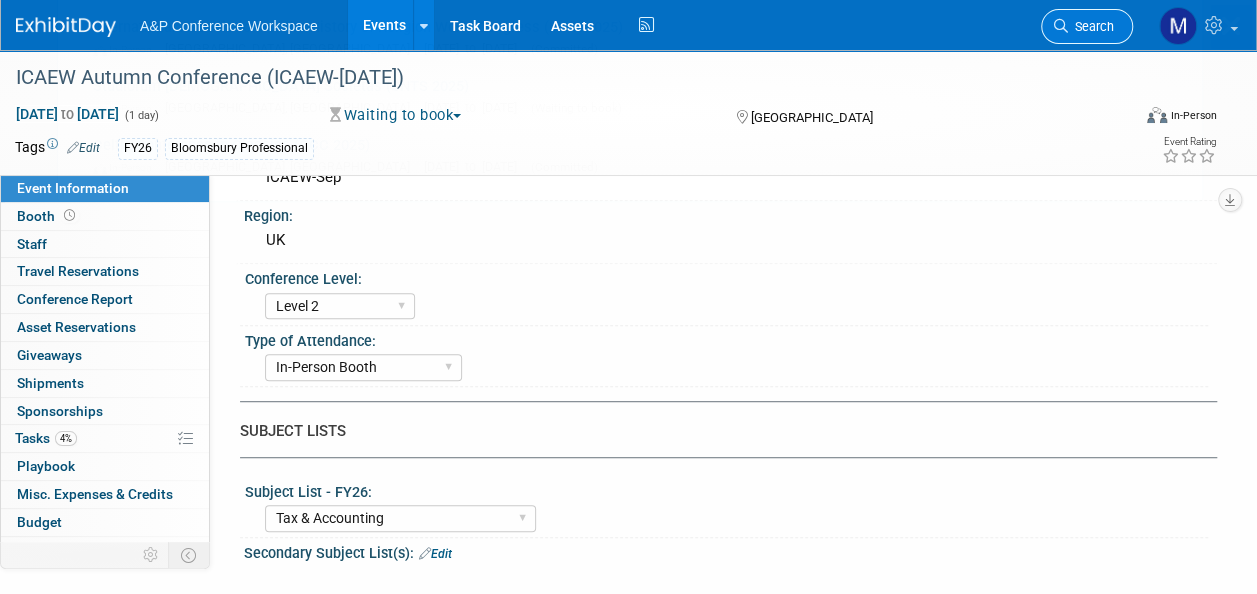 scroll, scrollTop: 0, scrollLeft: 0, axis: both 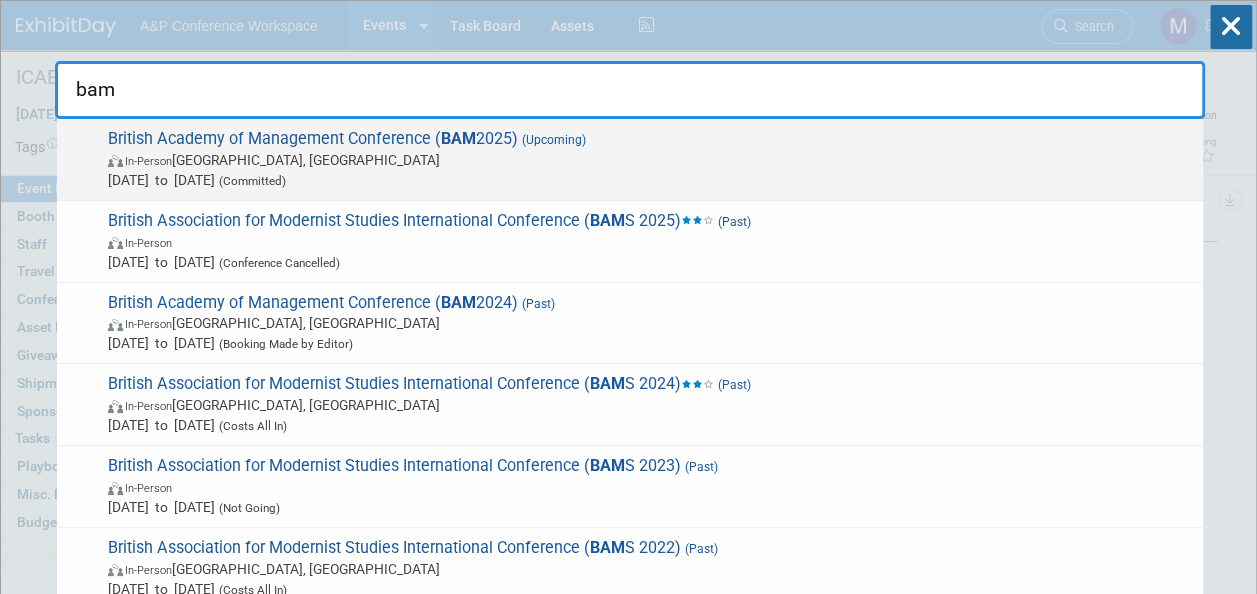 type on "bam" 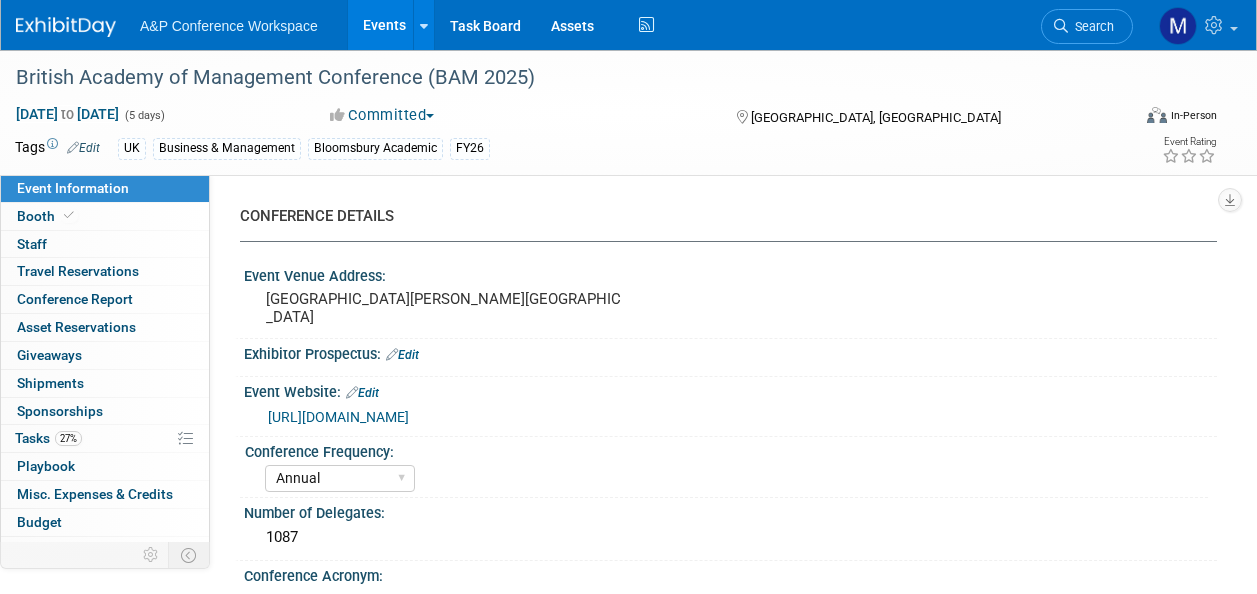 select on "Annual" 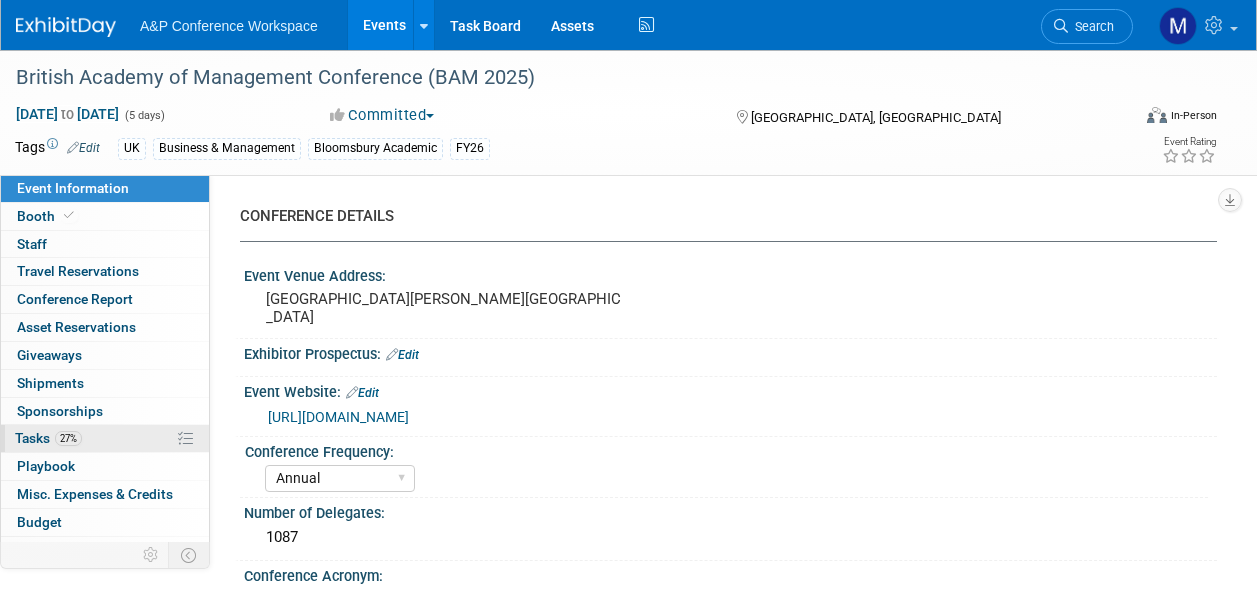 scroll, scrollTop: 0, scrollLeft: 0, axis: both 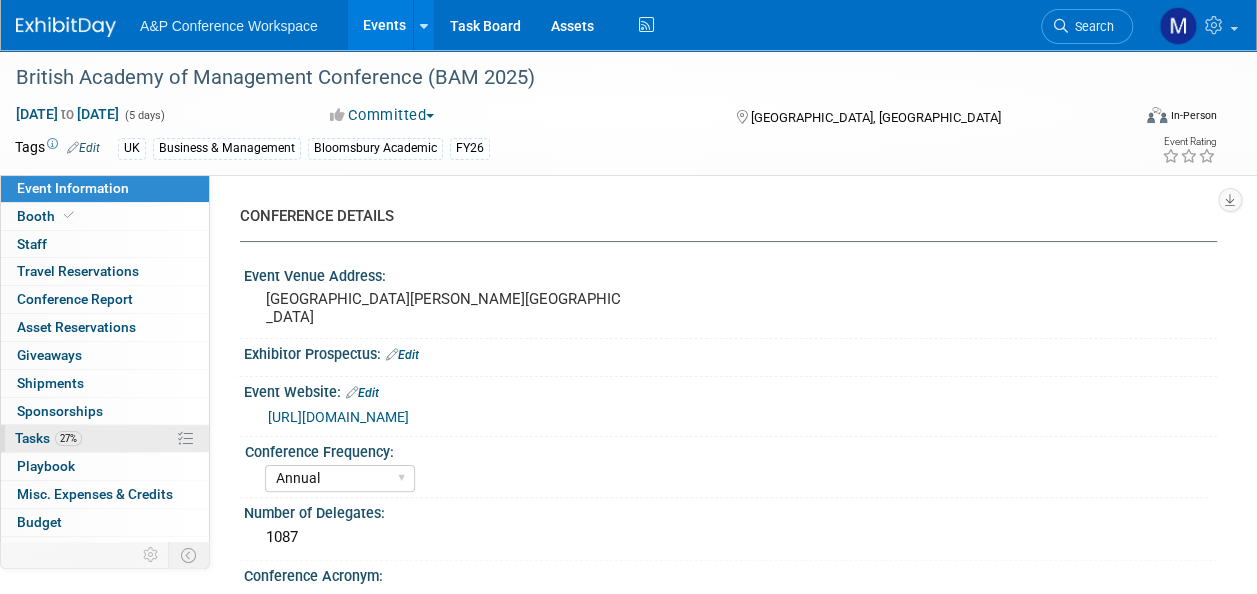 click on "27%
Tasks 27%" at bounding box center (105, 438) 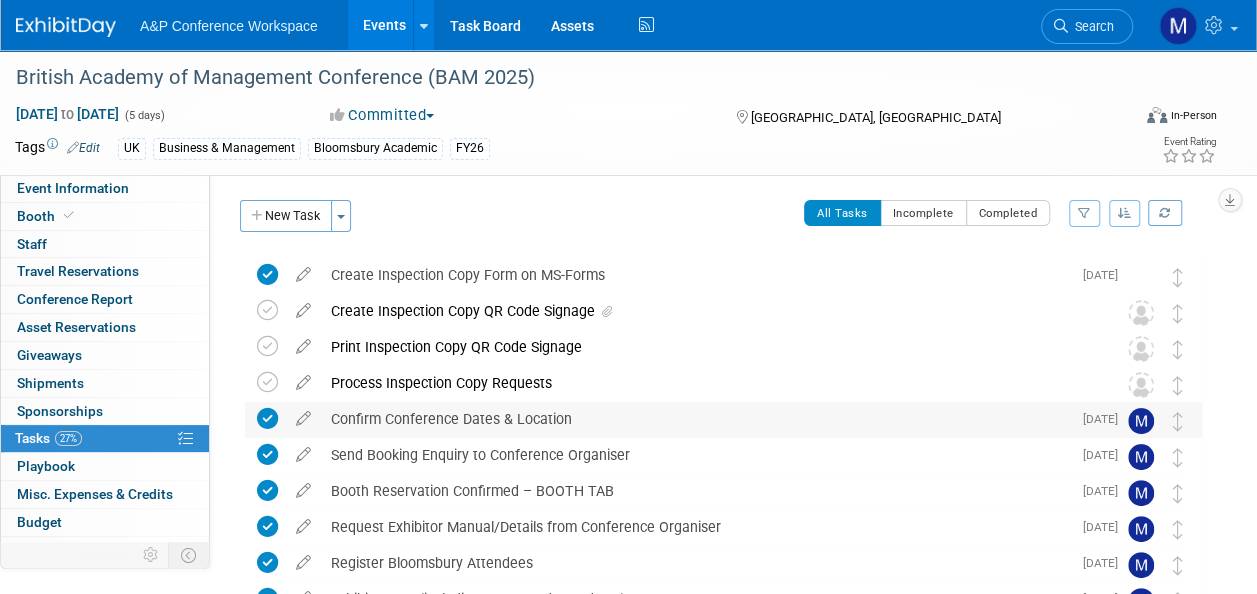 scroll, scrollTop: 0, scrollLeft: 0, axis: both 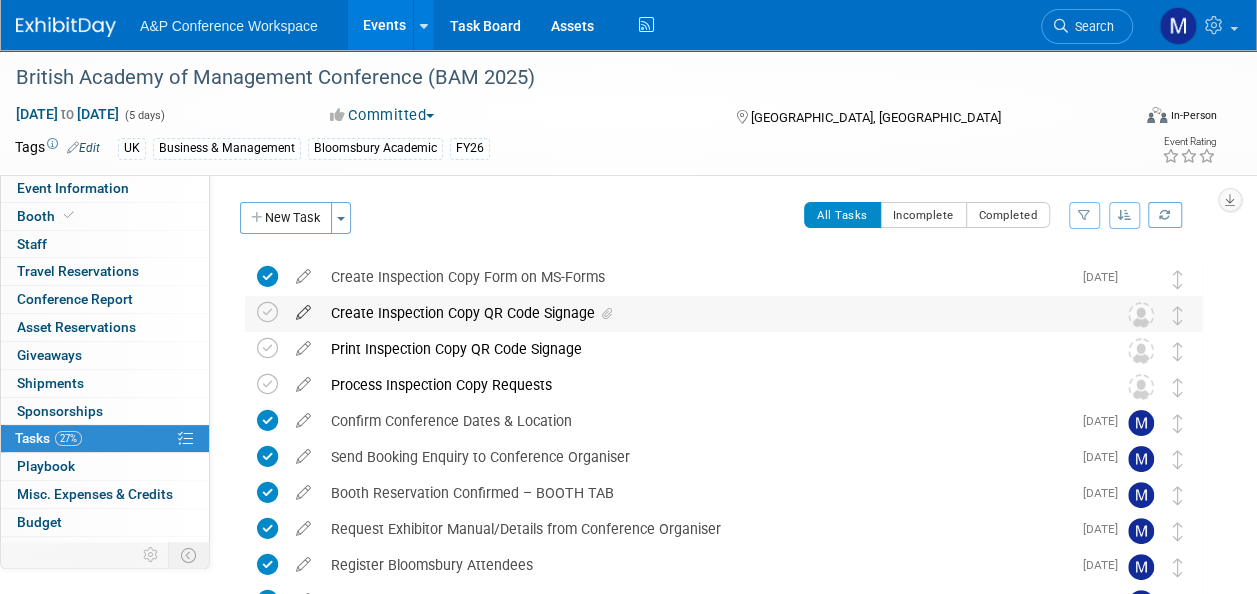 click at bounding box center [303, 308] 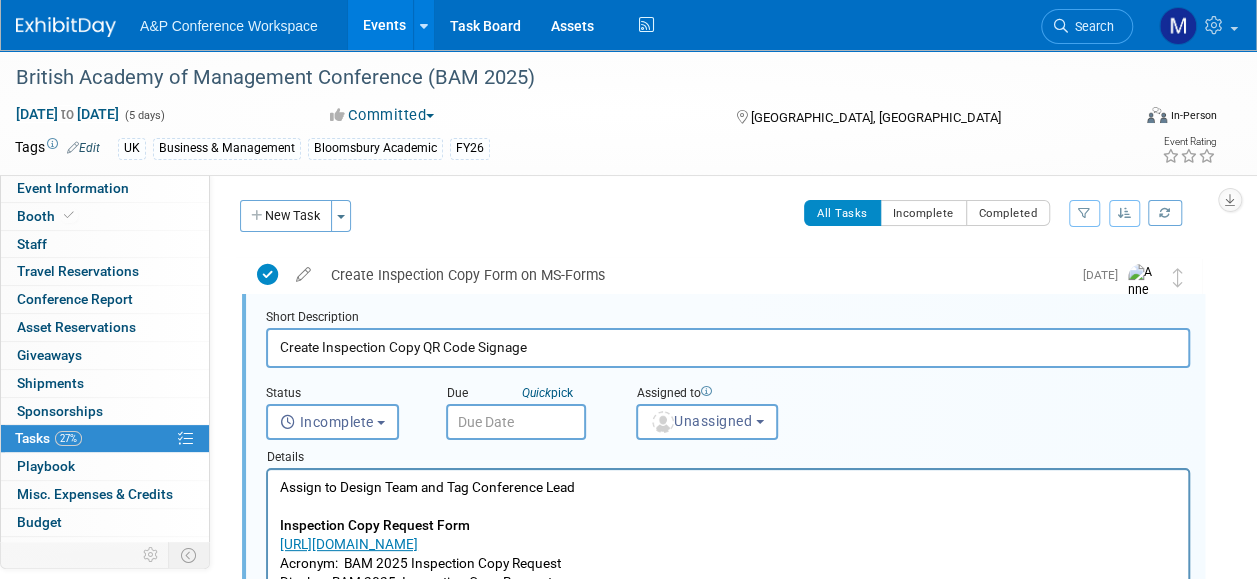 scroll, scrollTop: 0, scrollLeft: 0, axis: both 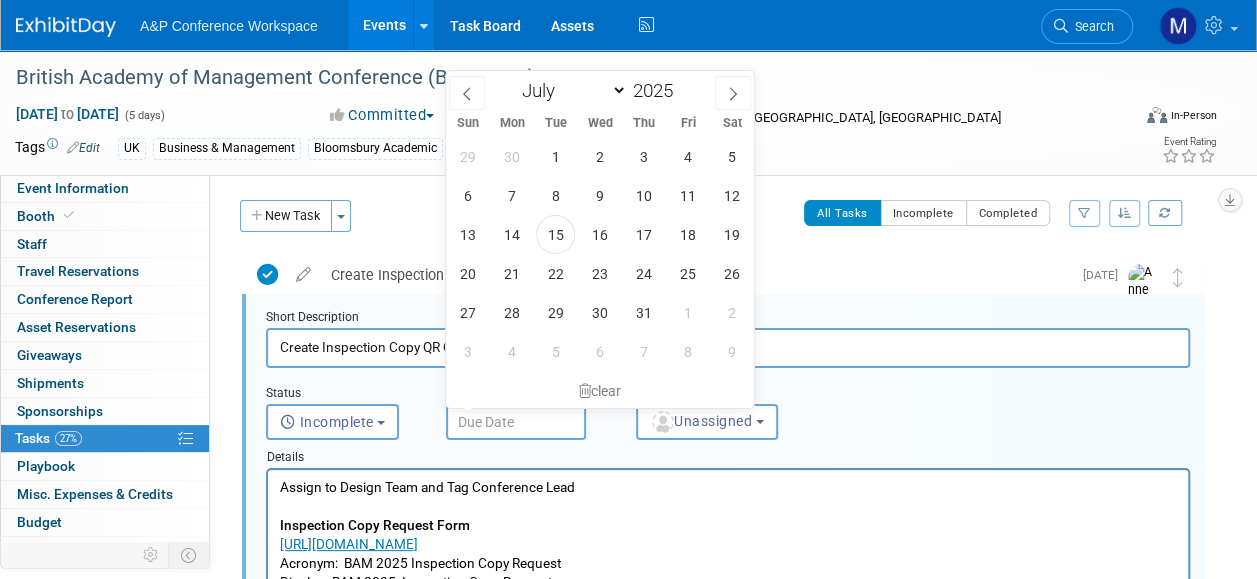 click at bounding box center (516, 422) 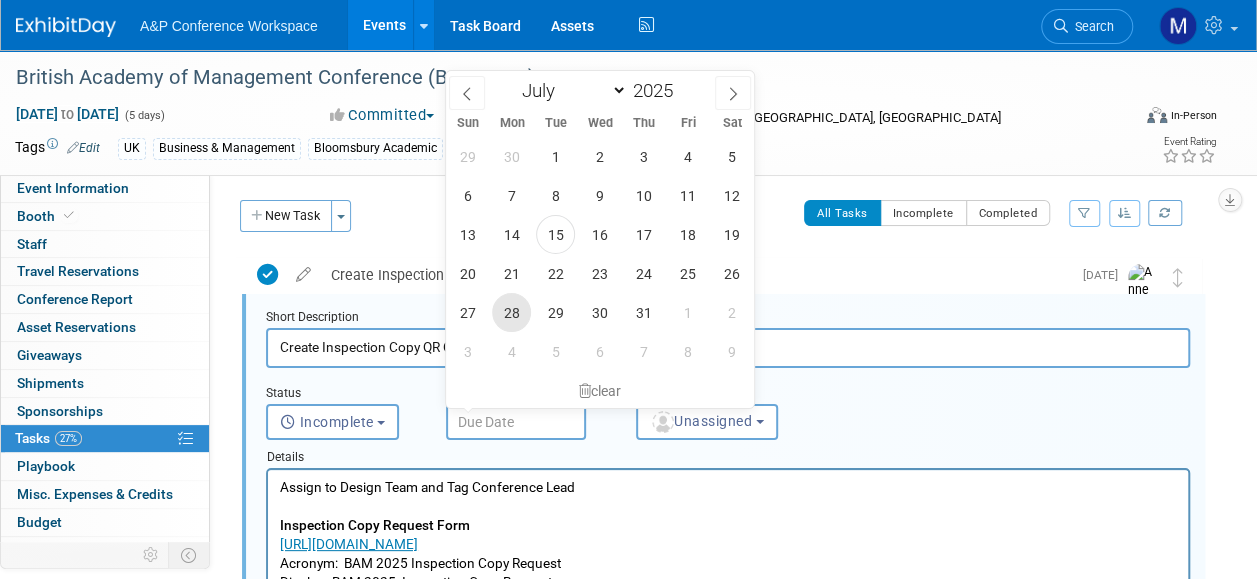 click on "28" at bounding box center [511, 312] 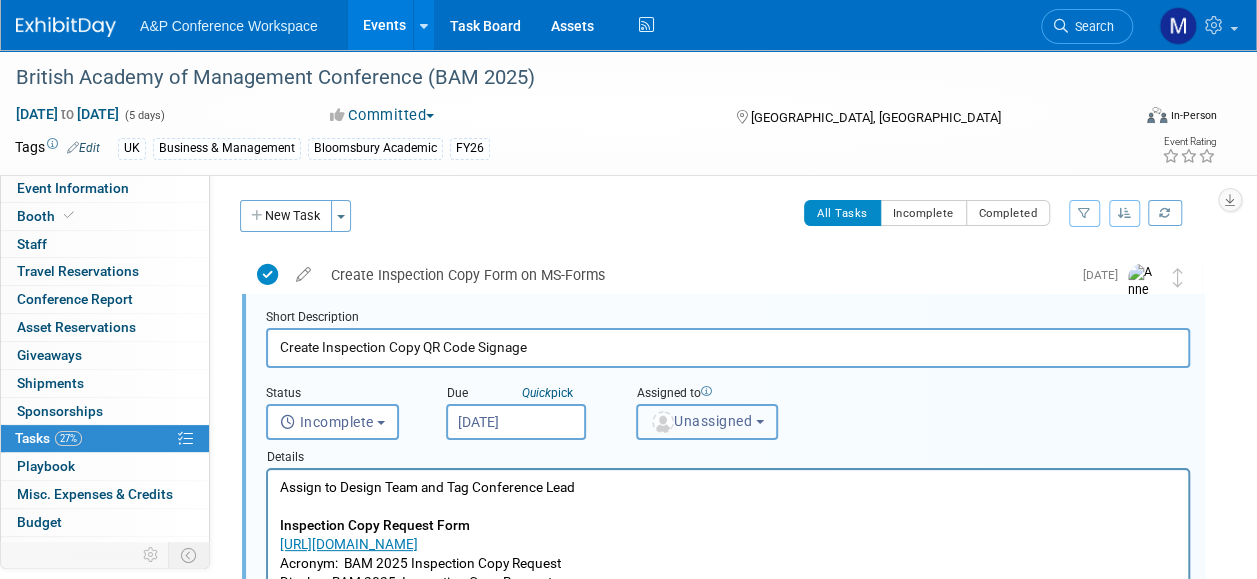 click on "Unassigned" at bounding box center [701, 421] 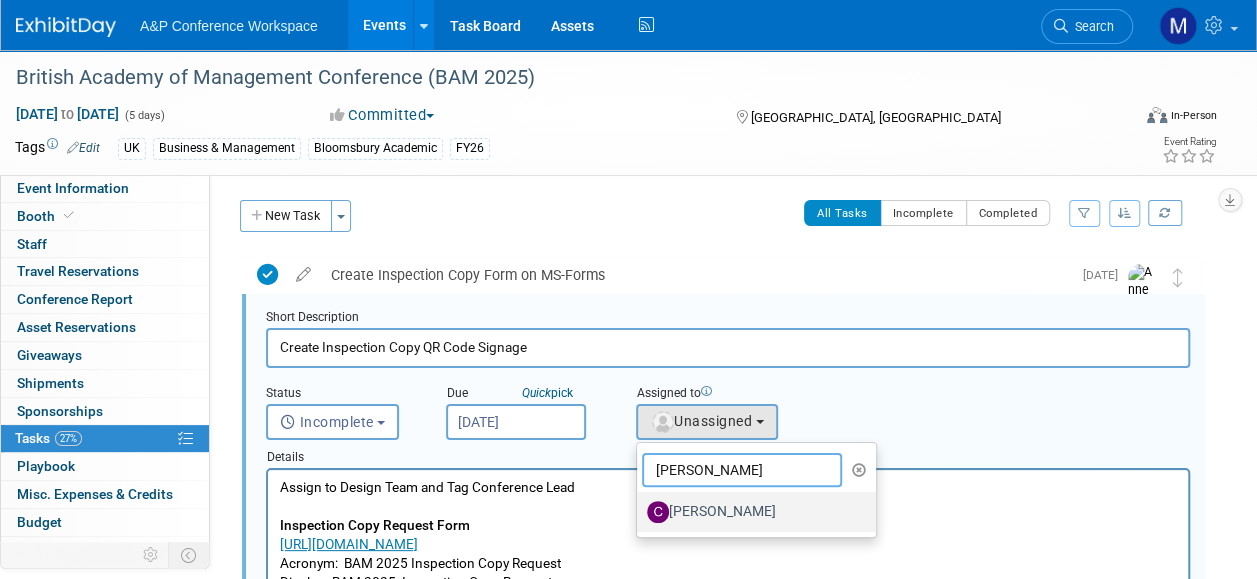 type on "christine r" 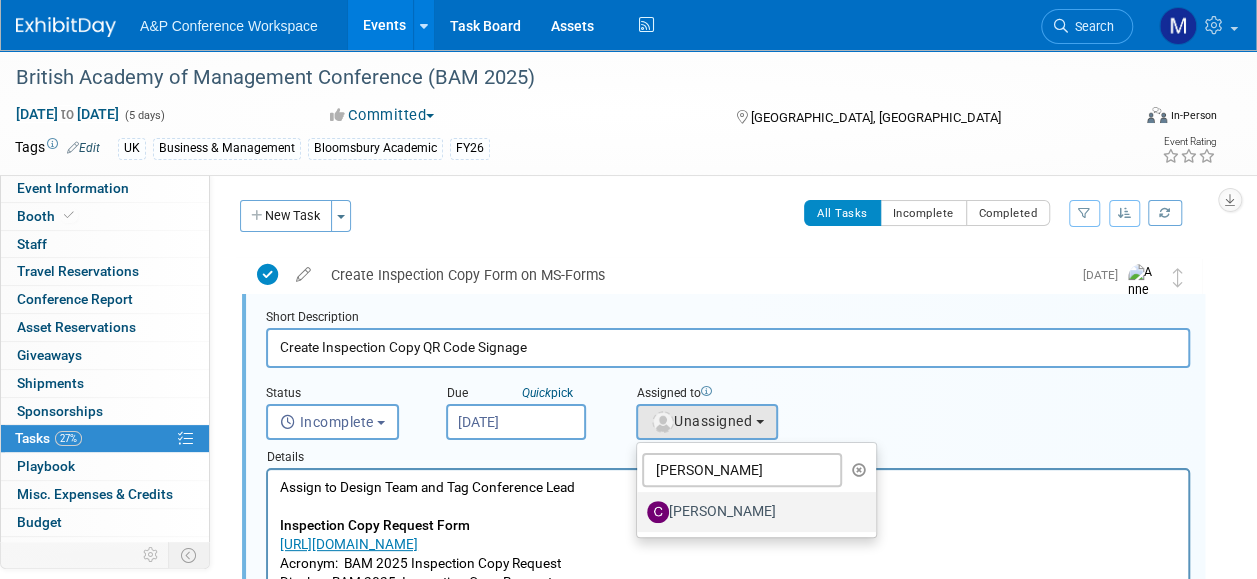 click on "[PERSON_NAME]" at bounding box center (751, 512) 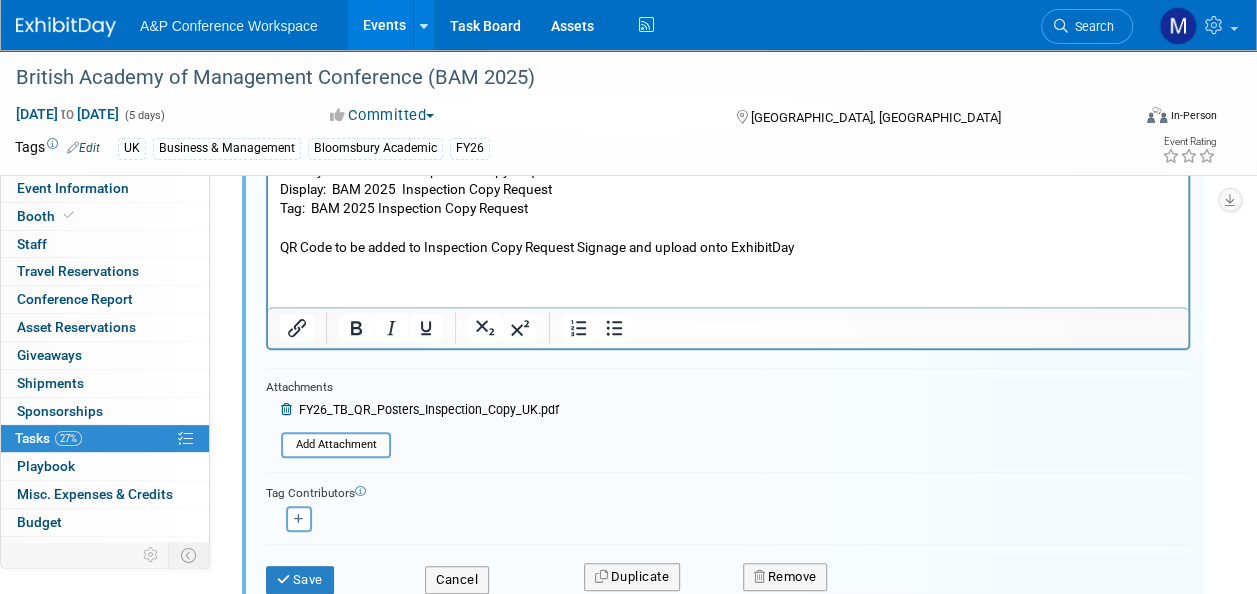 scroll, scrollTop: 502, scrollLeft: 0, axis: vertical 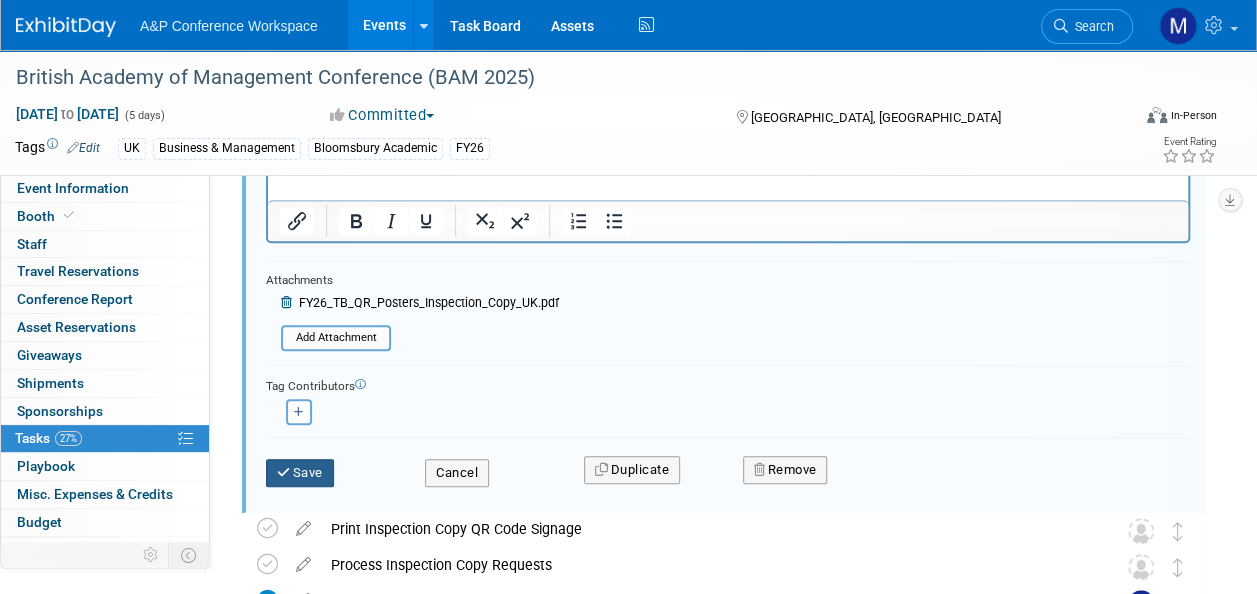 click on "Save" at bounding box center [300, 473] 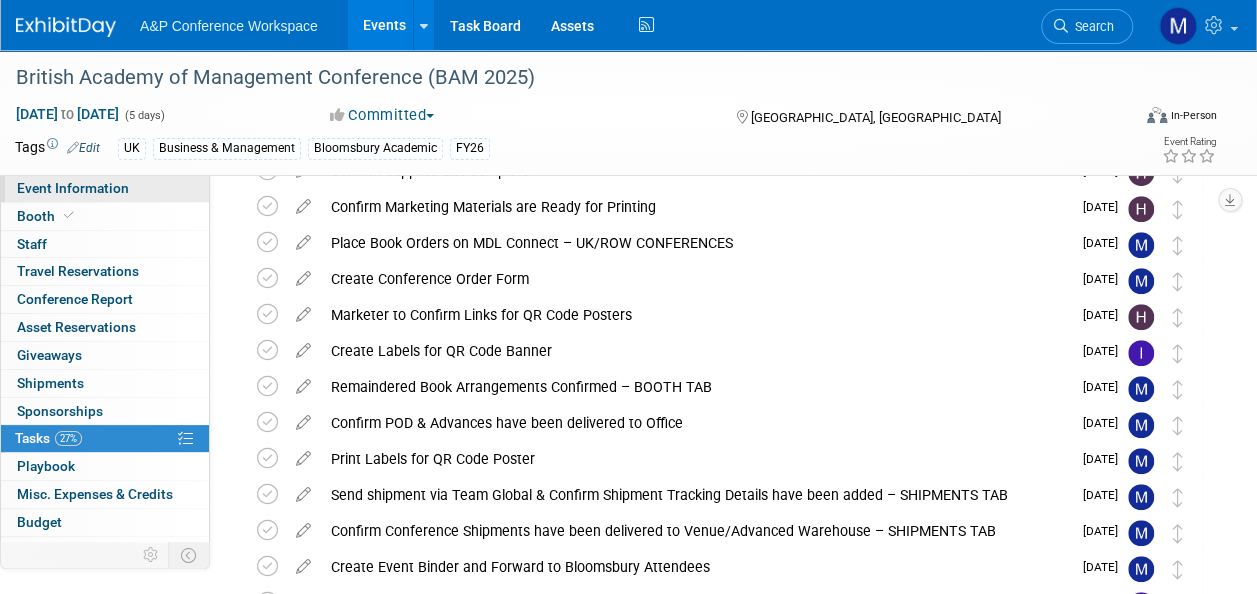 click on "Event Information" at bounding box center [105, 188] 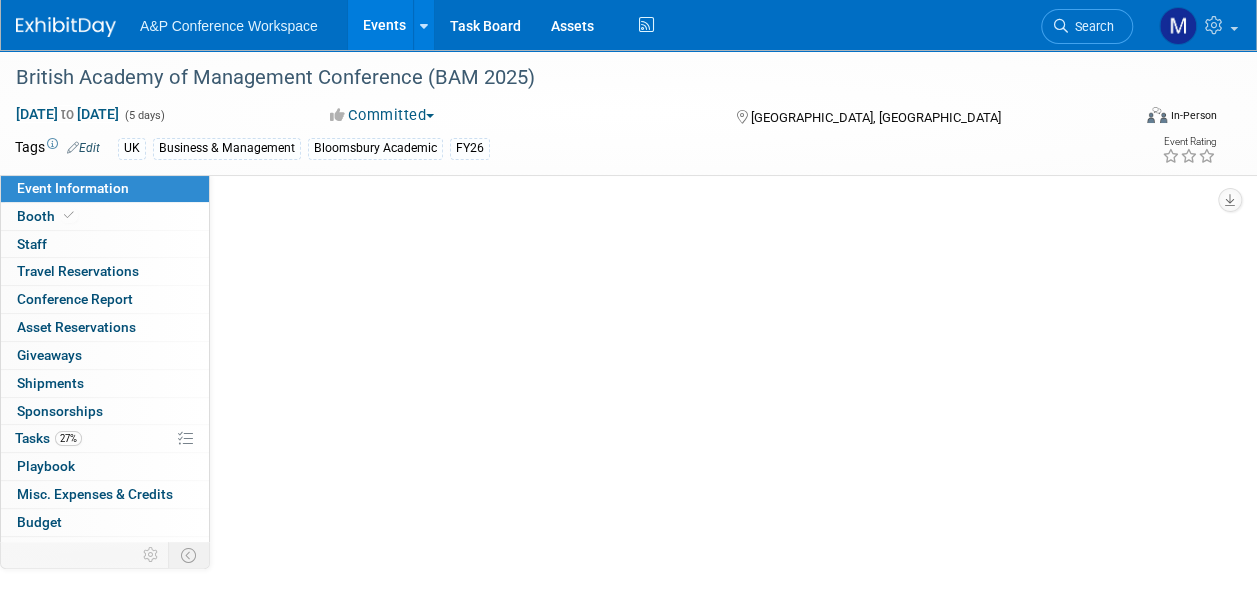scroll, scrollTop: 0, scrollLeft: 0, axis: both 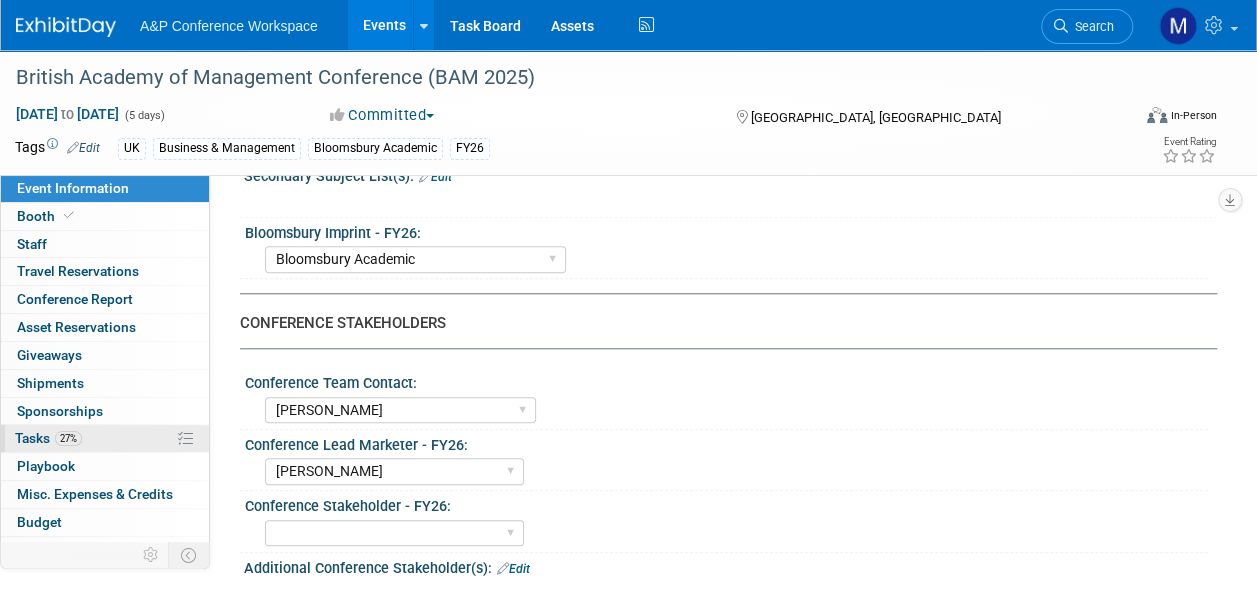 click on "27%" at bounding box center [68, 438] 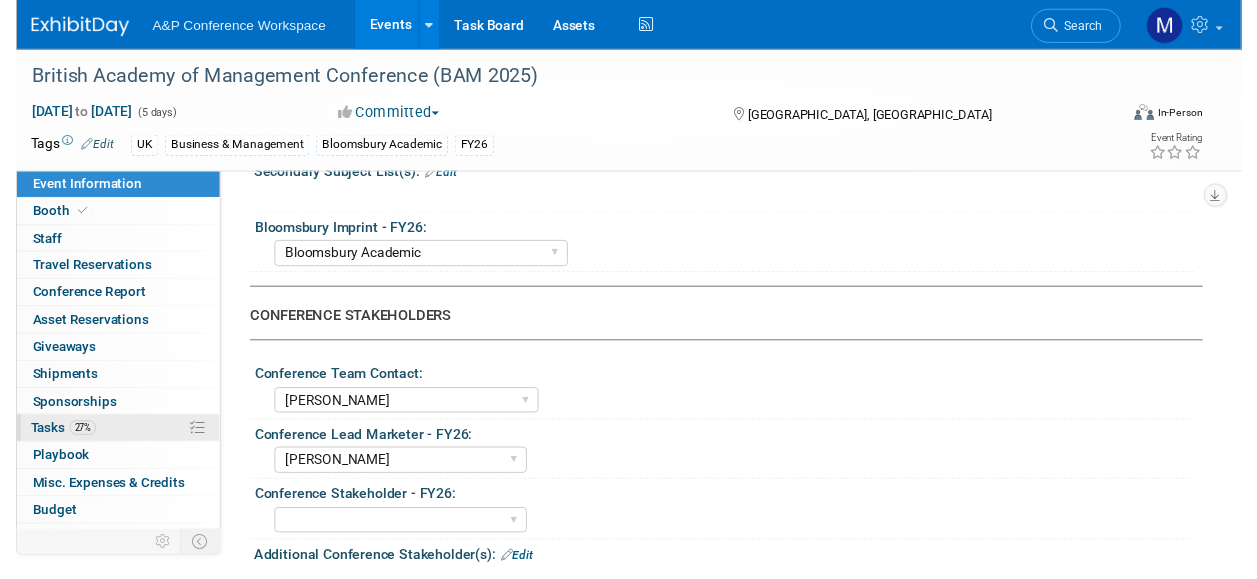 scroll, scrollTop: 0, scrollLeft: 0, axis: both 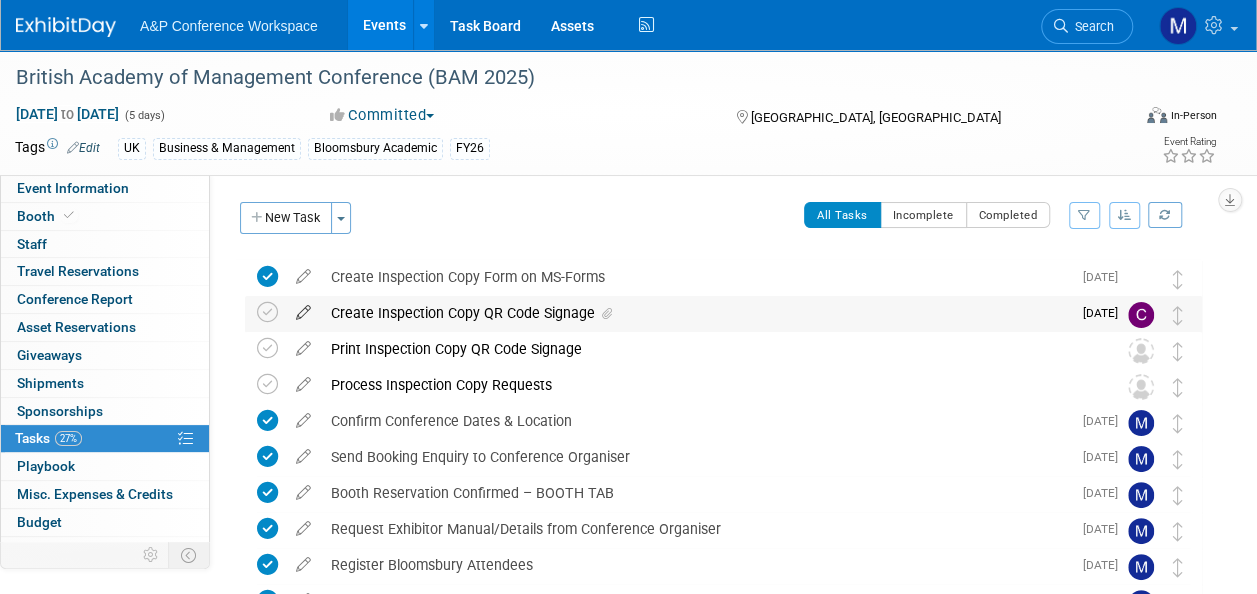 click at bounding box center [303, 308] 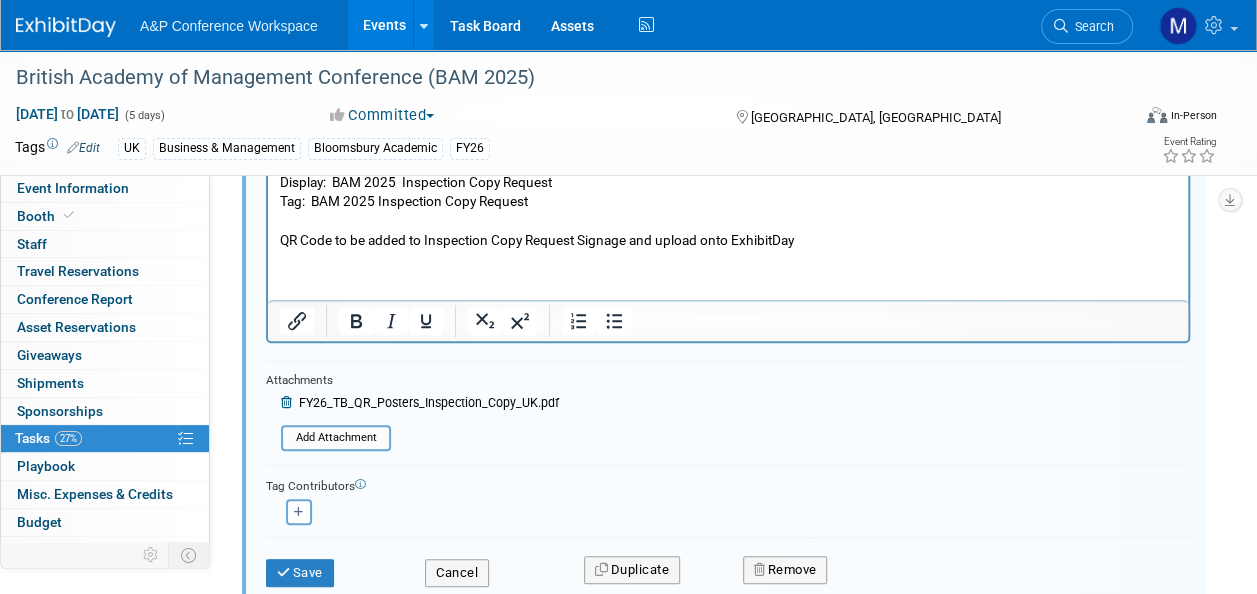scroll, scrollTop: 502, scrollLeft: 0, axis: vertical 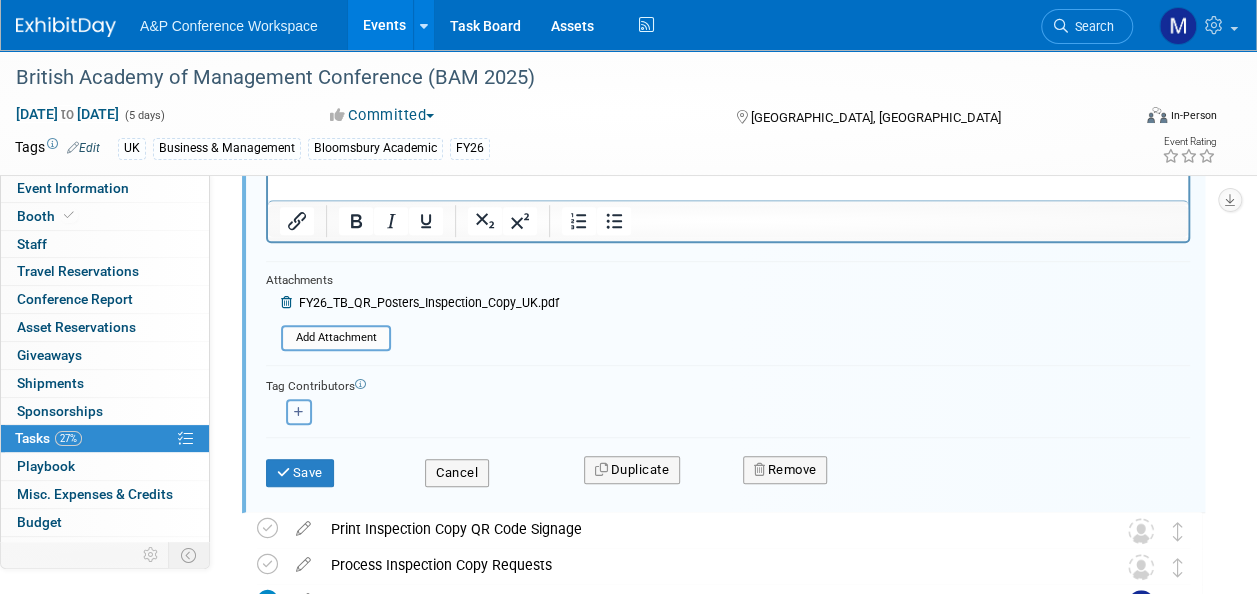 click at bounding box center [299, 412] 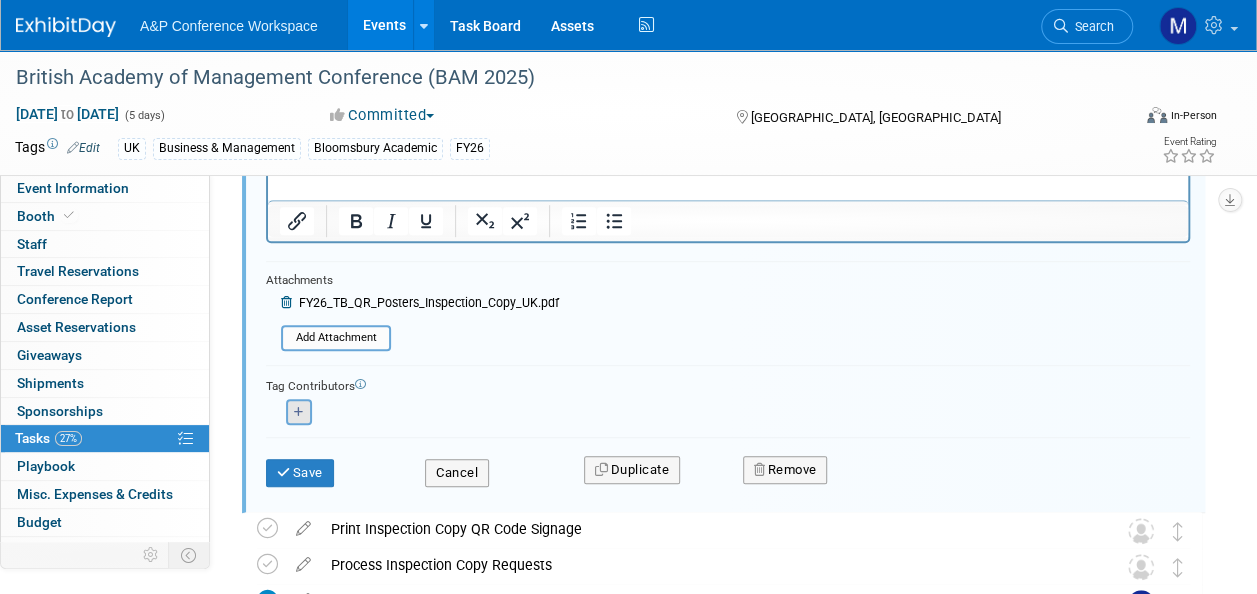 select 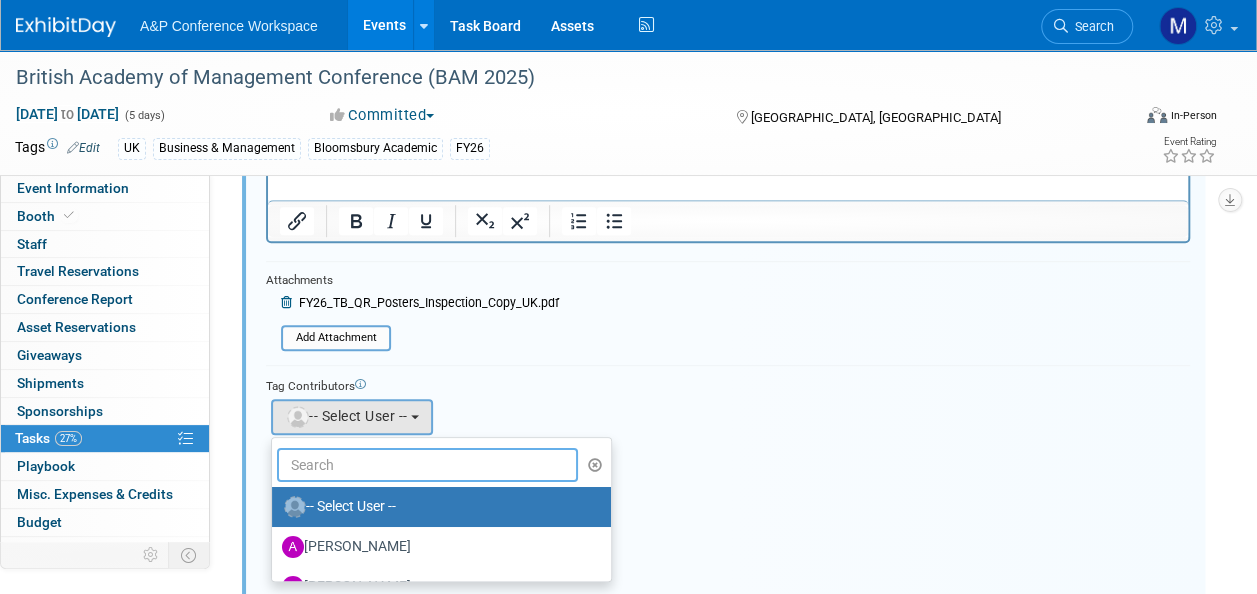 click at bounding box center (427, 465) 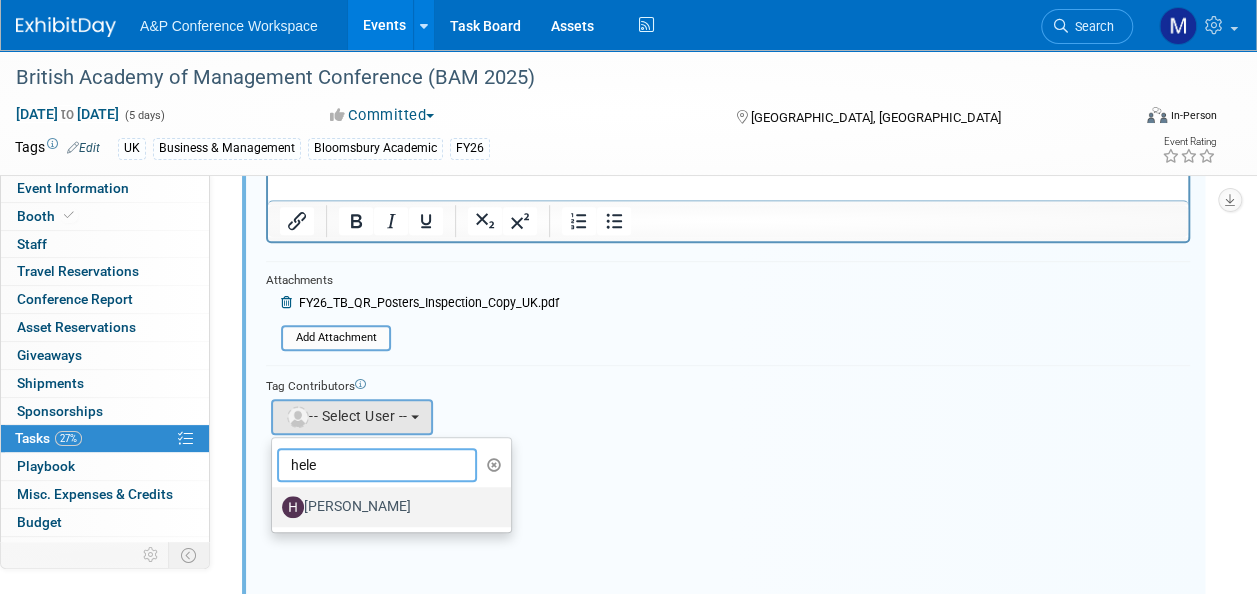 type on "hele" 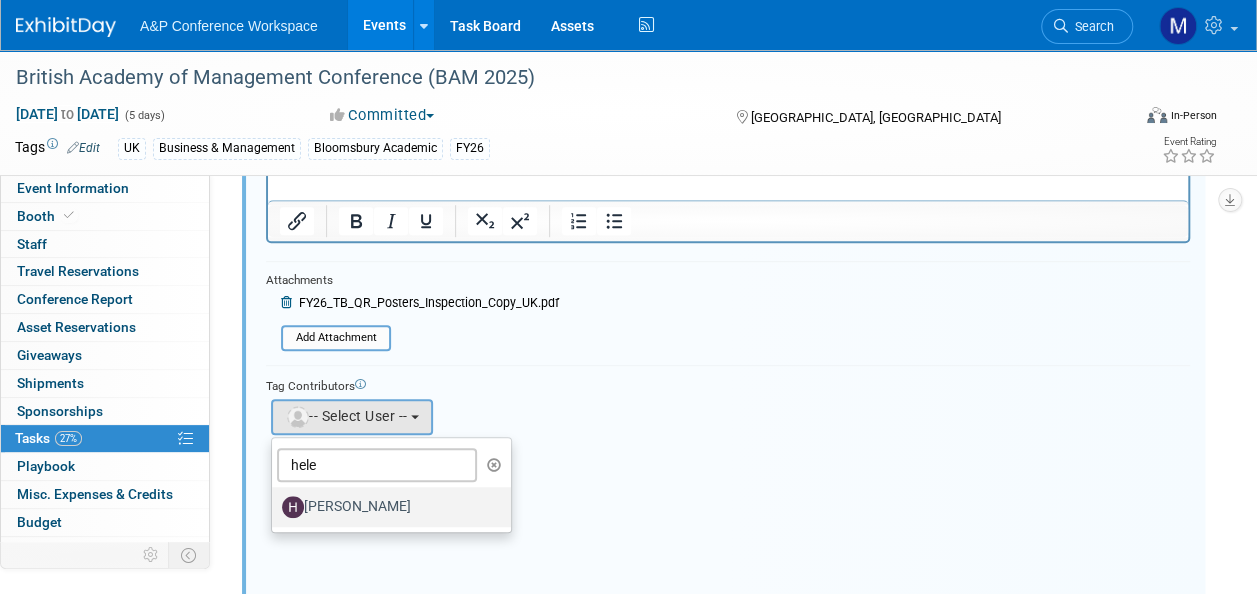 click on "[PERSON_NAME]" at bounding box center [386, 507] 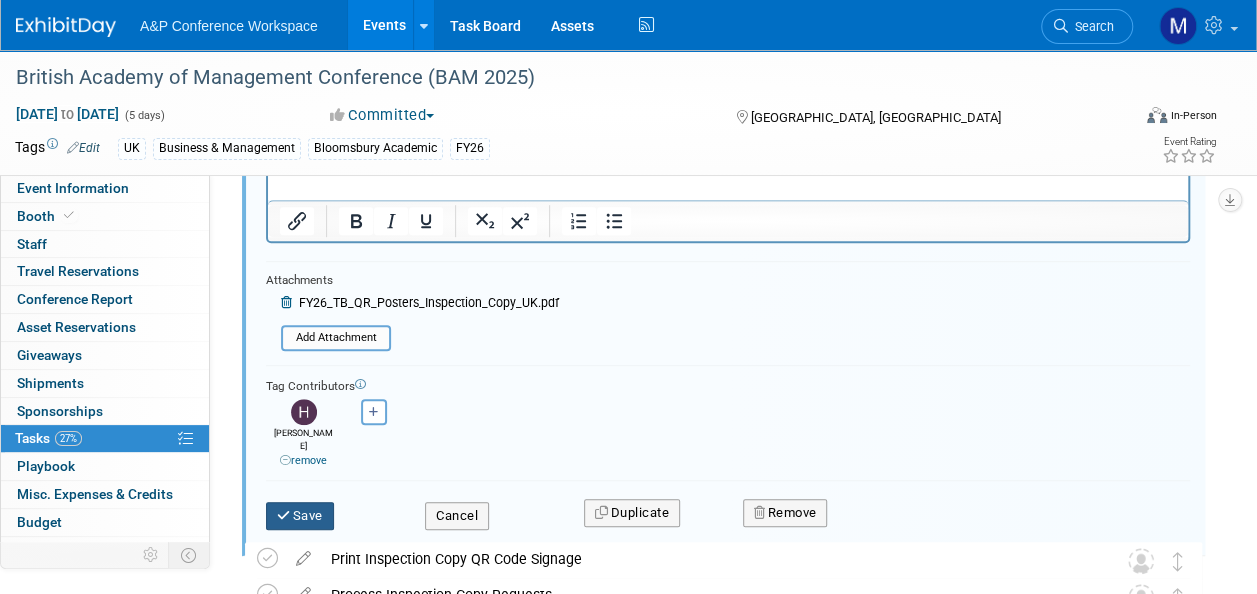 click on "Save" at bounding box center [300, 516] 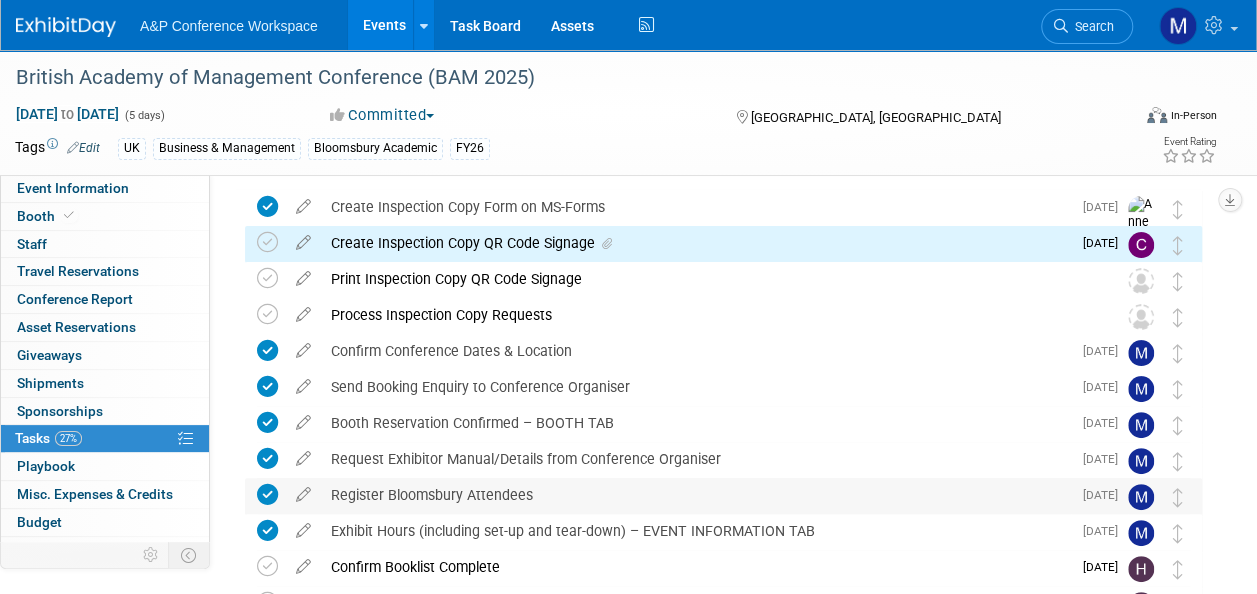 scroll, scrollTop: 2, scrollLeft: 0, axis: vertical 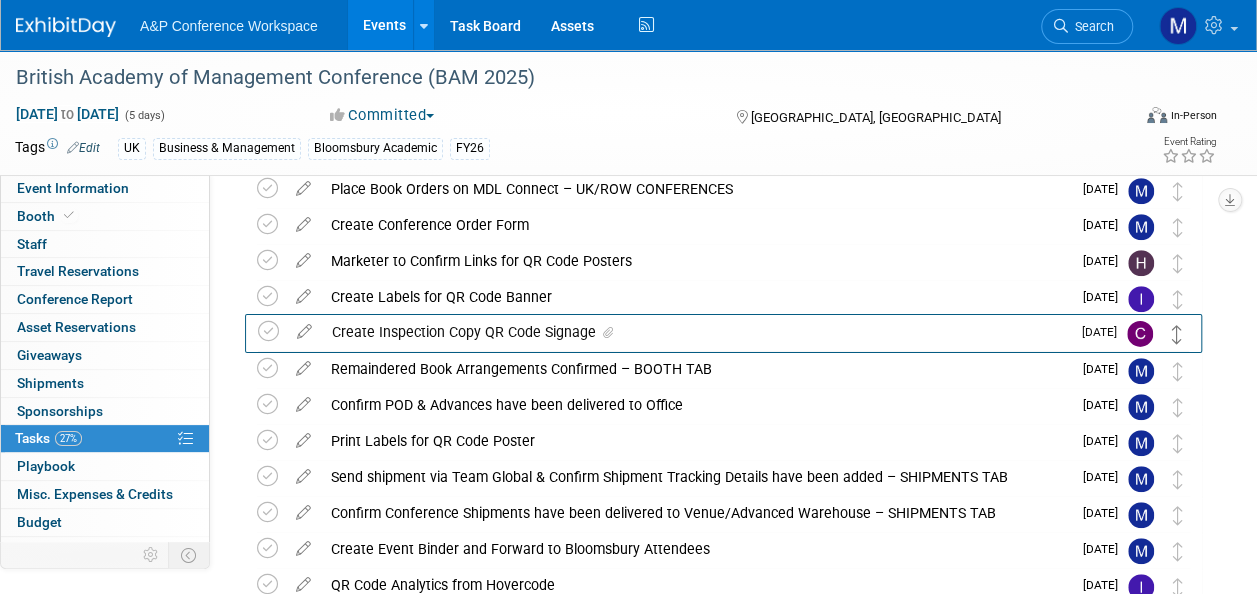 drag, startPoint x: 1179, startPoint y: 310, endPoint x: 1178, endPoint y: 340, distance: 30.016663 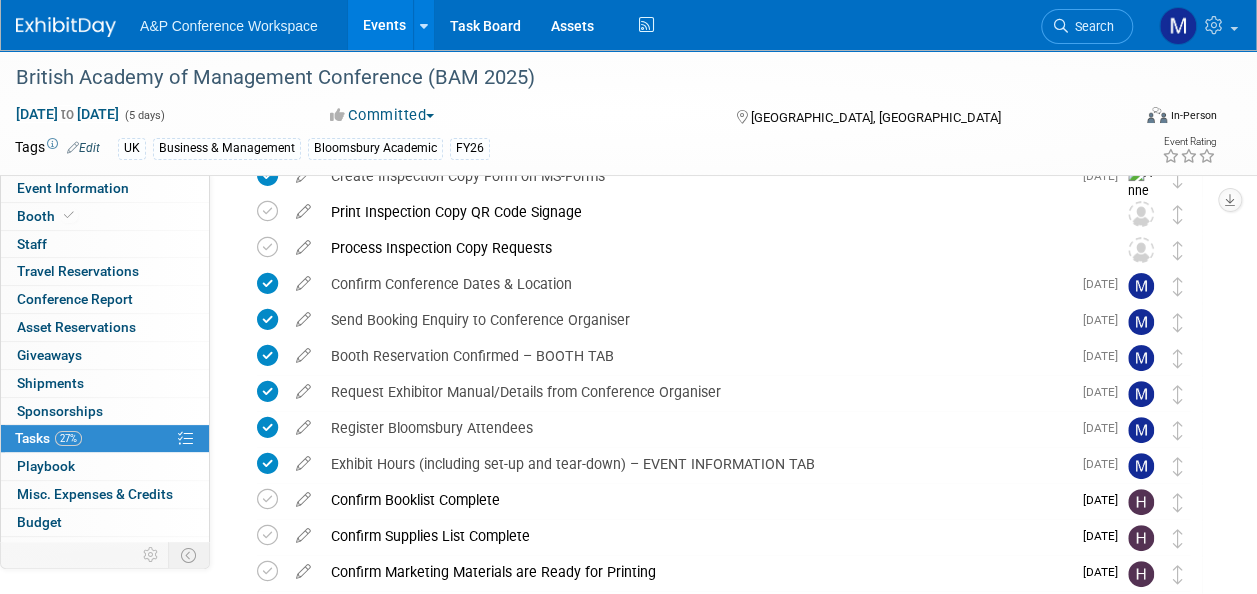 scroll, scrollTop: 34, scrollLeft: 0, axis: vertical 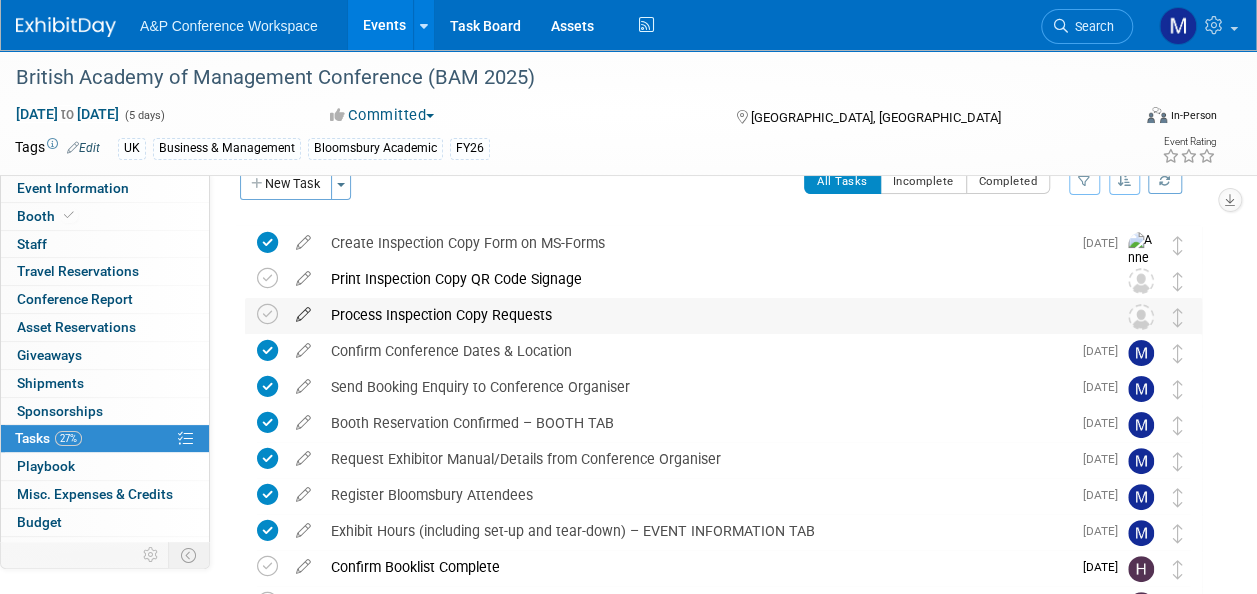 click at bounding box center (303, 310) 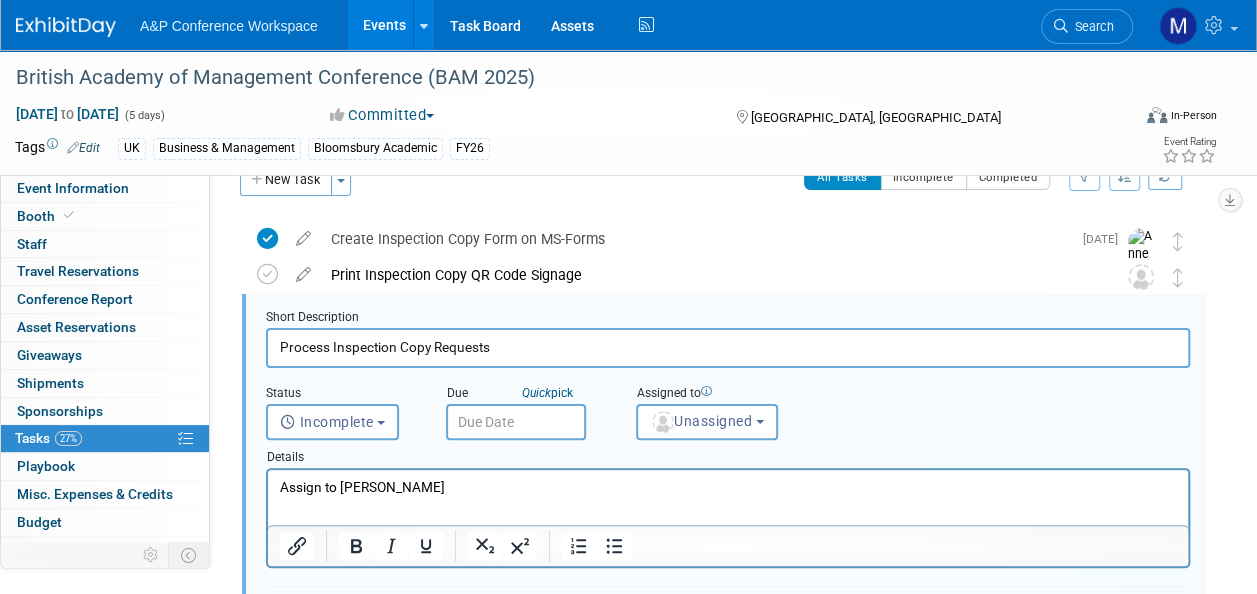 scroll, scrollTop: 38, scrollLeft: 0, axis: vertical 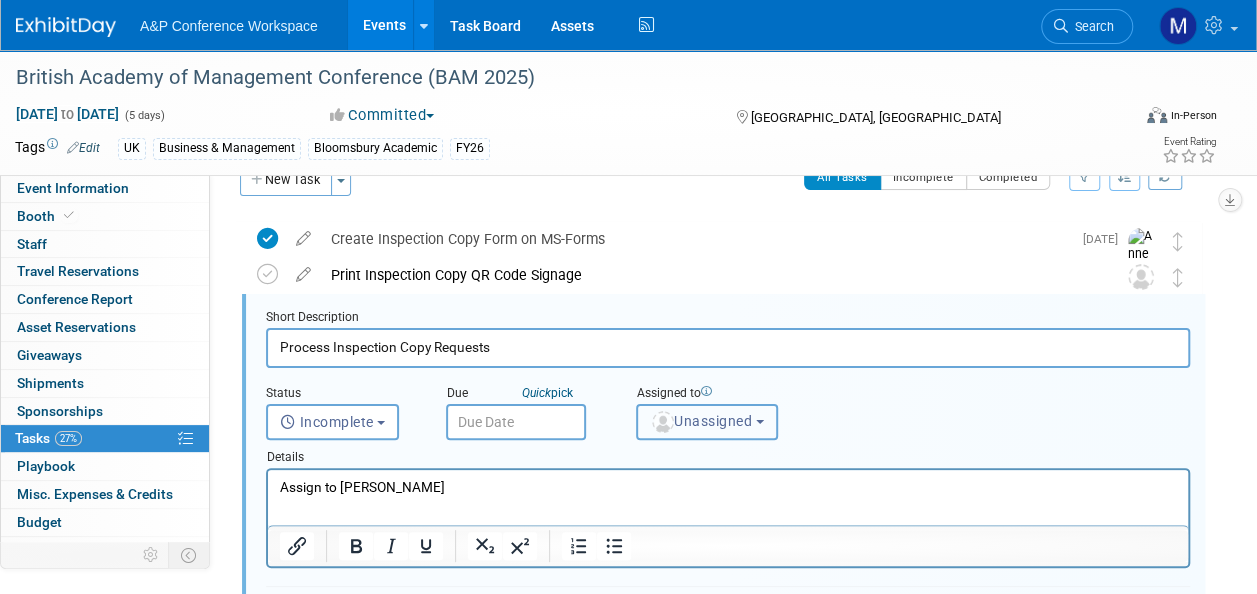 click on "Unassigned" at bounding box center (707, 422) 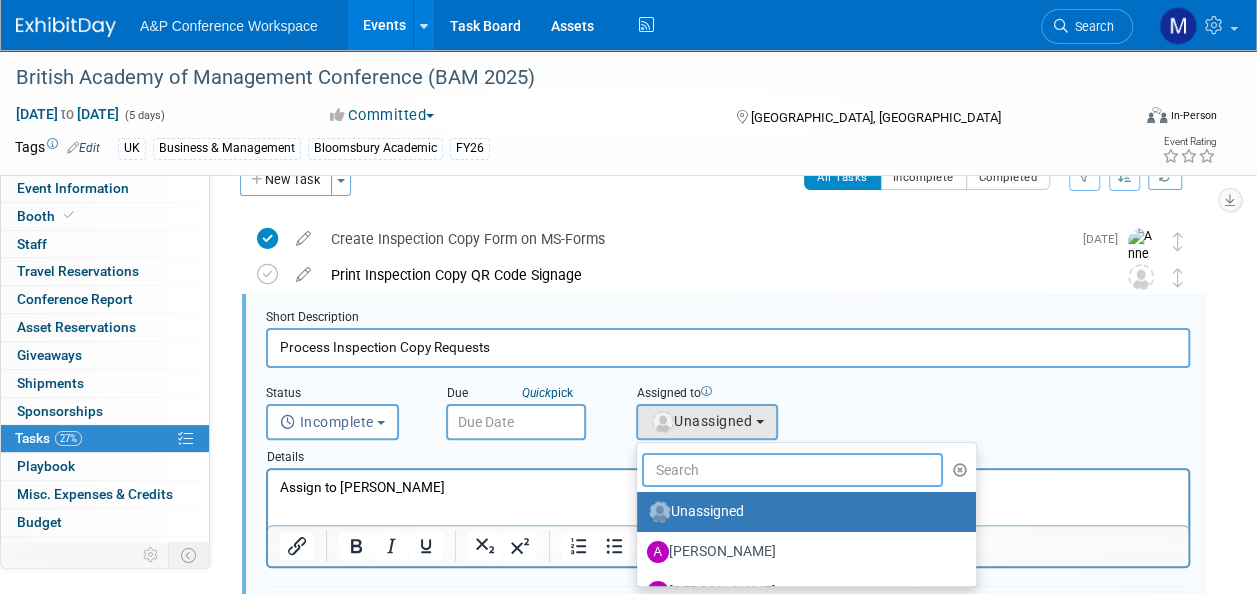click at bounding box center [792, 470] 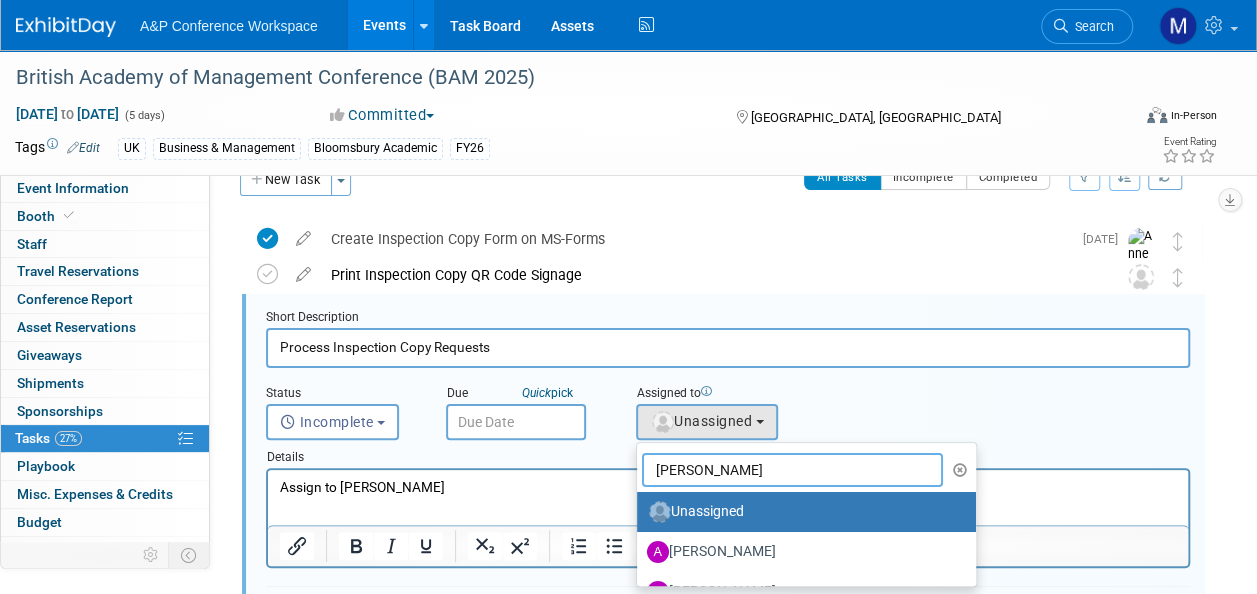 type on "kate hun" 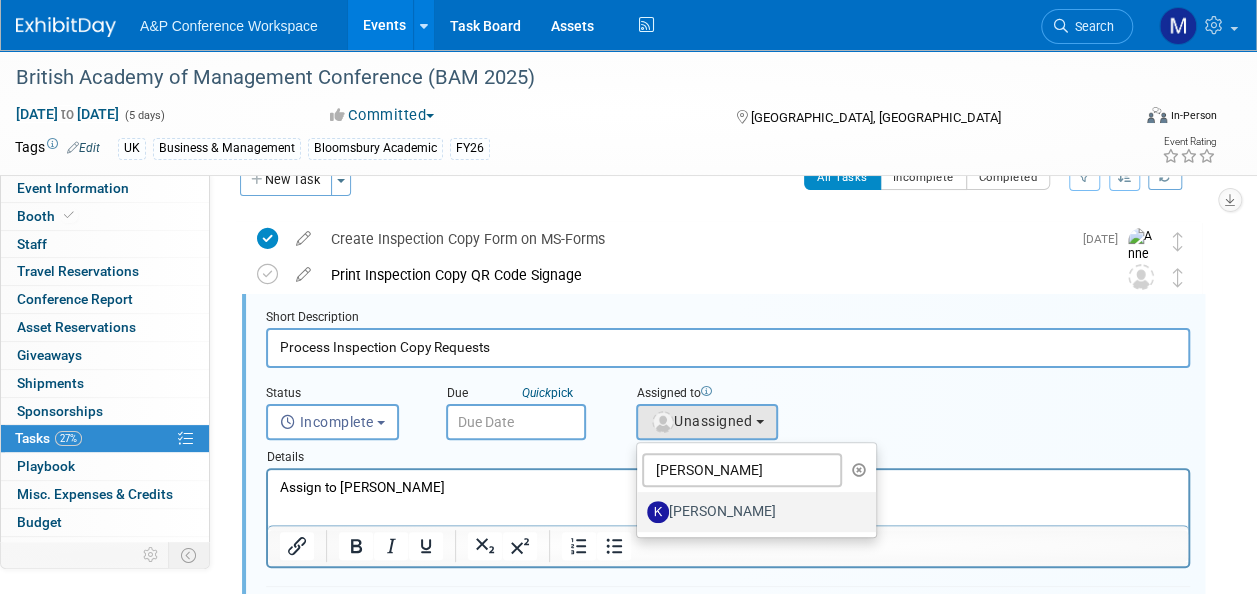 click on "[PERSON_NAME]" at bounding box center (751, 512) 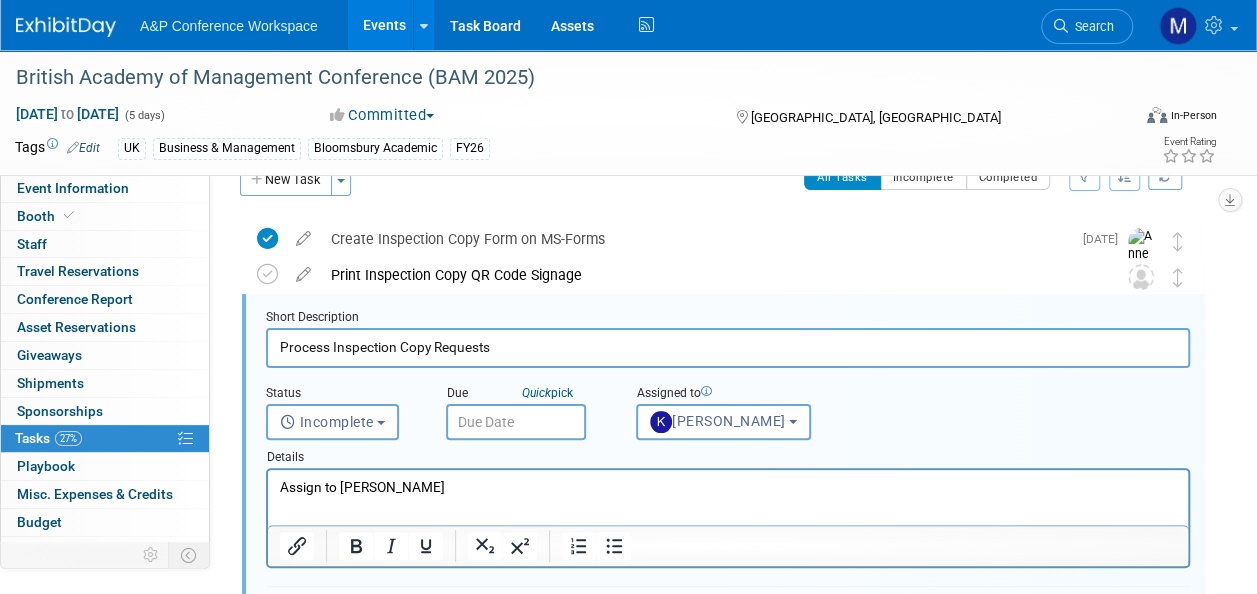 select on "42da1453-af37-4144-8267-4d5776ac68ff" 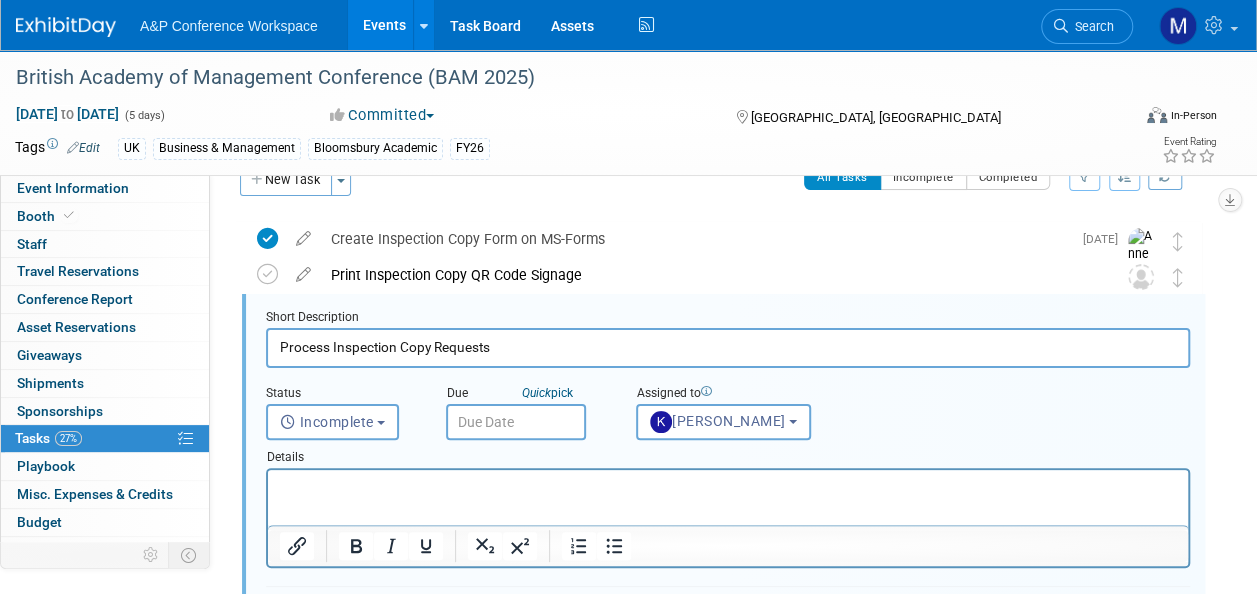 click at bounding box center [516, 422] 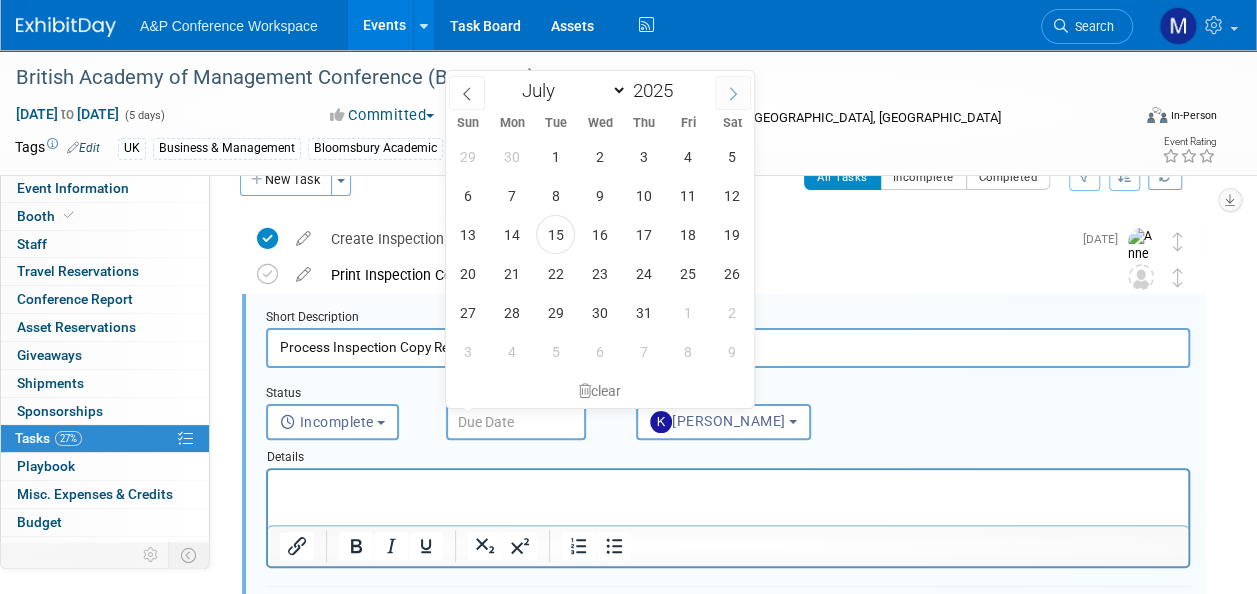 click 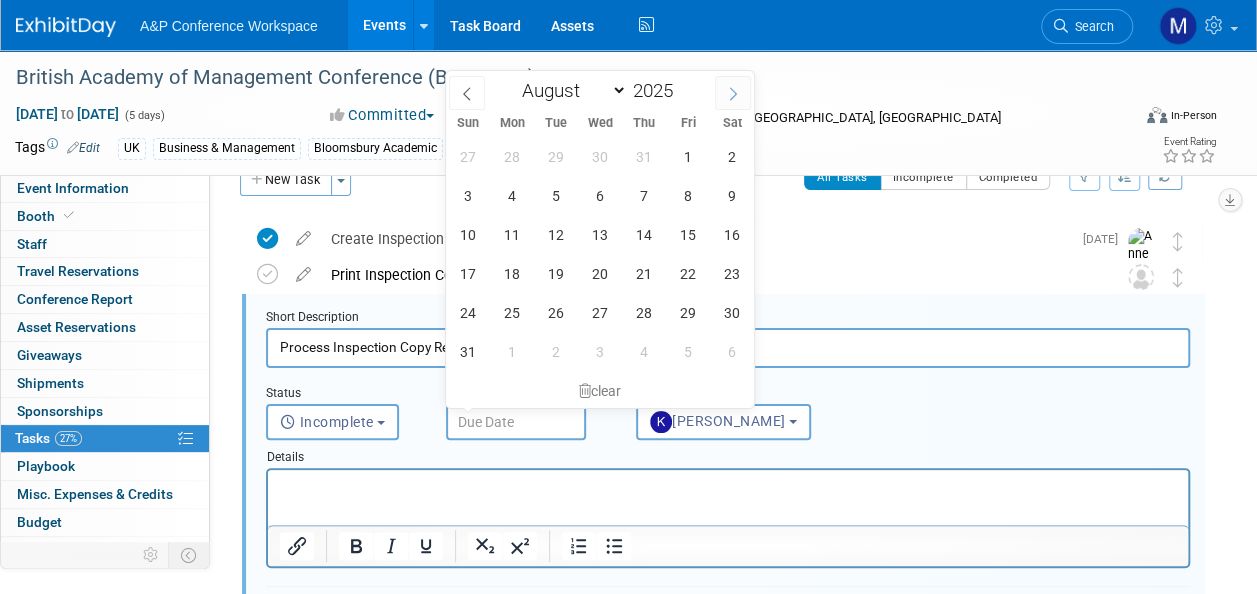 click 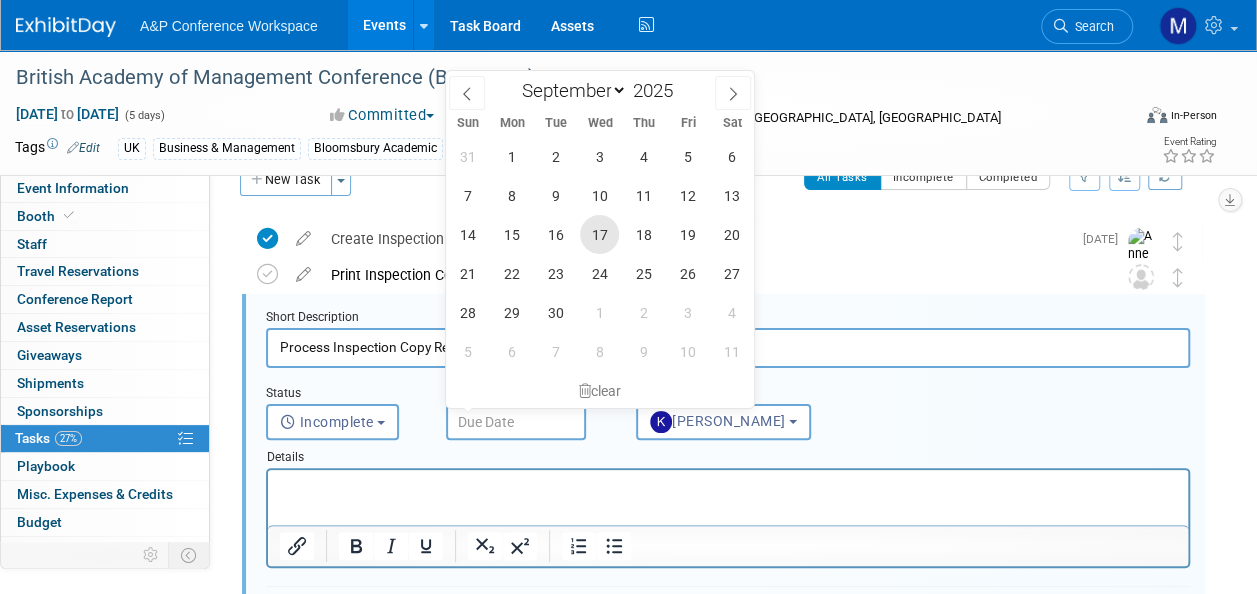click on "17" at bounding box center (599, 234) 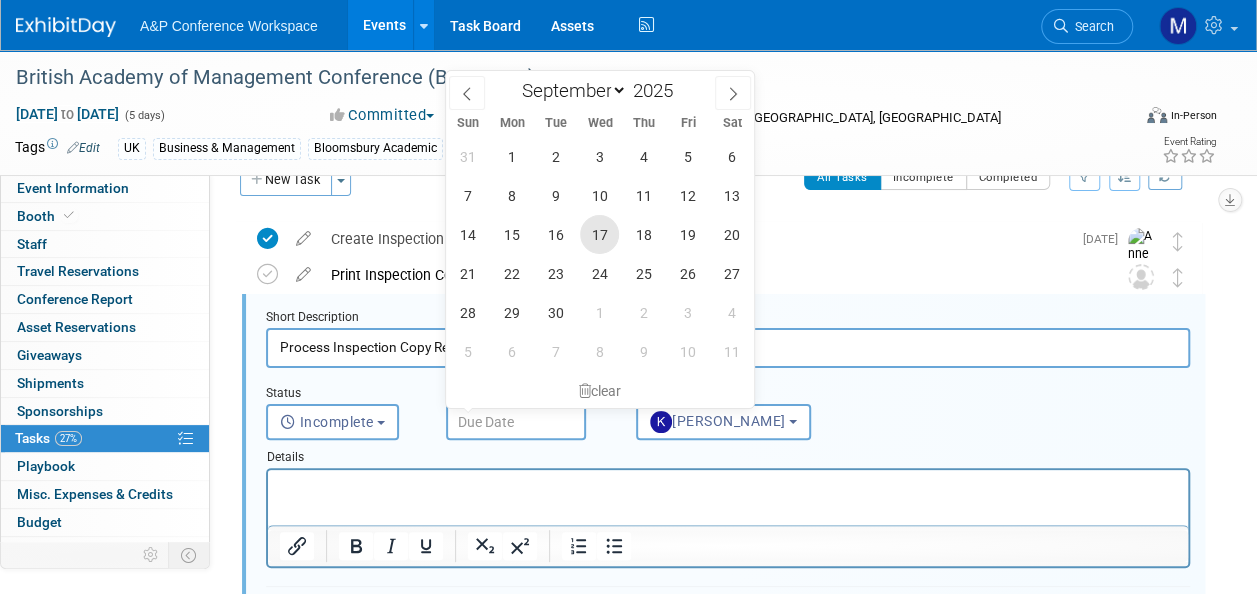 type on "Sep 17, 2025" 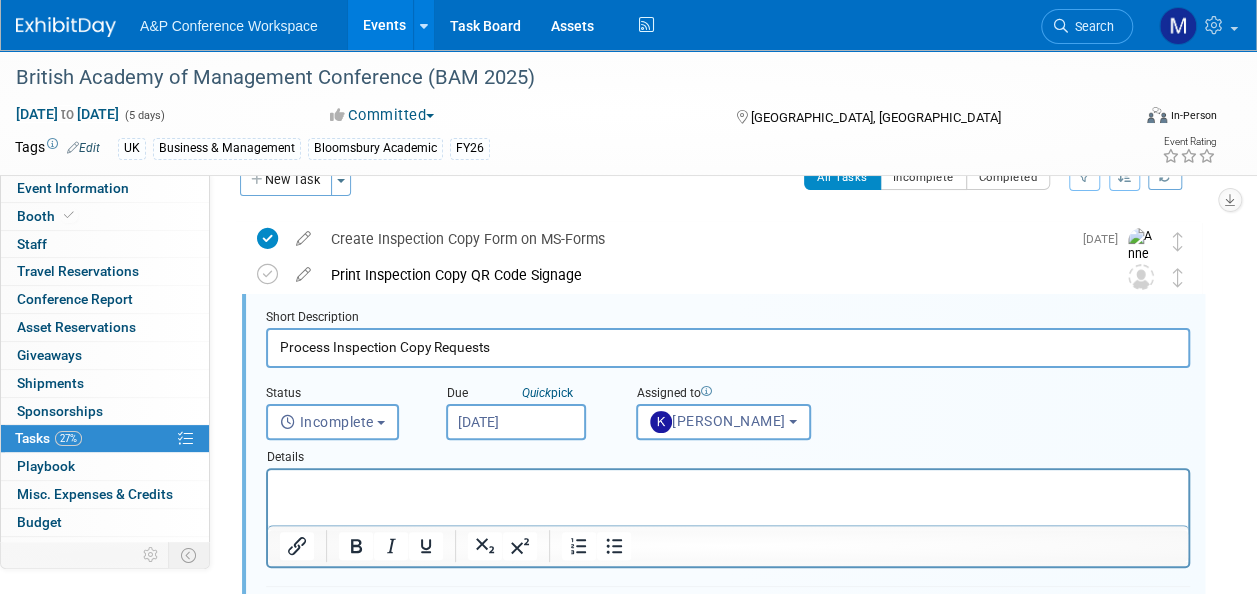 click at bounding box center [728, 483] 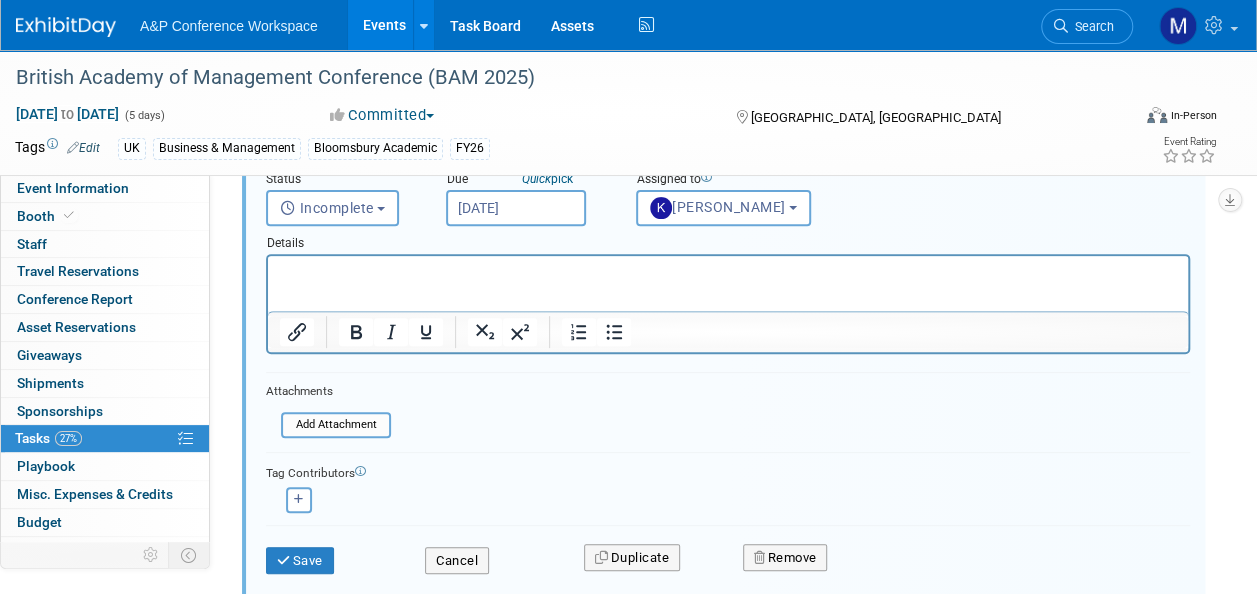 scroll, scrollTop: 338, scrollLeft: 0, axis: vertical 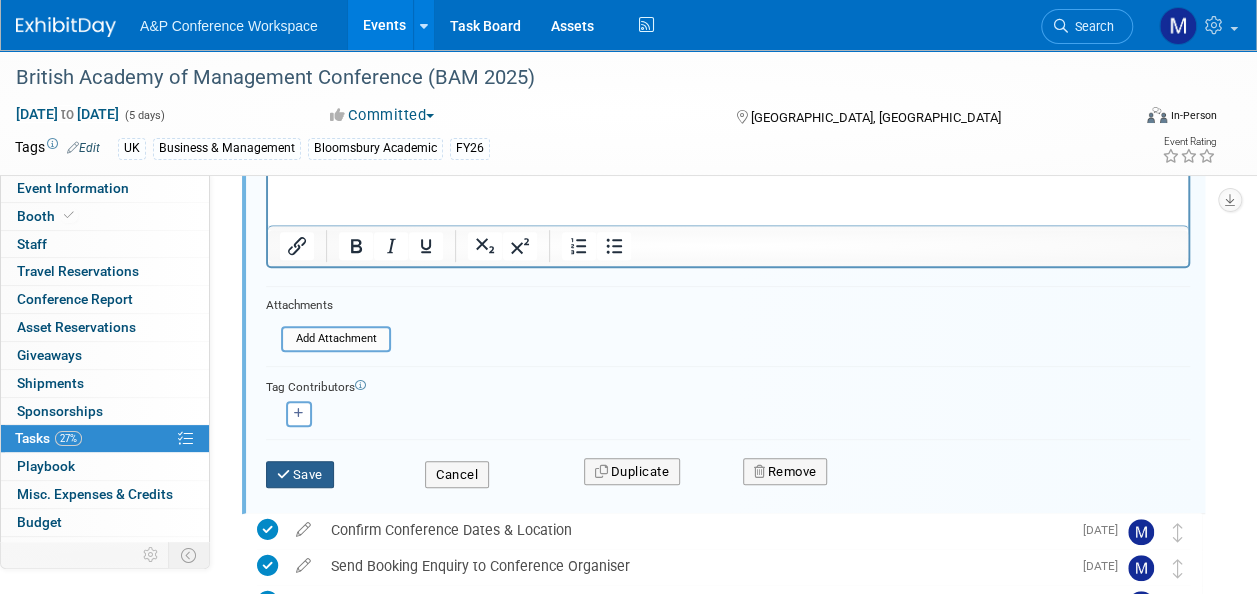 click on "Save" at bounding box center (300, 475) 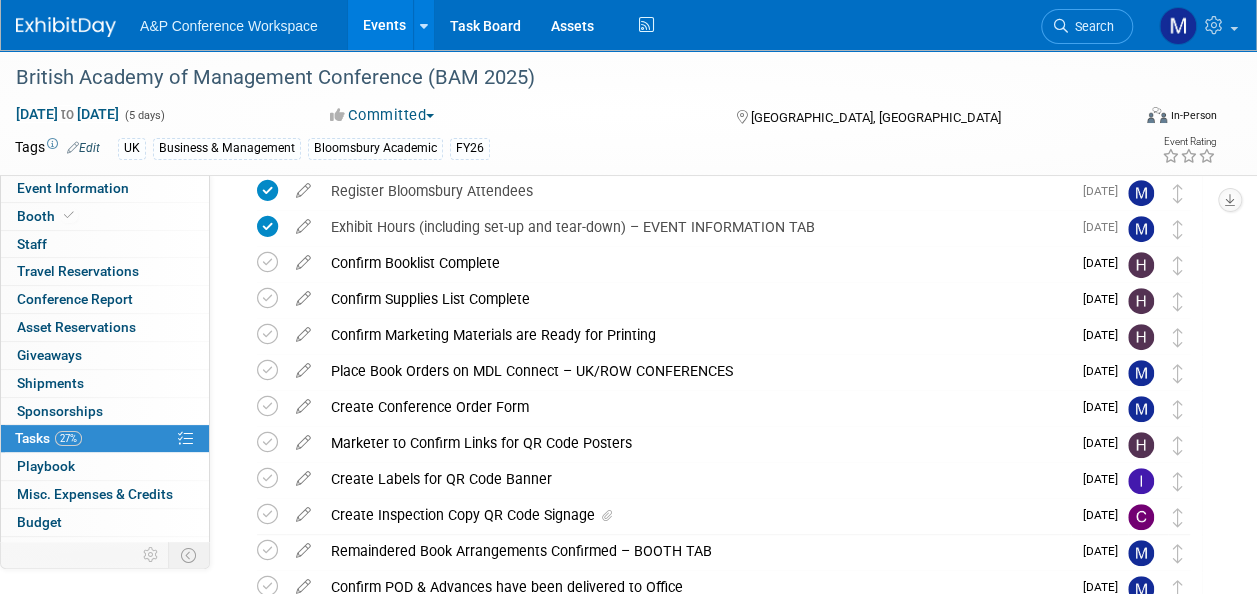 scroll, scrollTop: 38, scrollLeft: 0, axis: vertical 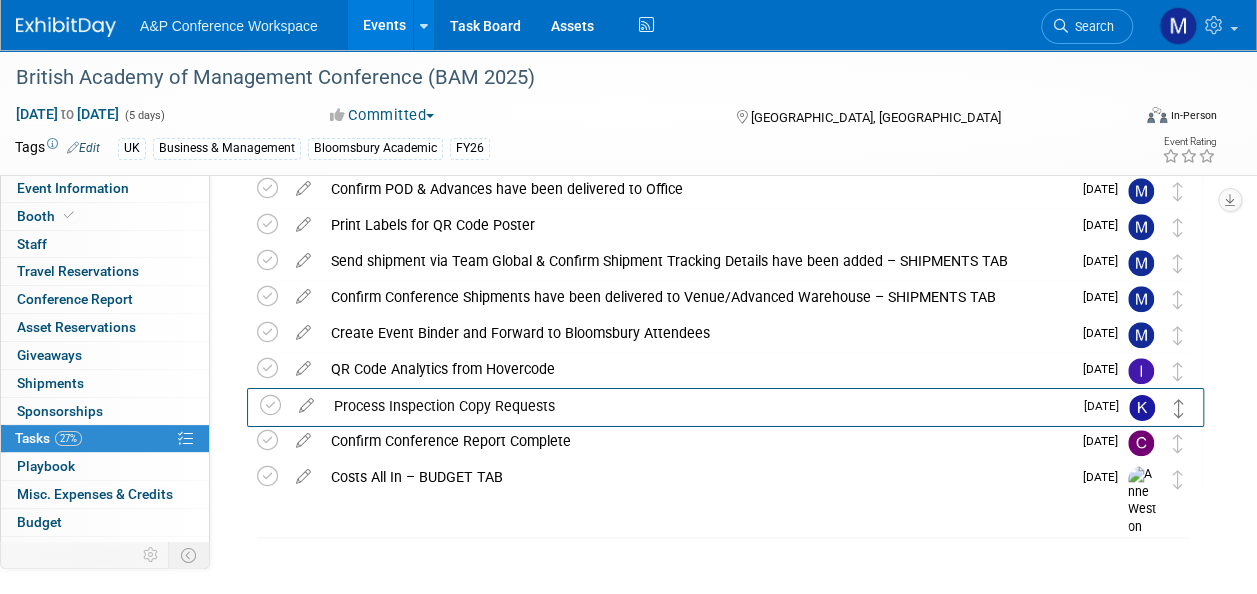 drag, startPoint x: 1181, startPoint y: 312, endPoint x: 1183, endPoint y: 412, distance: 100.02 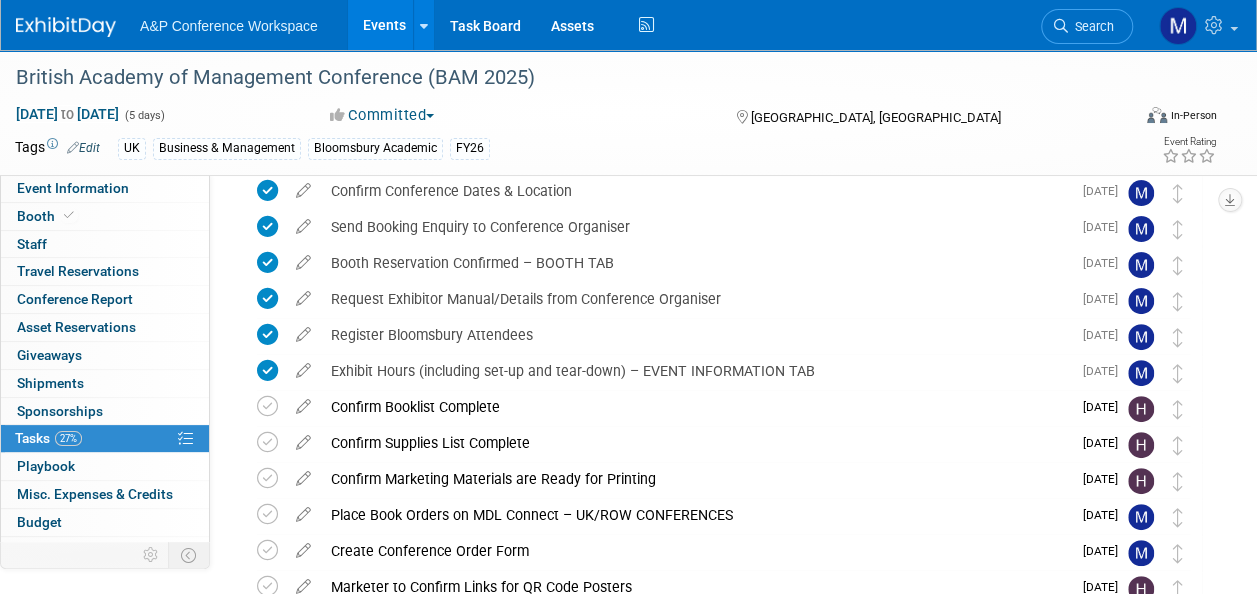 scroll, scrollTop: 0, scrollLeft: 0, axis: both 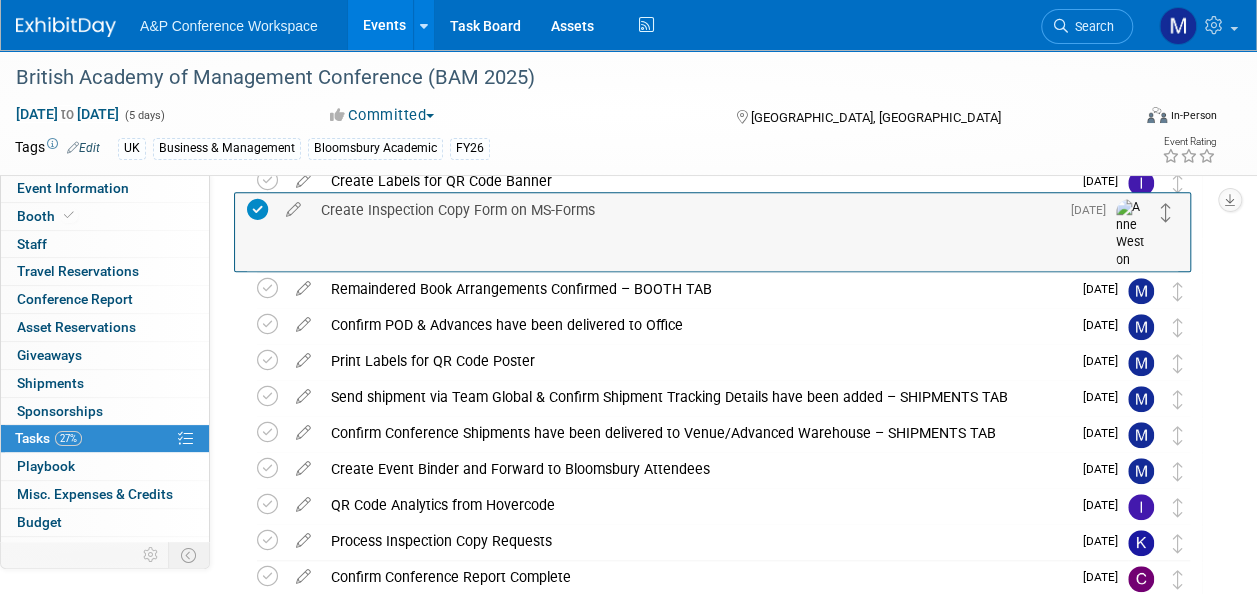 drag, startPoint x: 1176, startPoint y: 276, endPoint x: 1166, endPoint y: 203, distance: 73.68175 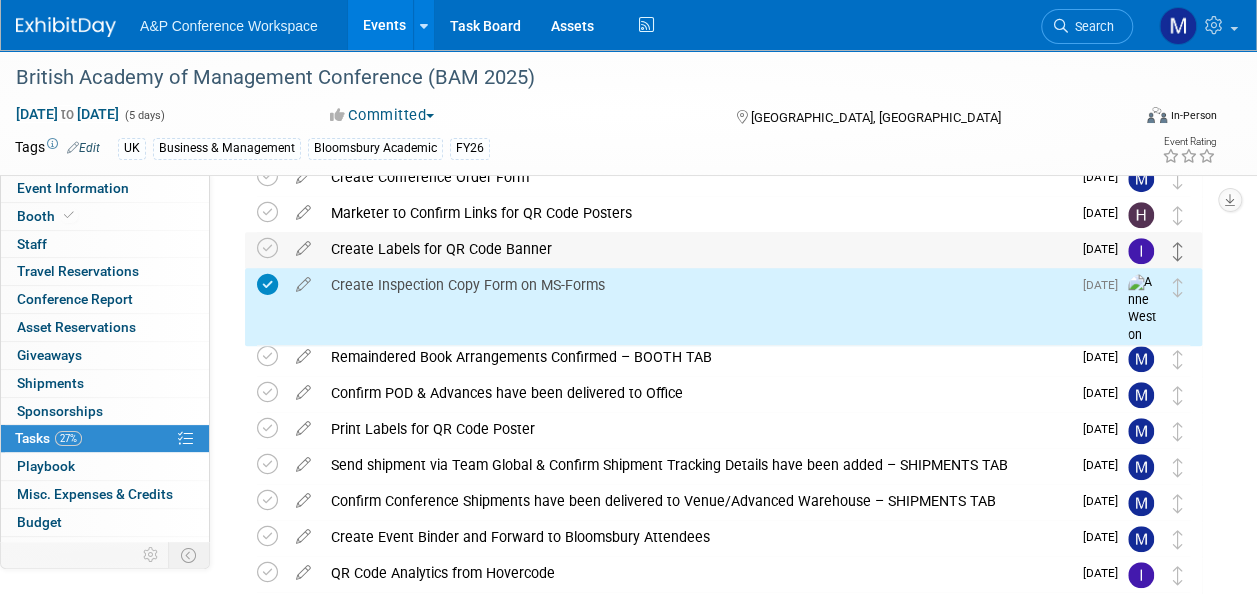scroll, scrollTop: 464, scrollLeft: 0, axis: vertical 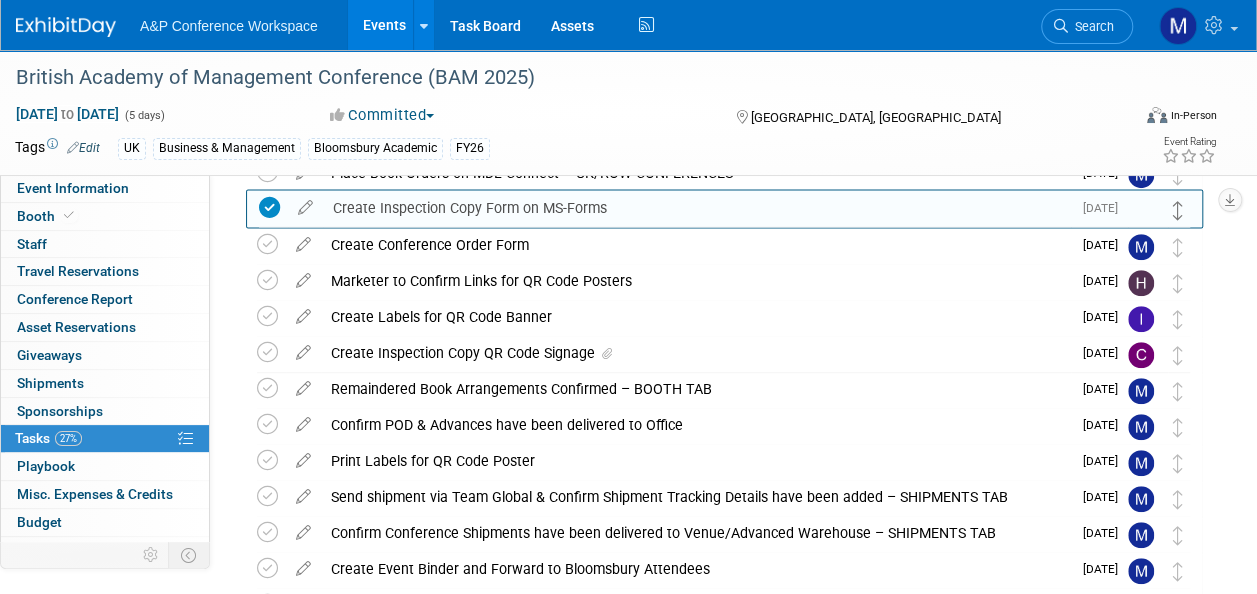 drag, startPoint x: 1180, startPoint y: 323, endPoint x: 1180, endPoint y: 210, distance: 113 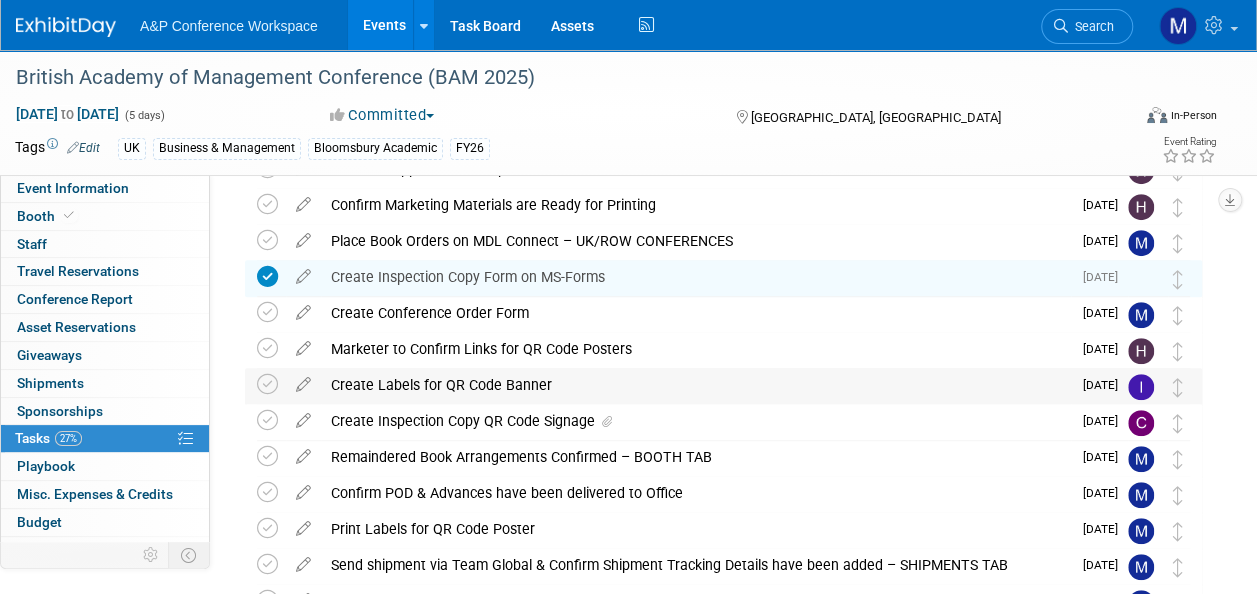 scroll, scrollTop: 364, scrollLeft: 0, axis: vertical 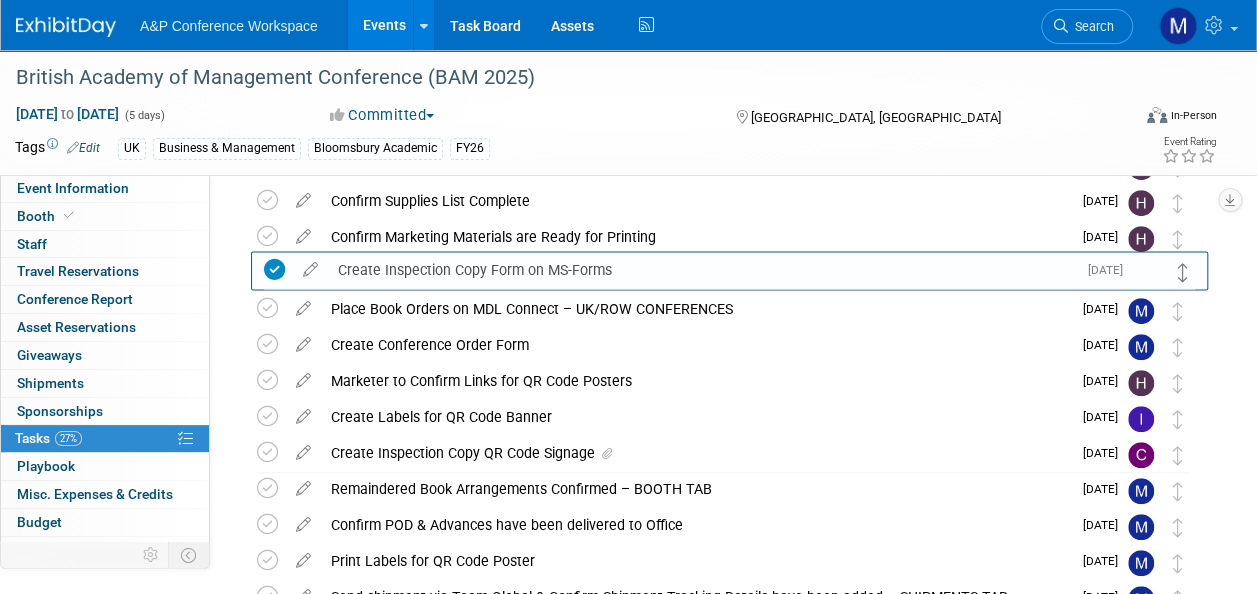 drag, startPoint x: 1178, startPoint y: 310, endPoint x: 1185, endPoint y: 270, distance: 40.60788 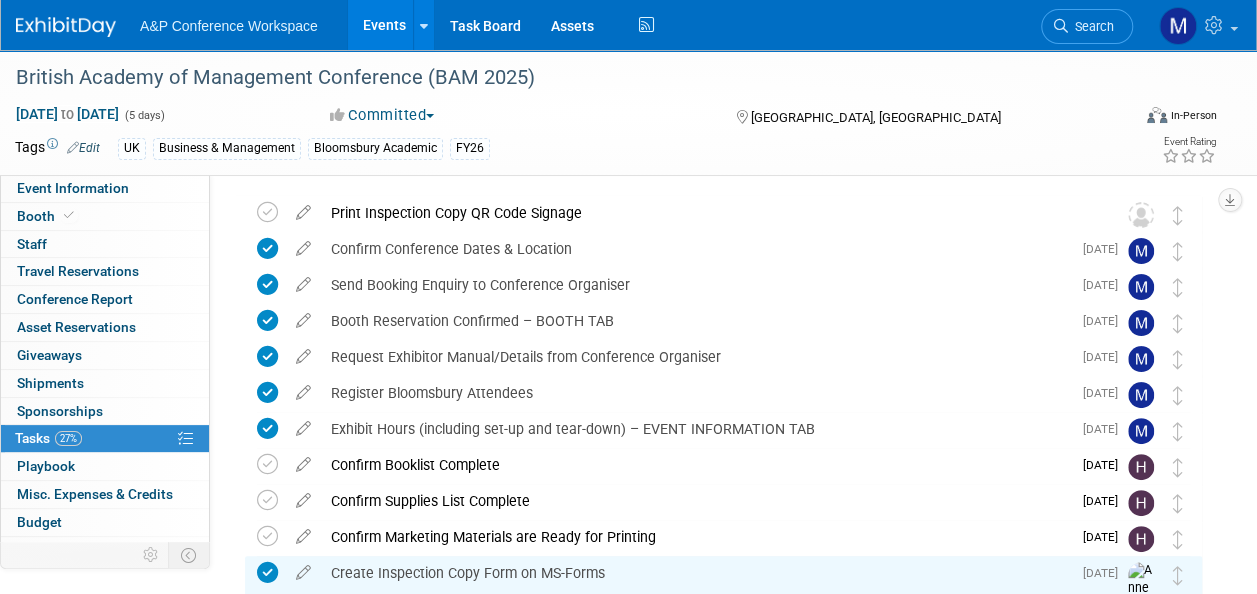 scroll, scrollTop: 0, scrollLeft: 0, axis: both 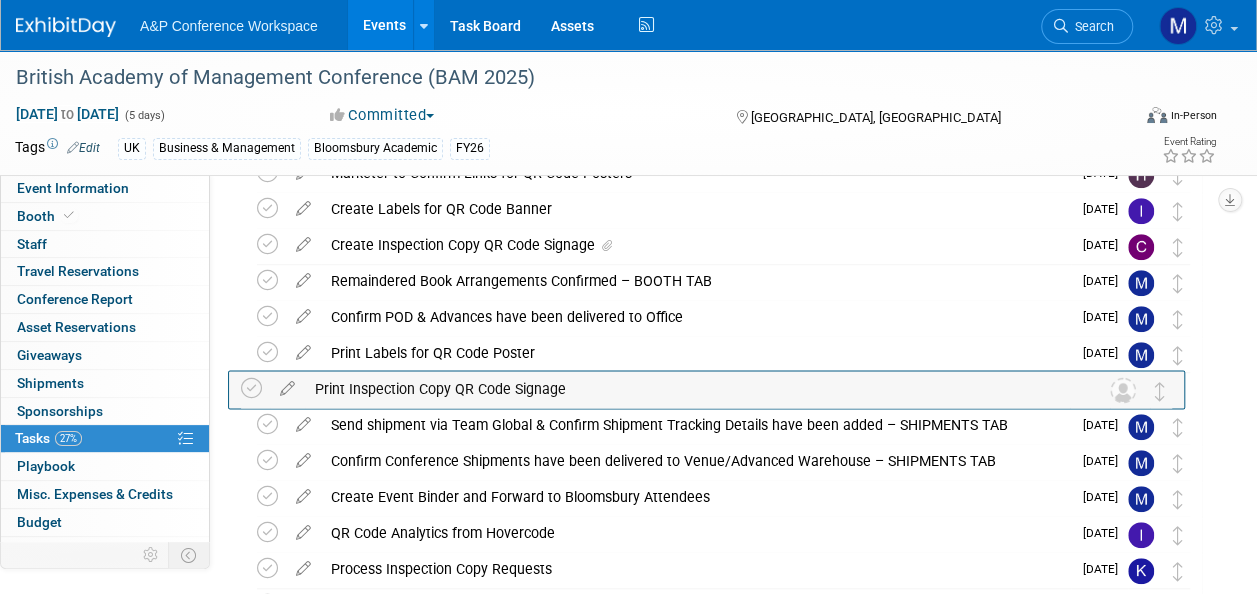 drag, startPoint x: 1184, startPoint y: 279, endPoint x: 1170, endPoint y: 398, distance: 119.8207 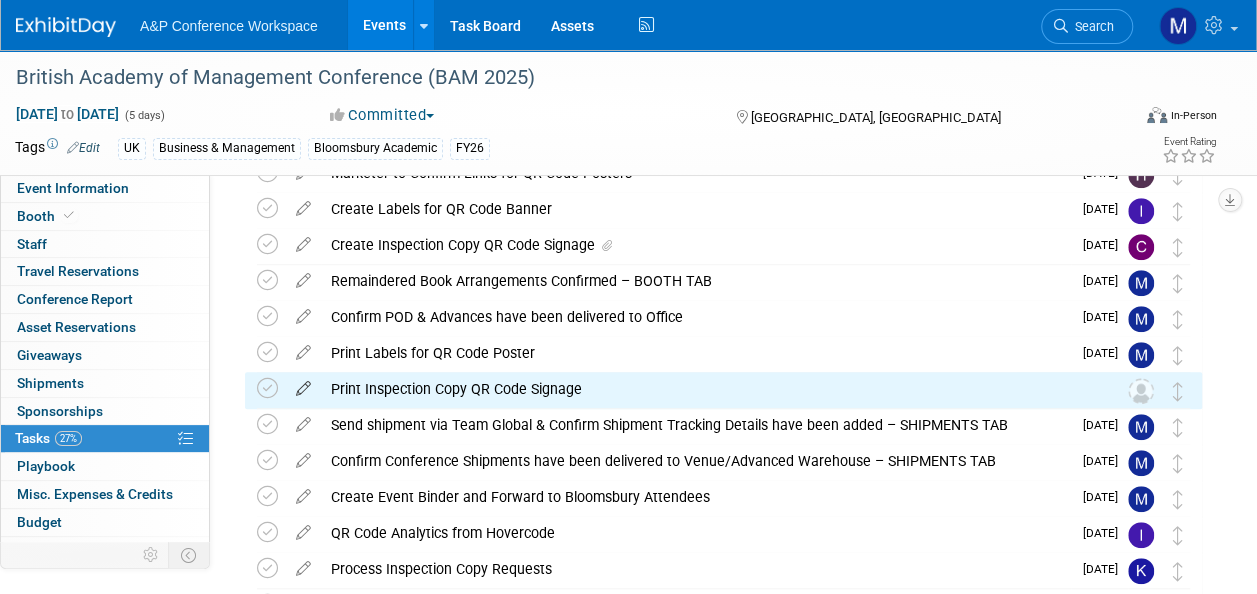 click at bounding box center [303, 384] 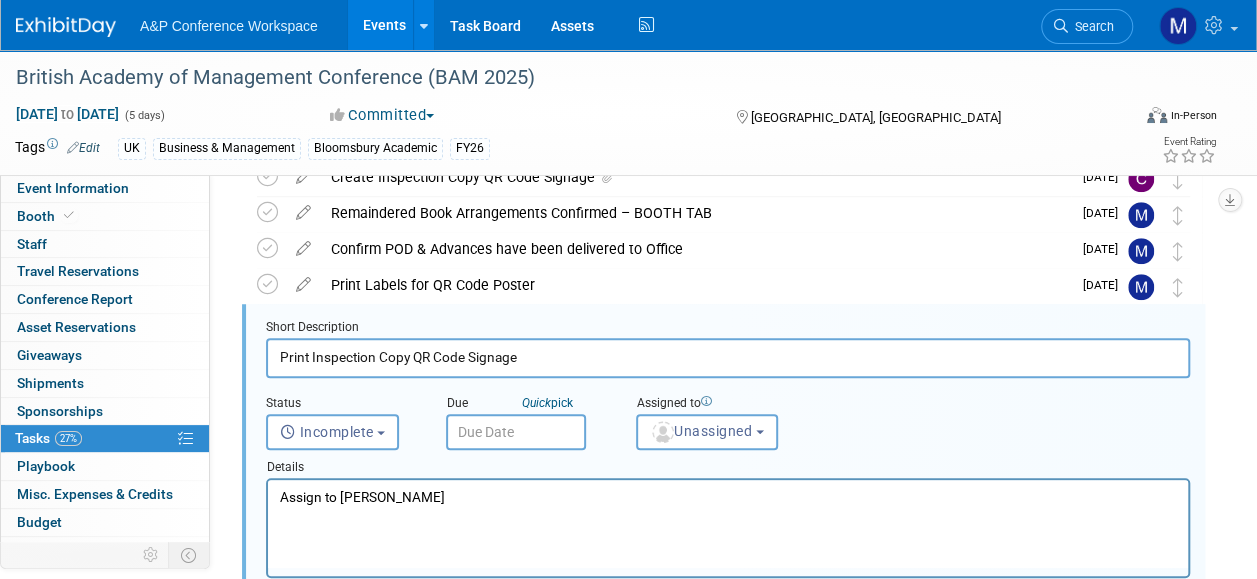 scroll, scrollTop: 0, scrollLeft: 0, axis: both 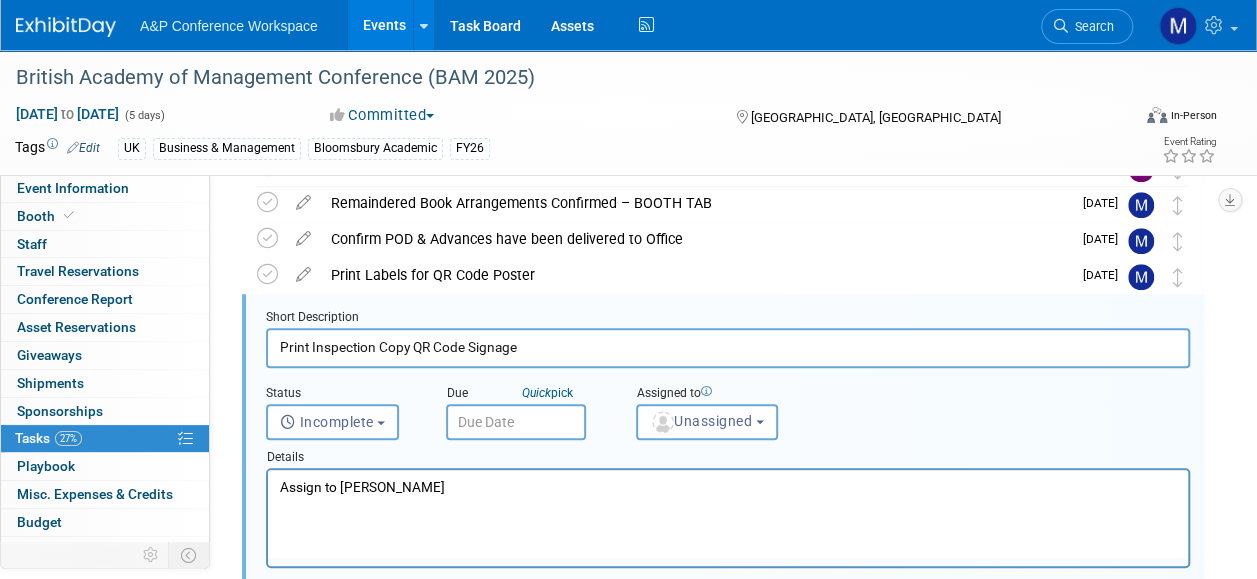 click at bounding box center [516, 422] 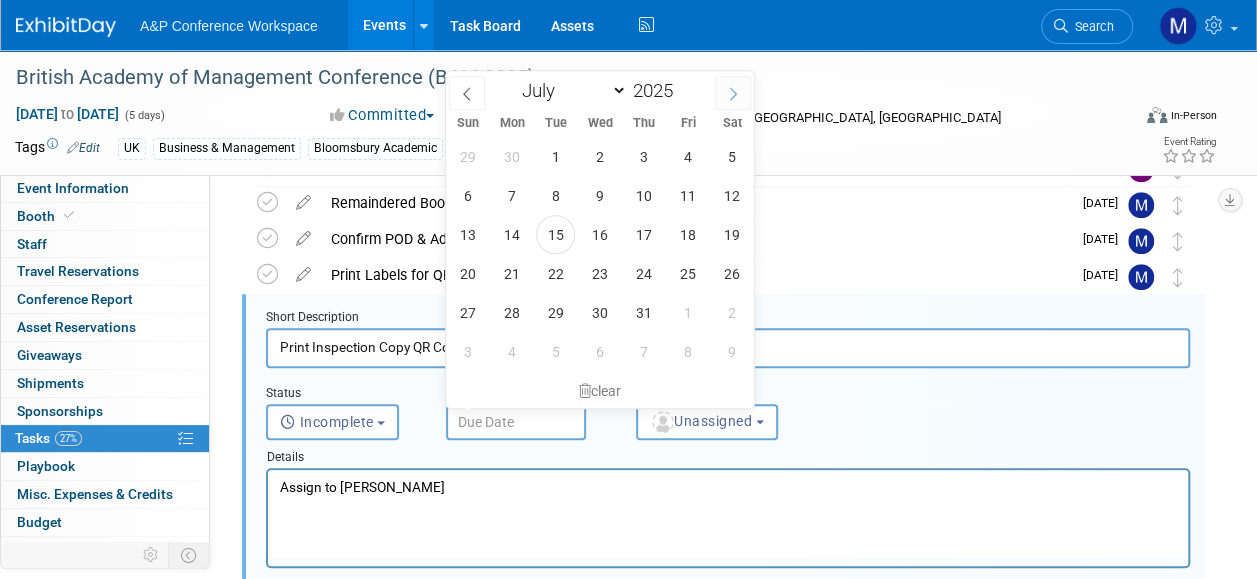 click 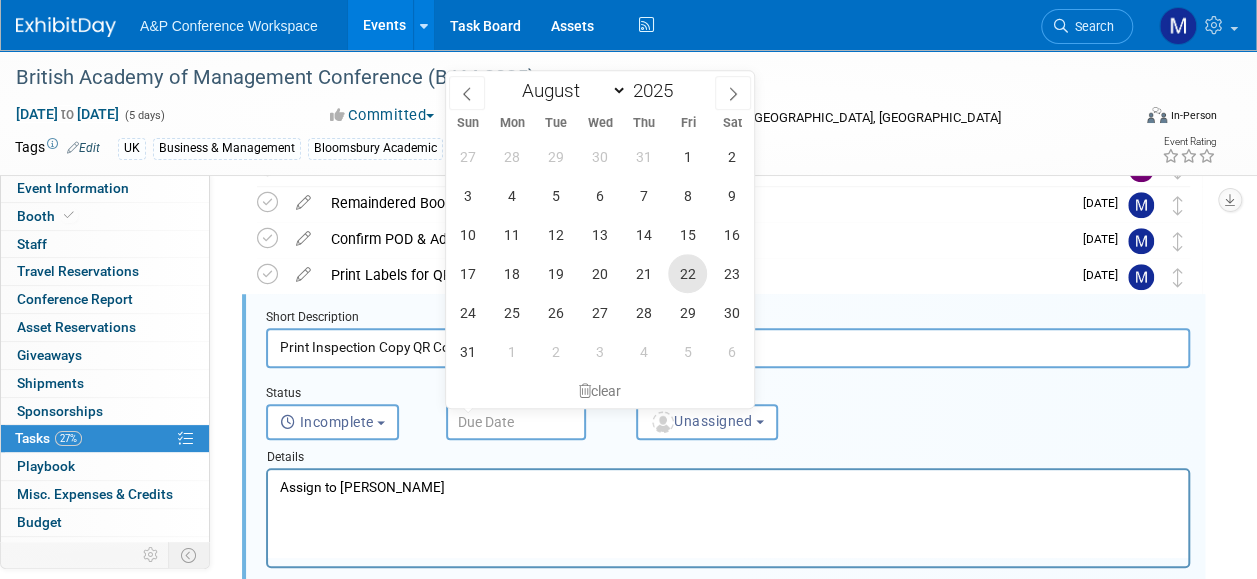 click on "22" at bounding box center (687, 273) 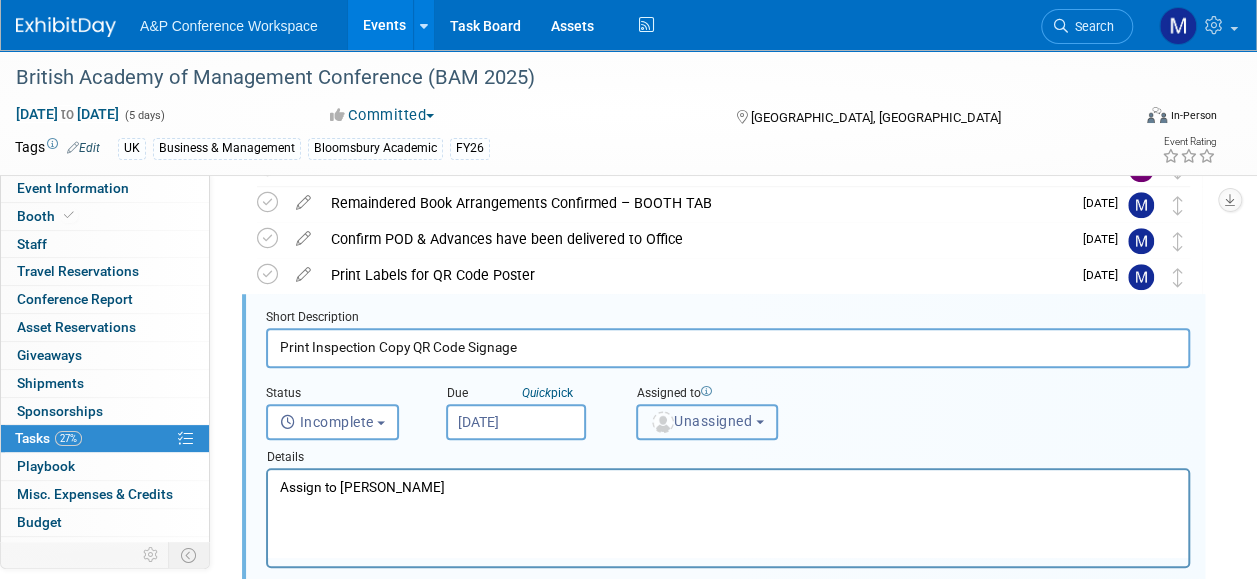 click on "Unassigned" at bounding box center (701, 421) 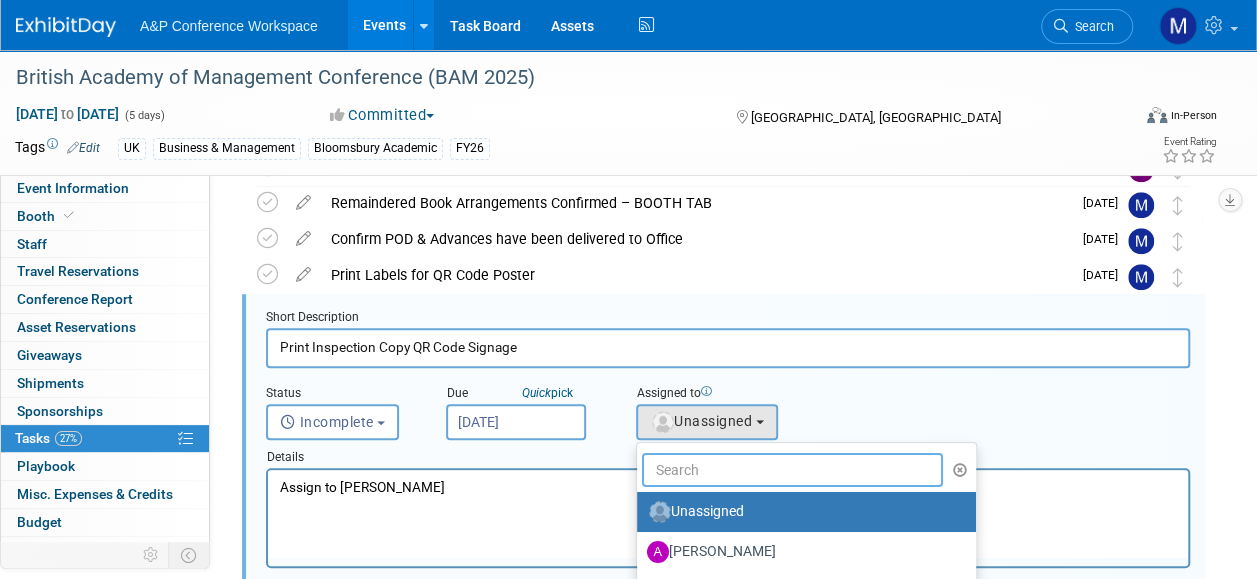 click at bounding box center [792, 470] 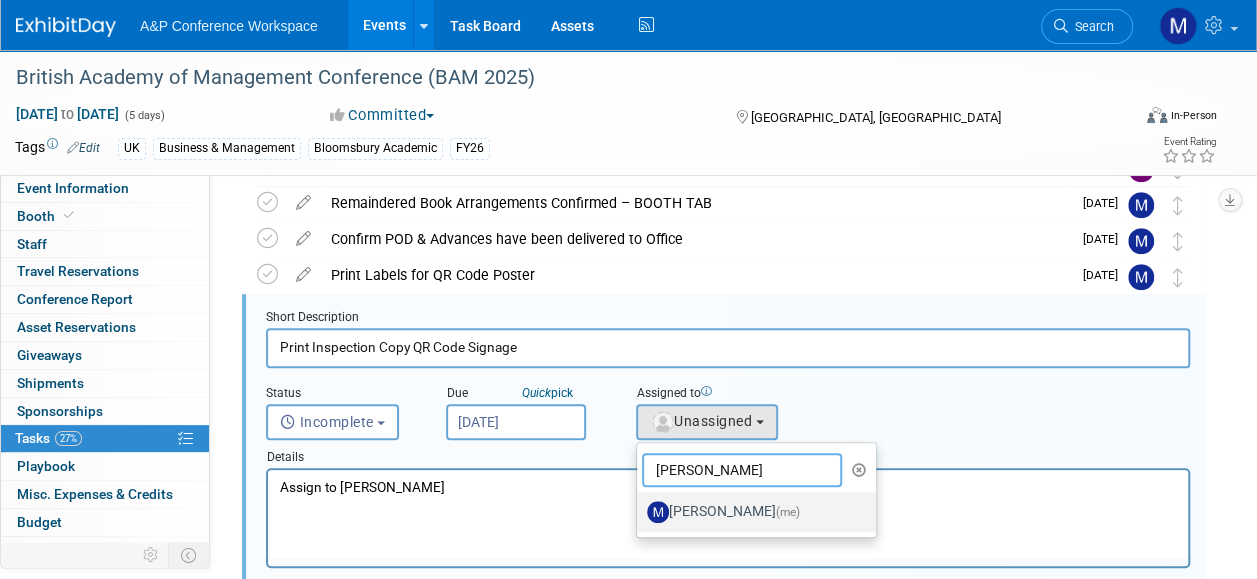 type on "matt h" 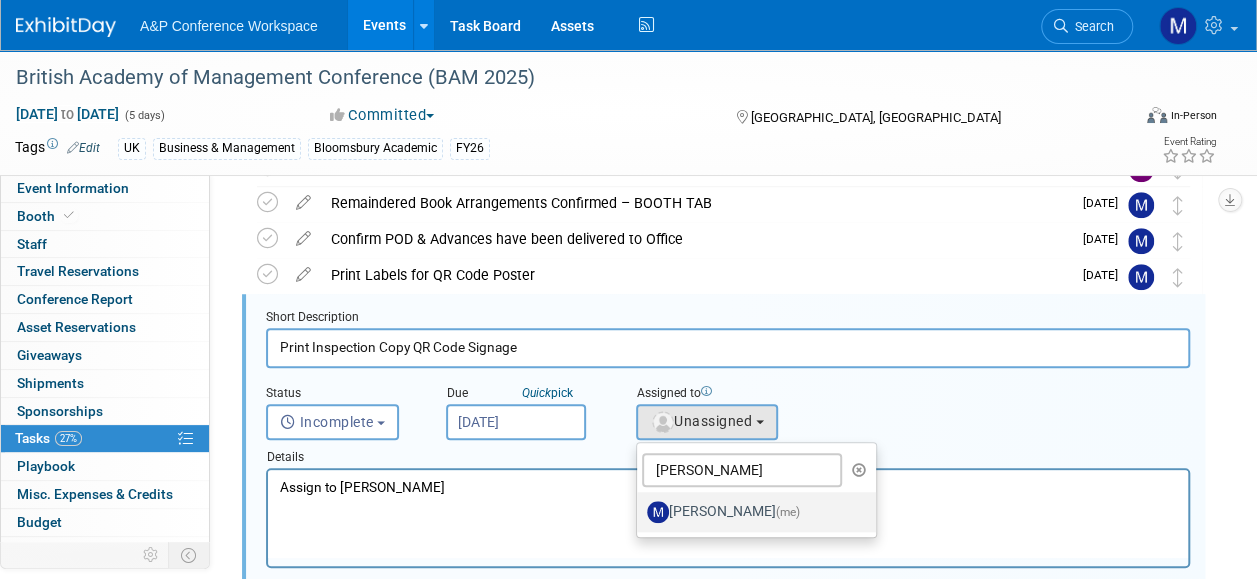 click on "Matt Hambridge
(me)" at bounding box center [751, 512] 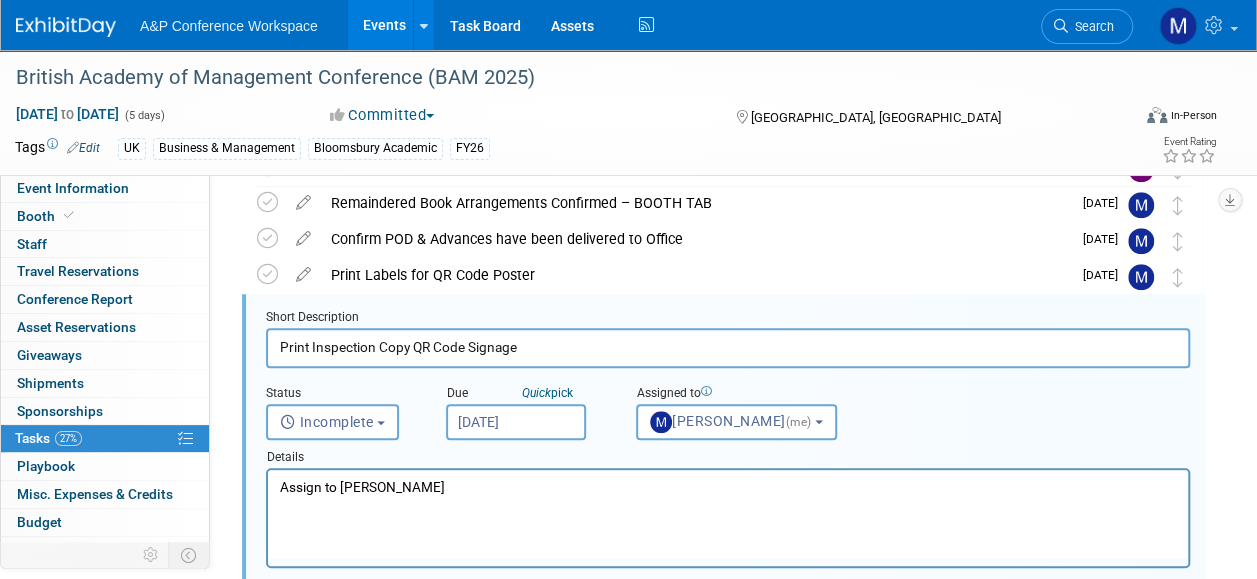 drag, startPoint x: 452, startPoint y: 484, endPoint x: 261, endPoint y: 498, distance: 191.5124 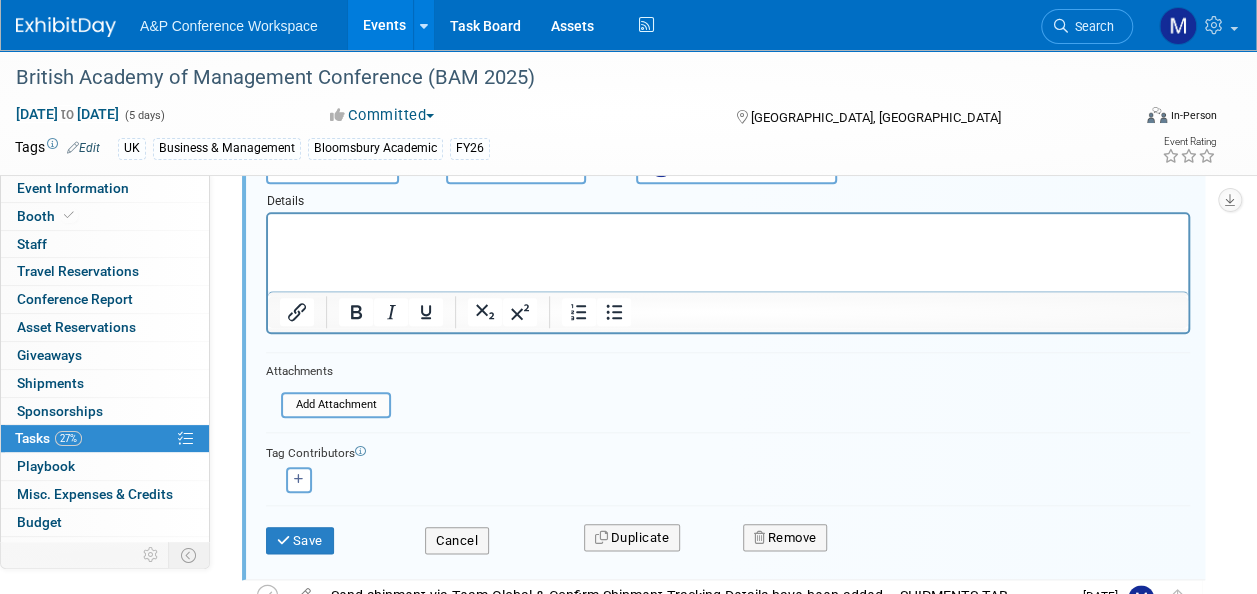 scroll, scrollTop: 914, scrollLeft: 0, axis: vertical 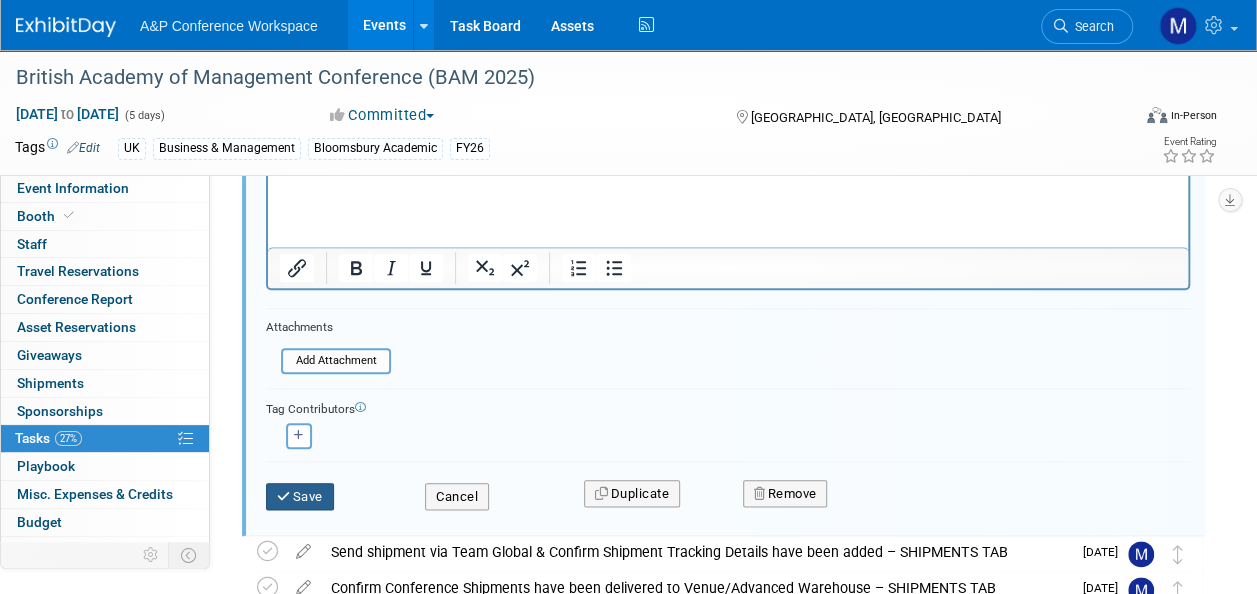 click on "Save" at bounding box center [300, 497] 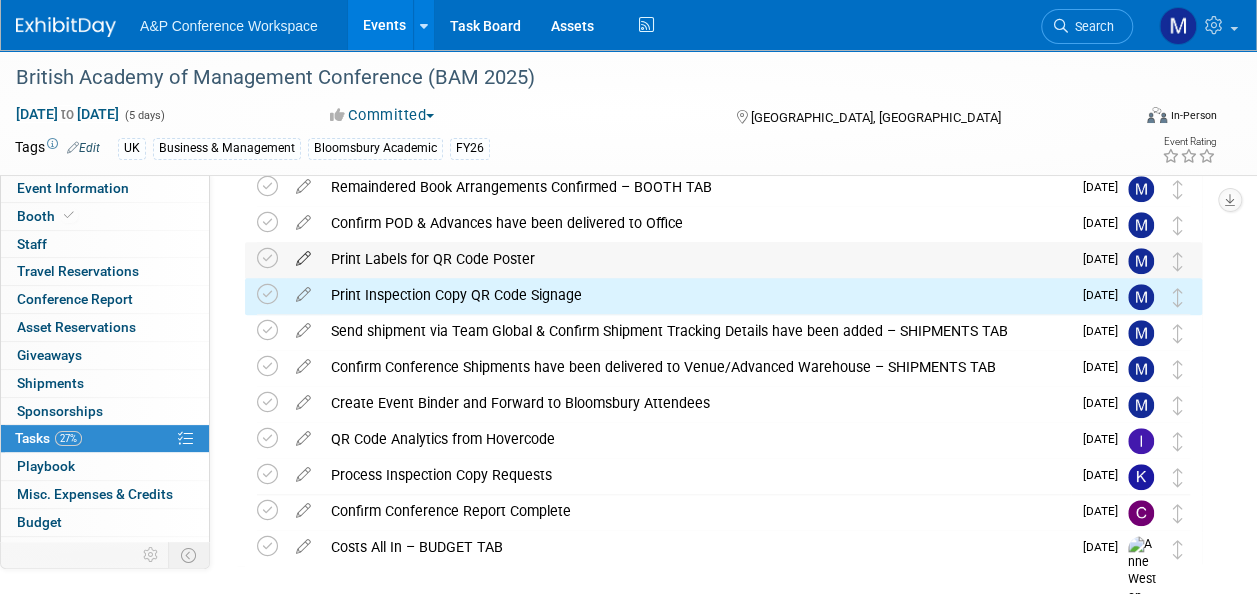 scroll, scrollTop: 523, scrollLeft: 0, axis: vertical 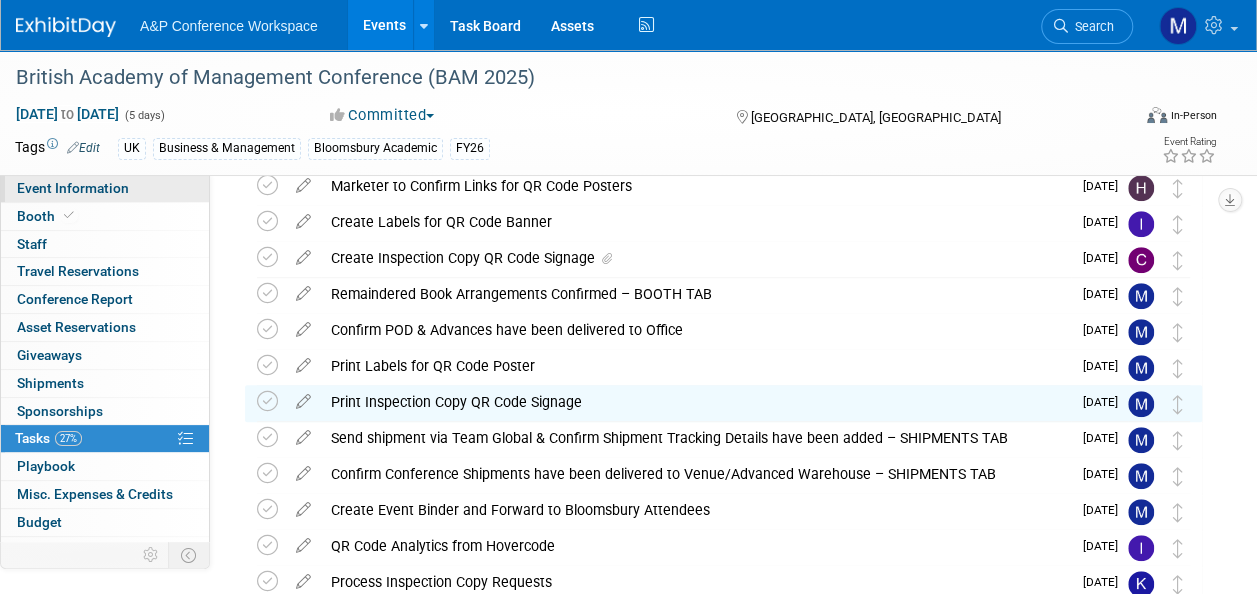click on "Event Information" at bounding box center (73, 188) 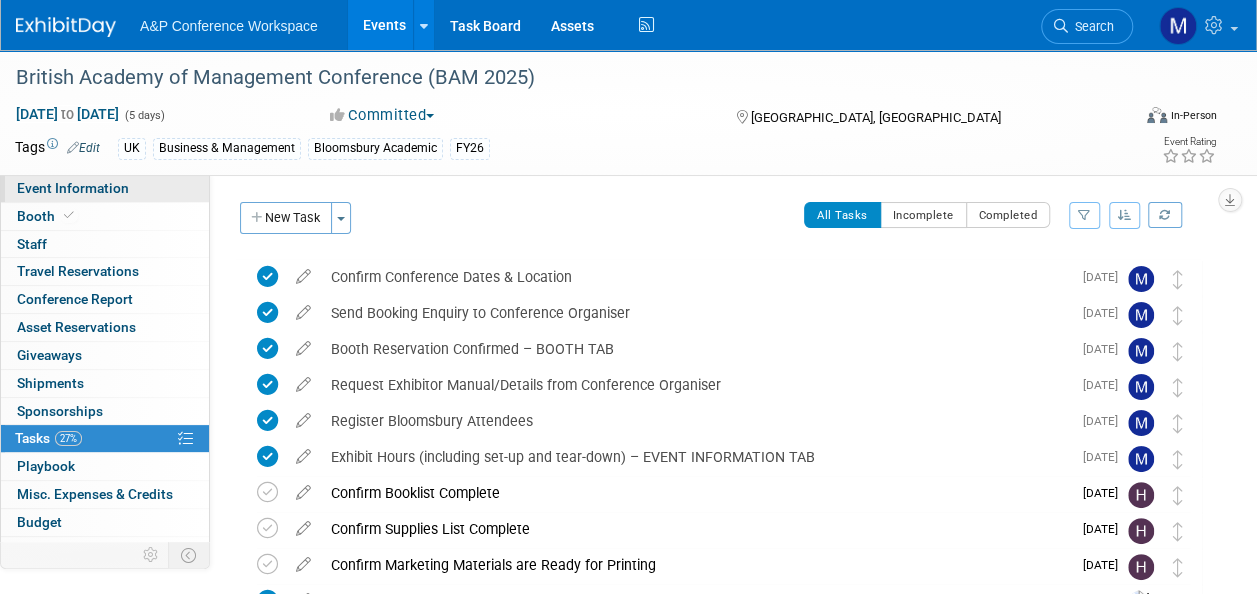 select on "Annual" 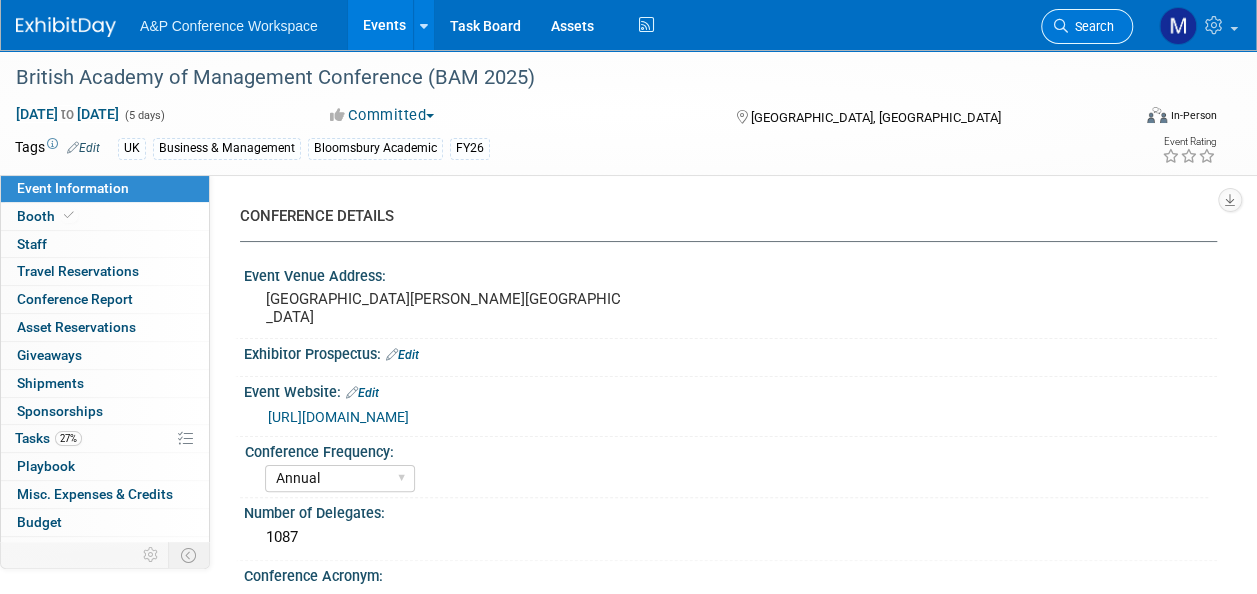 click on "Search" at bounding box center [1091, 26] 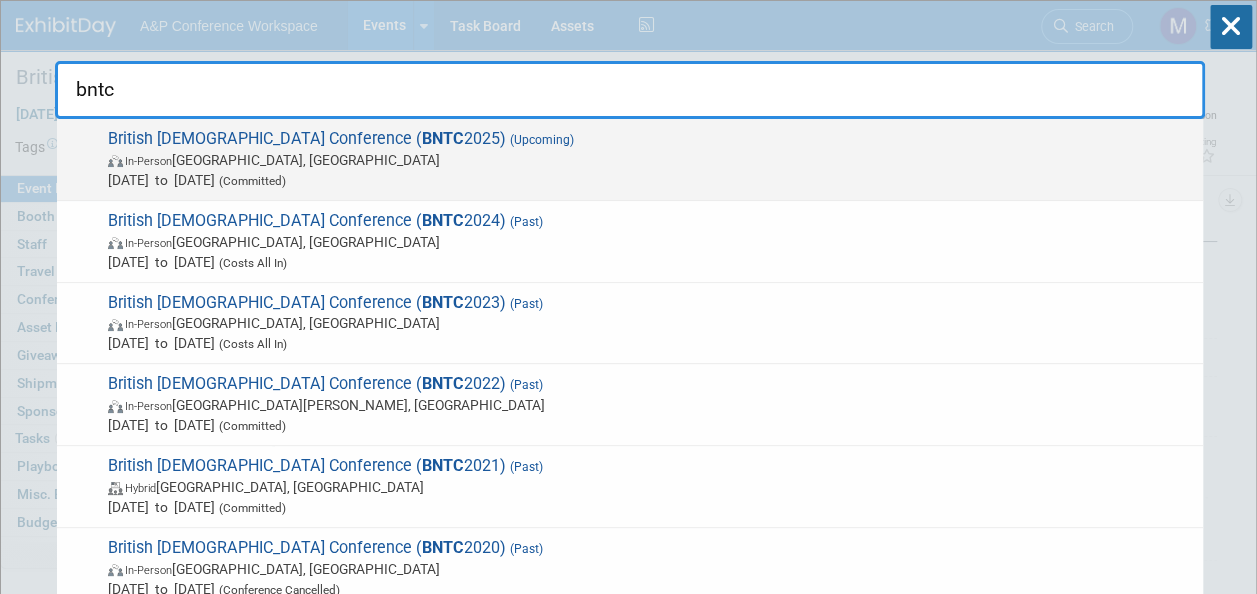 type on "bntc" 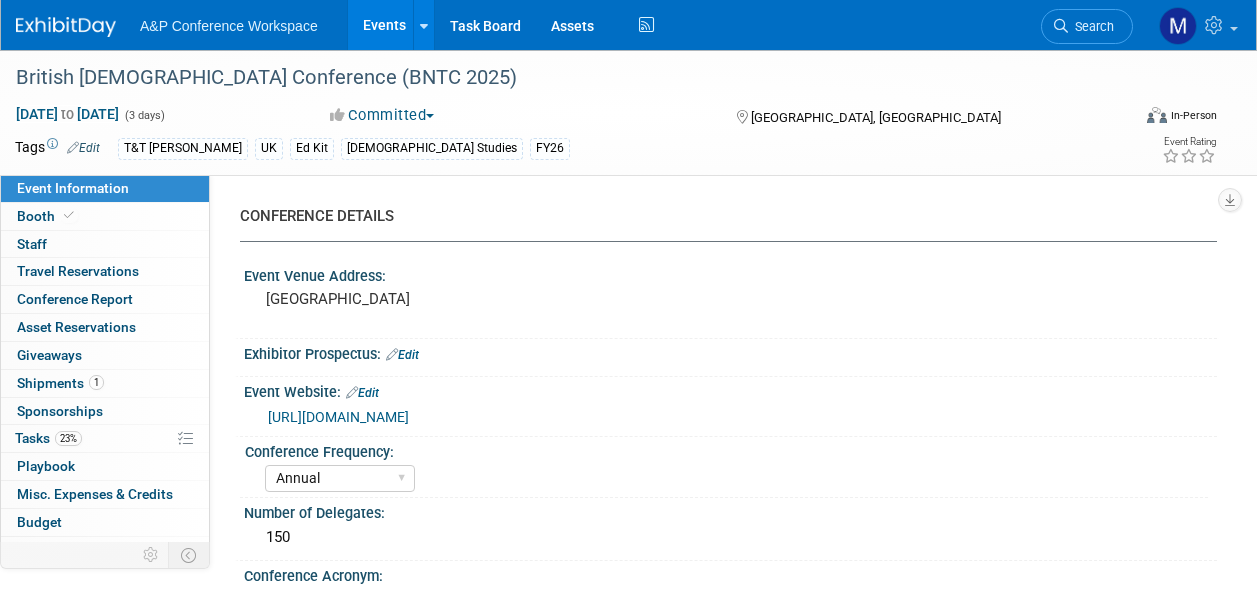 select on "Annual" 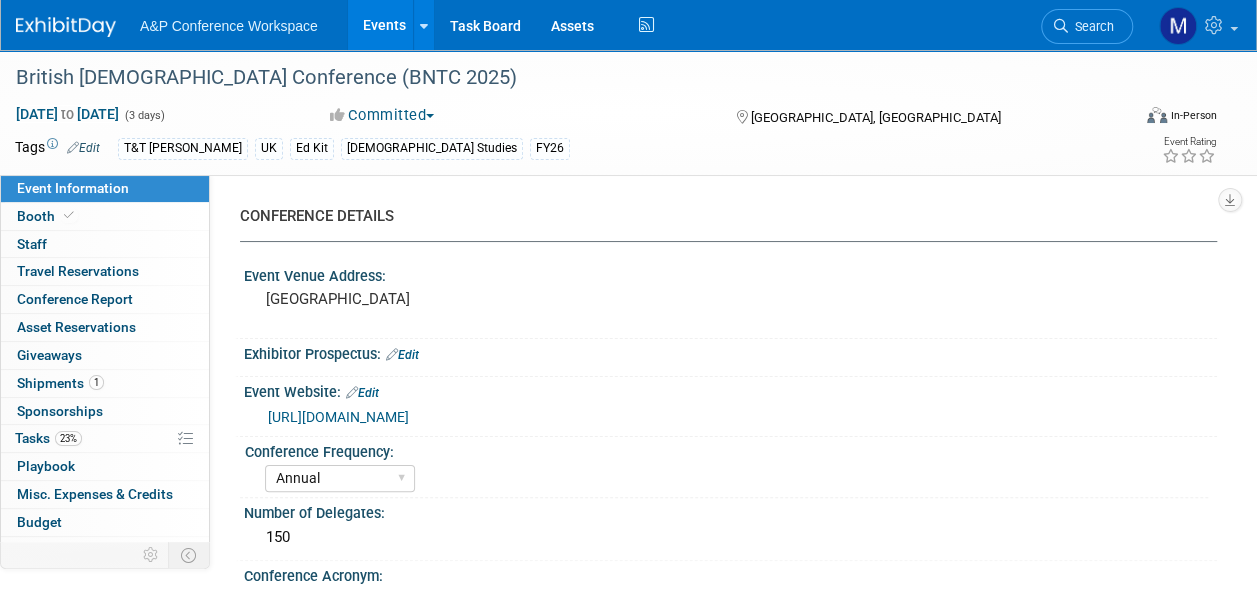 scroll, scrollTop: 0, scrollLeft: 0, axis: both 